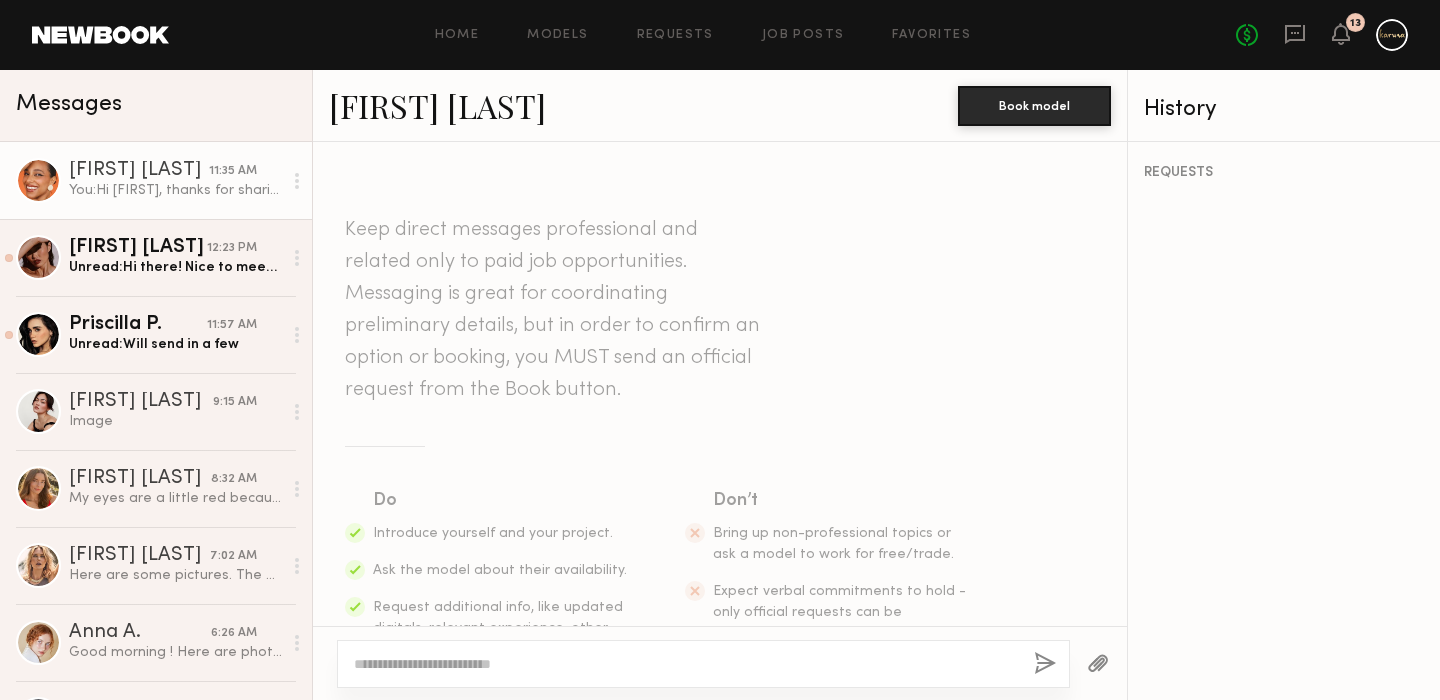 scroll, scrollTop: 0, scrollLeft: 0, axis: both 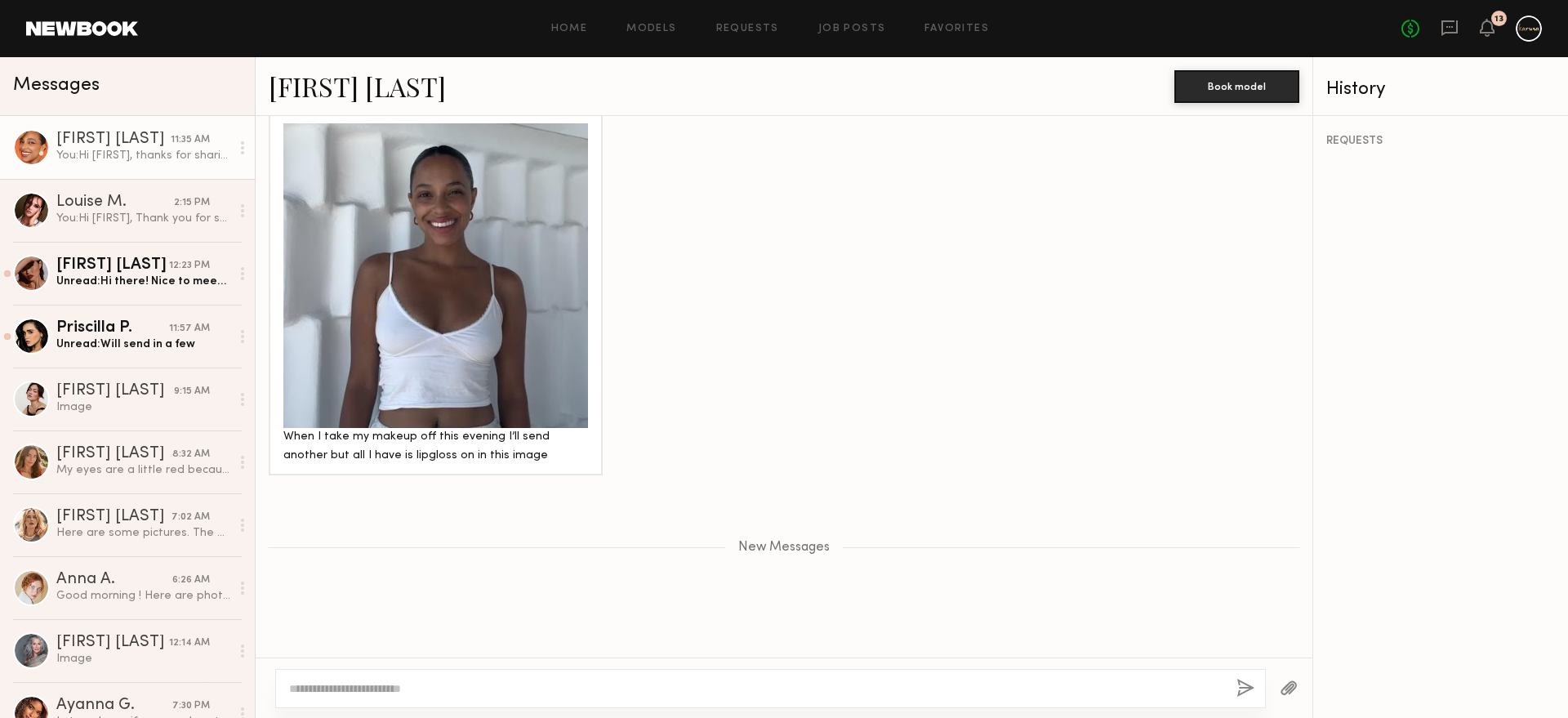 click on "[FIRST] [LAST]." 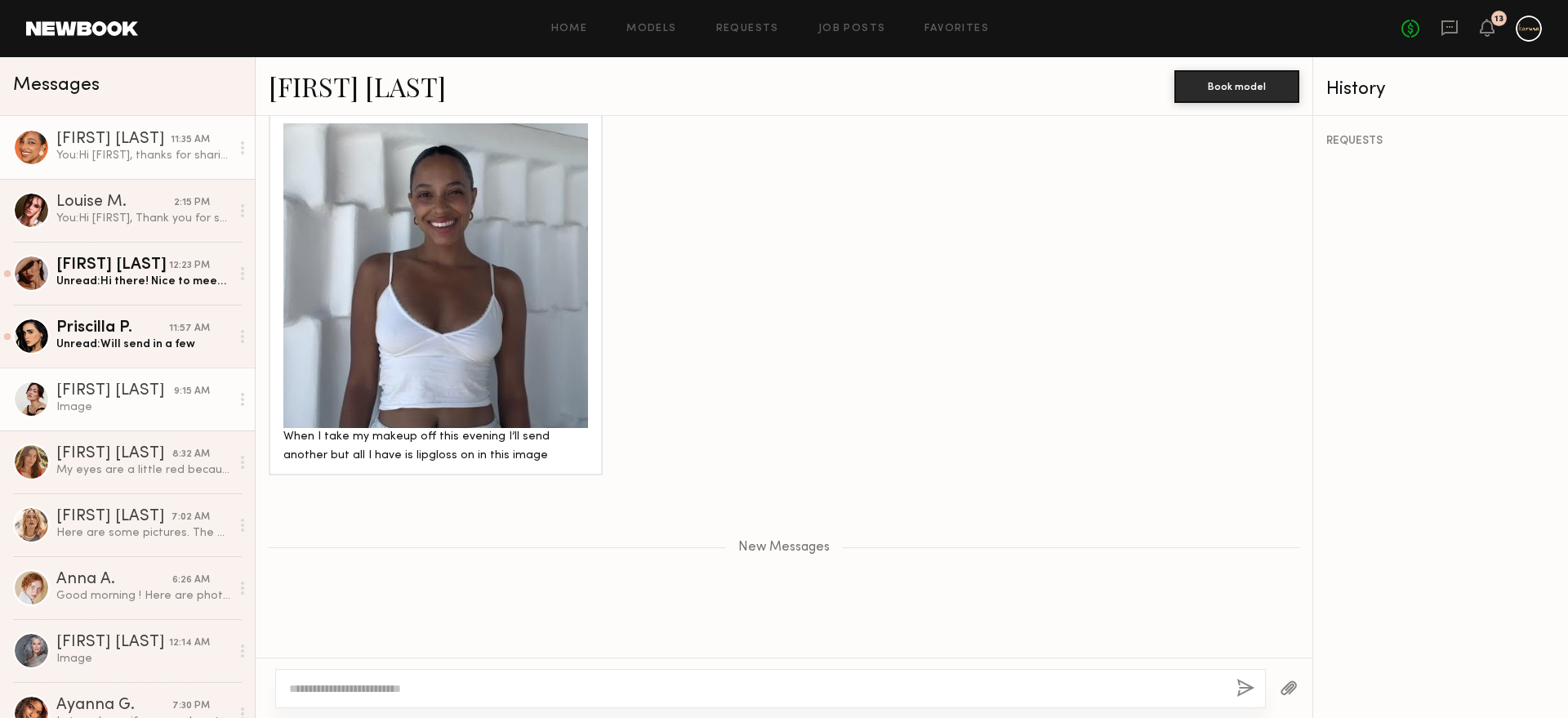click on "Enkie T. 9:15 AM Image" 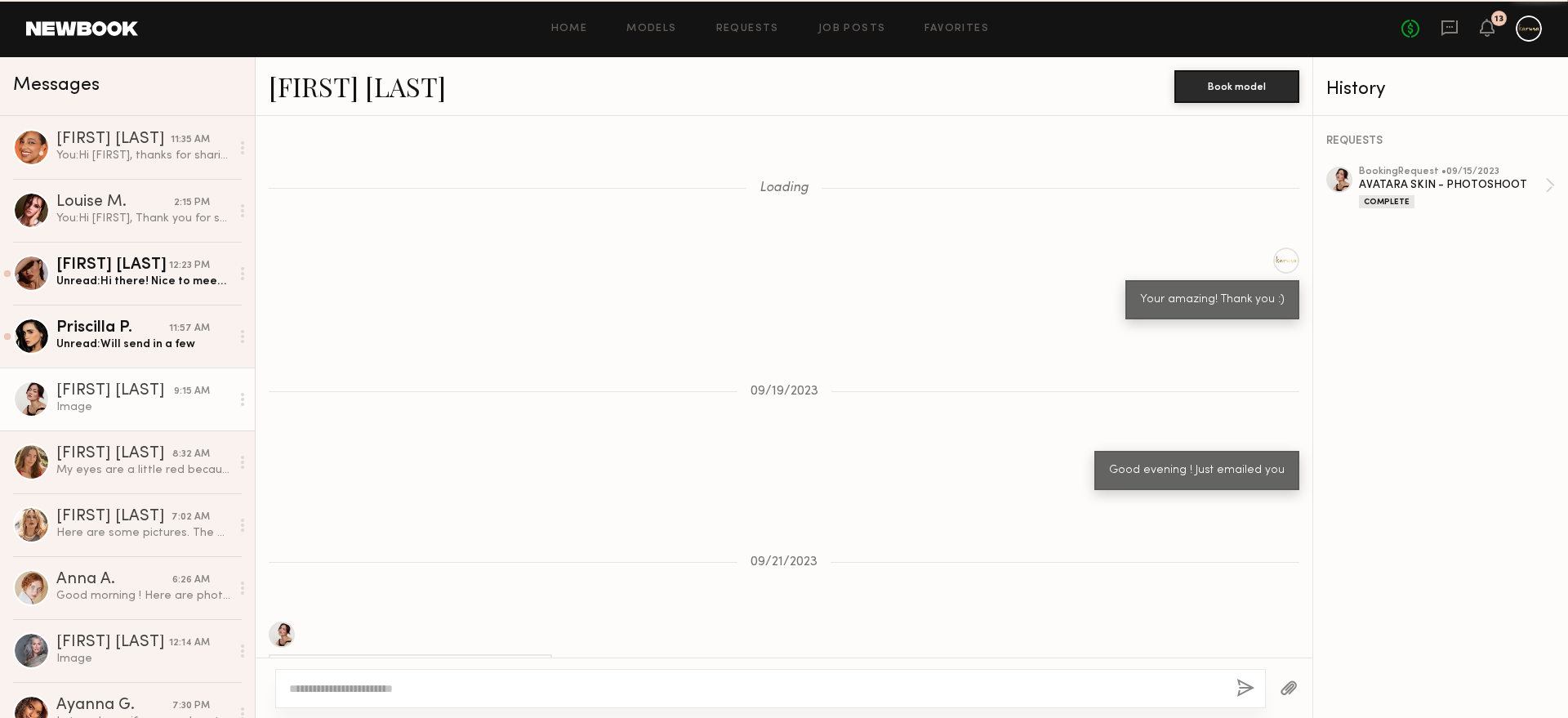 scroll, scrollTop: 2402, scrollLeft: 0, axis: vertical 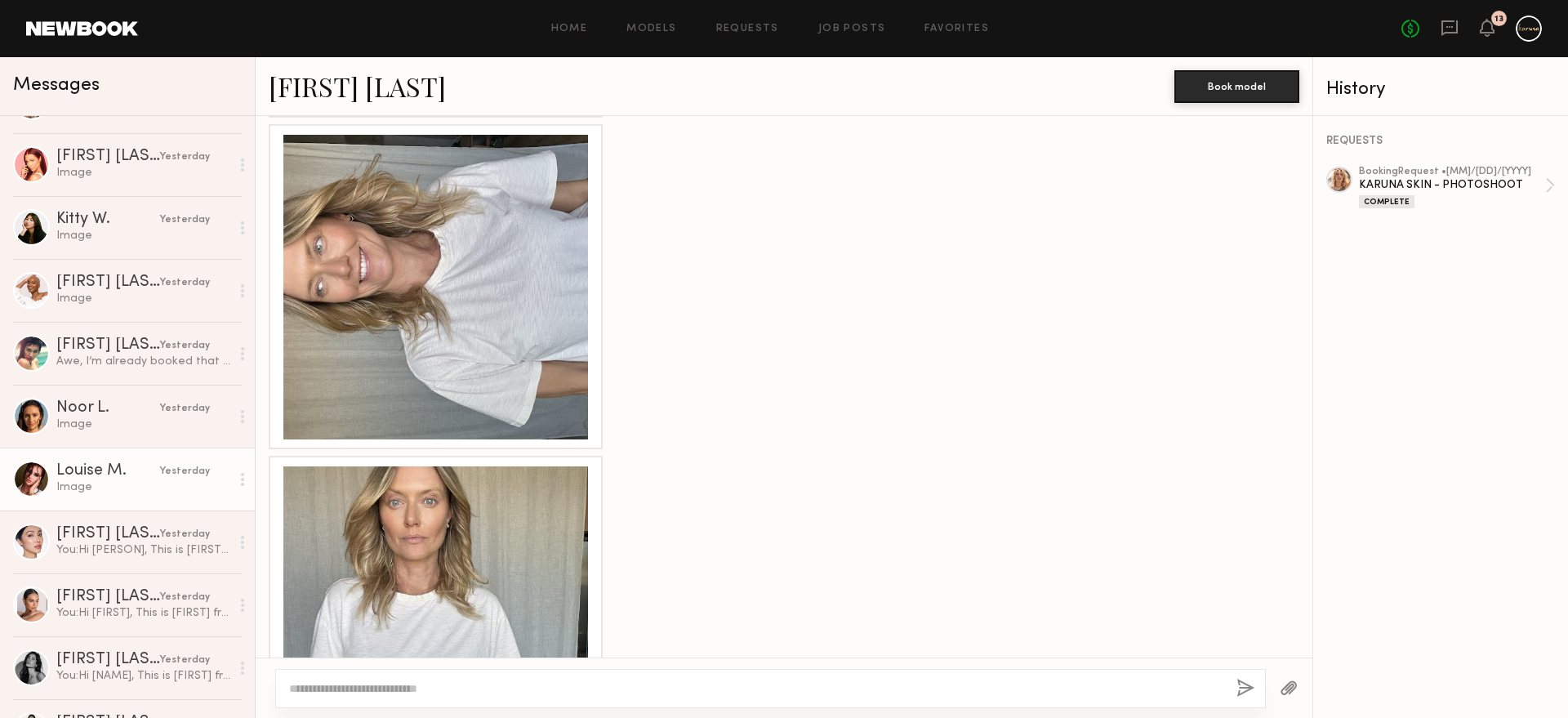 click on "Image" 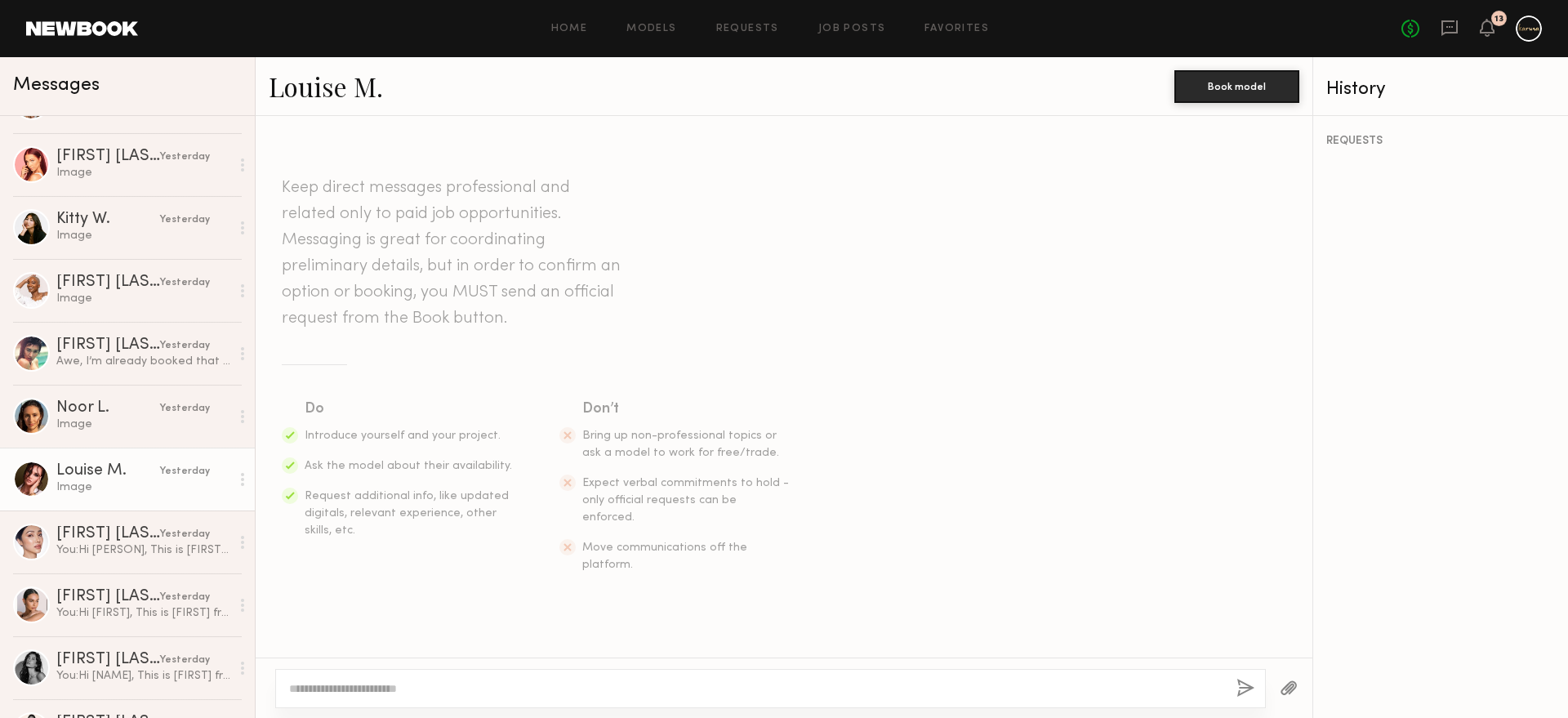 scroll, scrollTop: 1260, scrollLeft: 0, axis: vertical 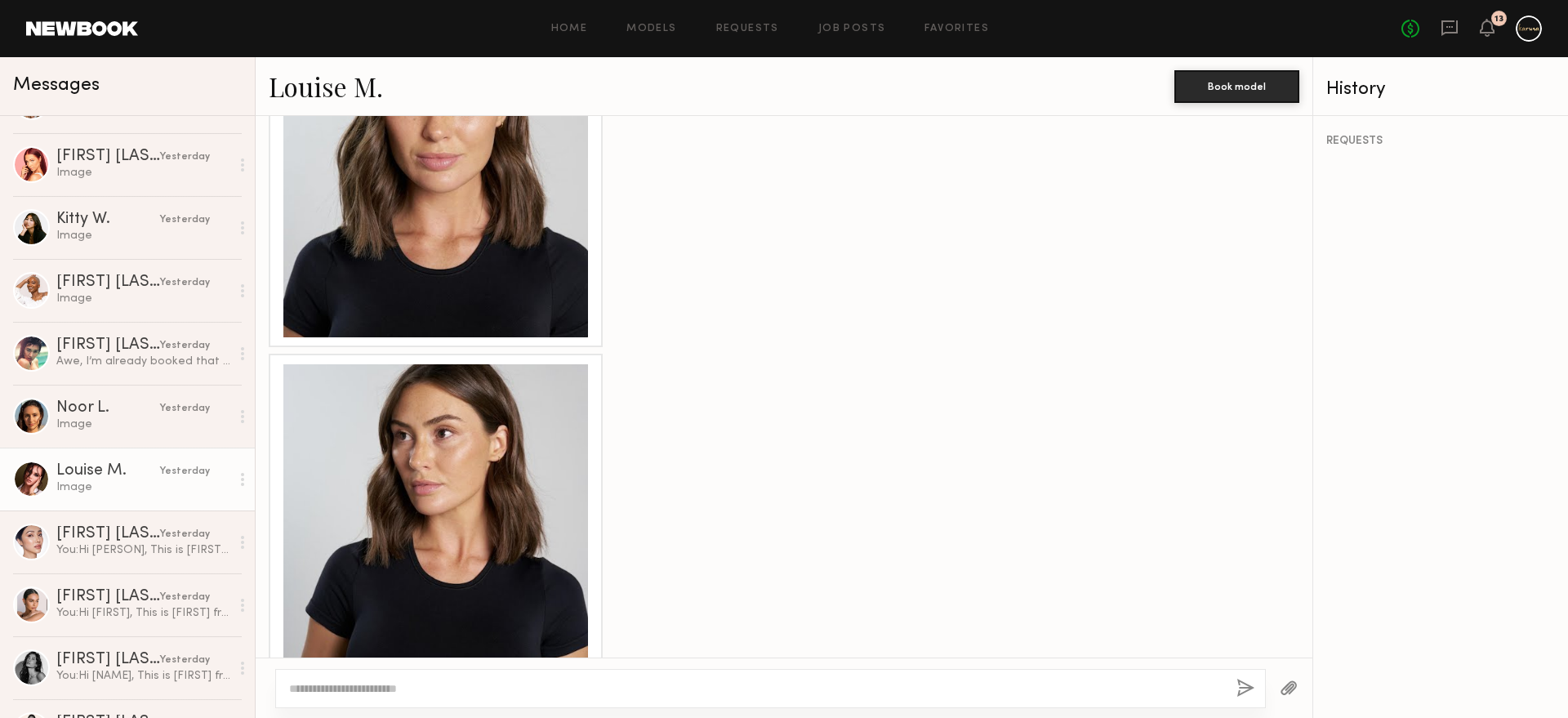 click 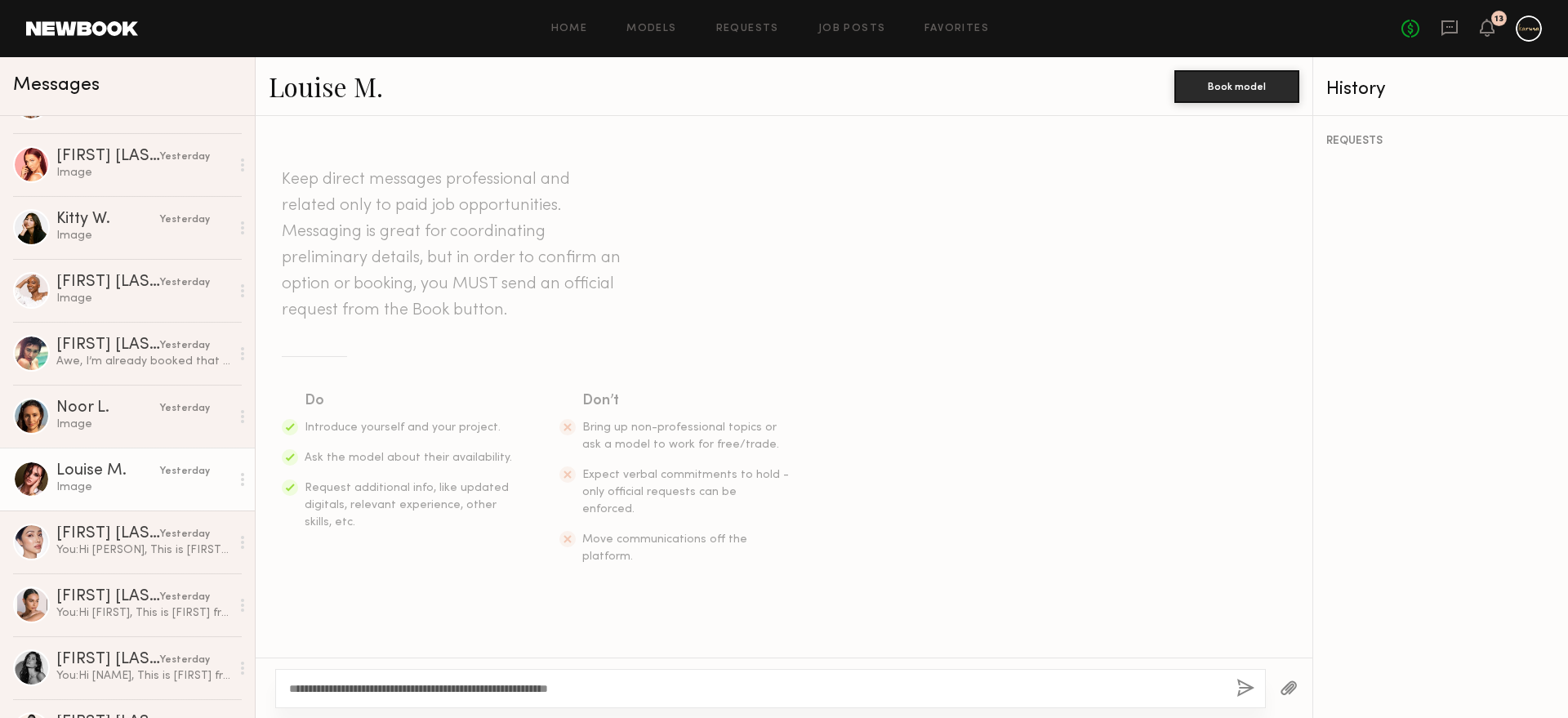 scroll, scrollTop: 0, scrollLeft: 0, axis: both 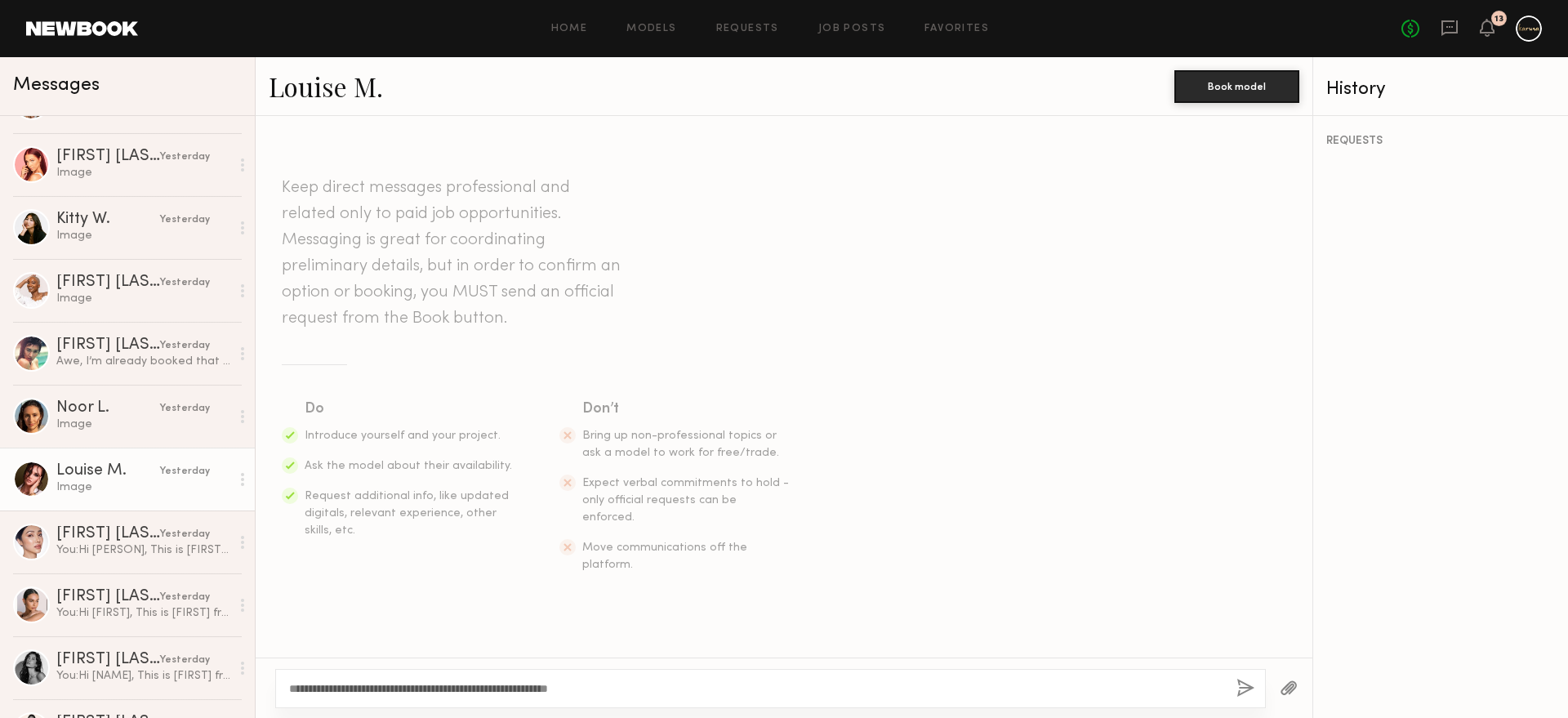 click on "Louise M." 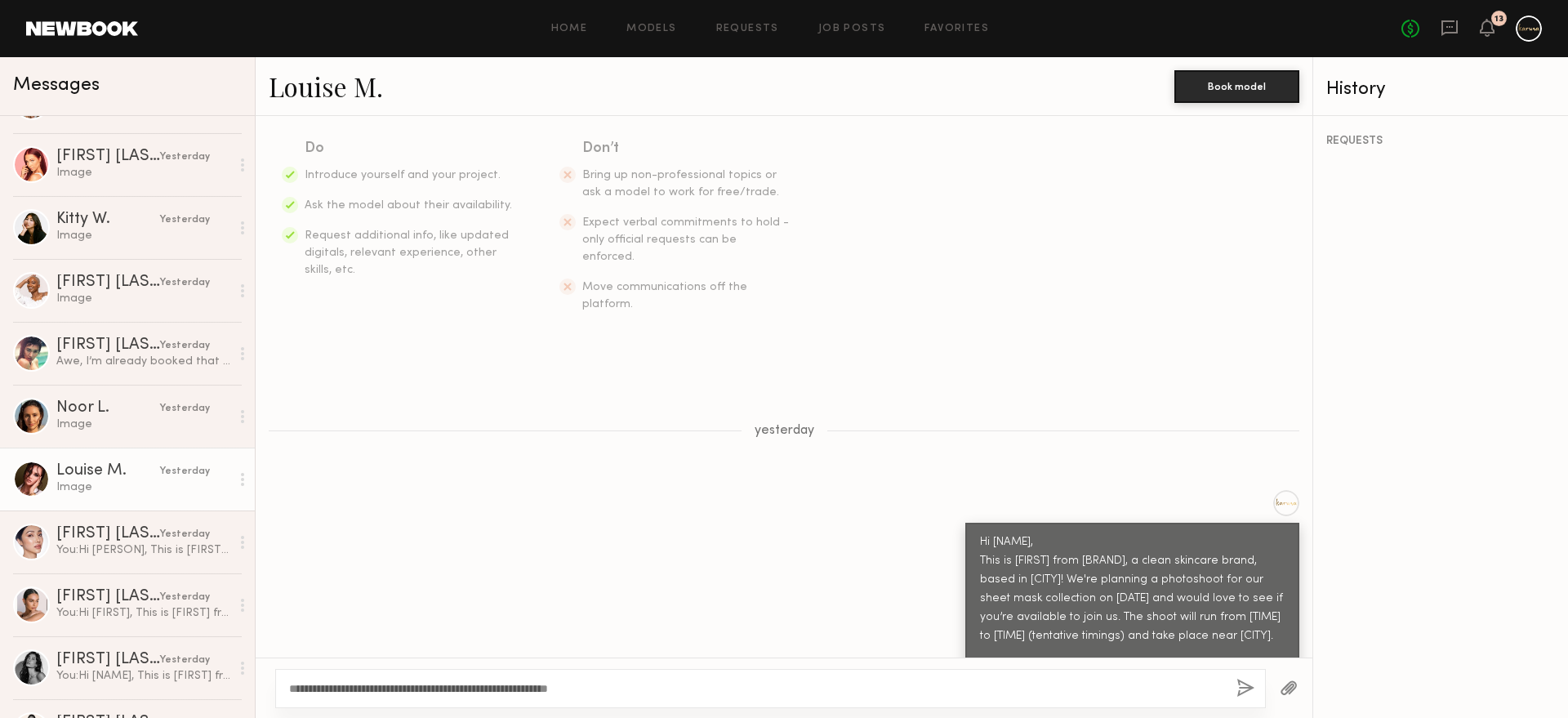 scroll, scrollTop: 1260, scrollLeft: 0, axis: vertical 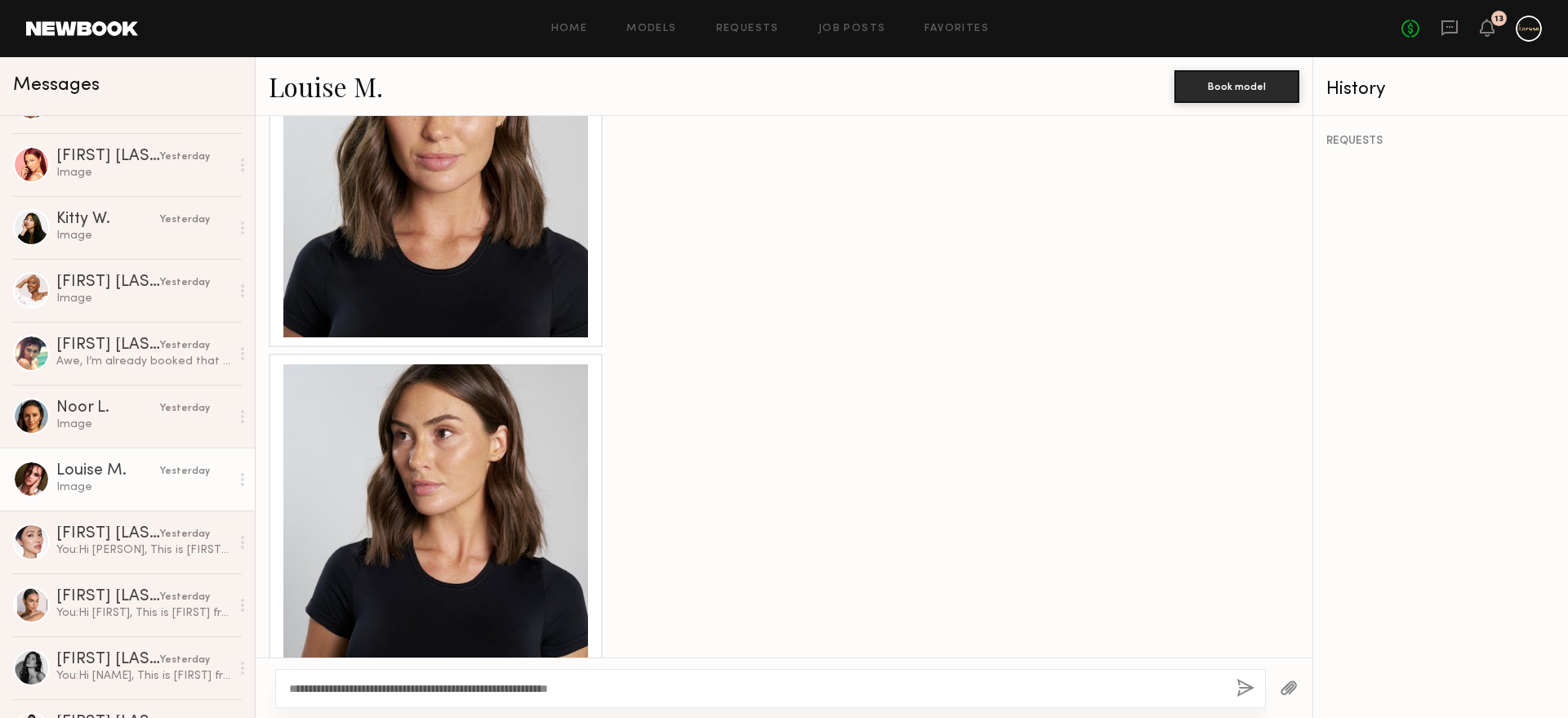 click on "**********" 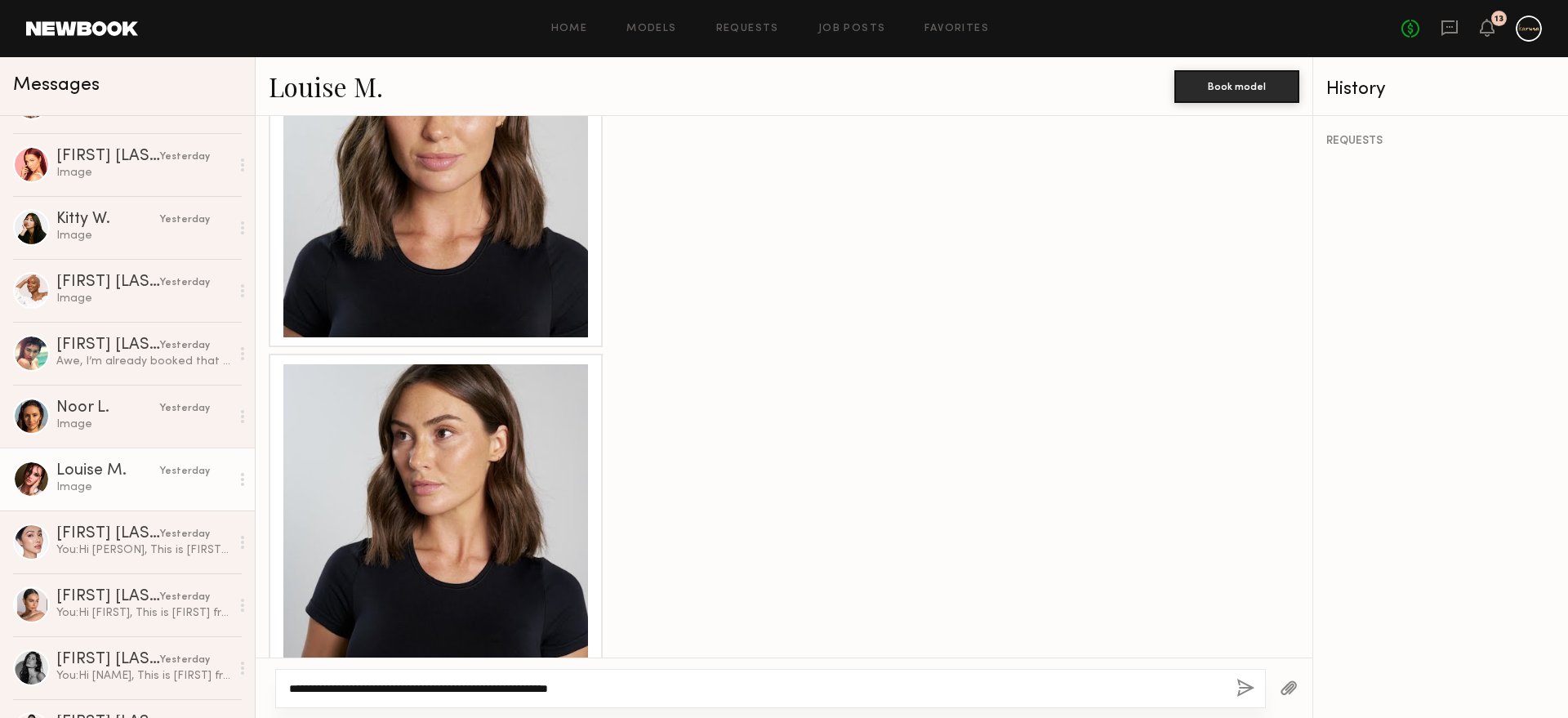 click on "**********" 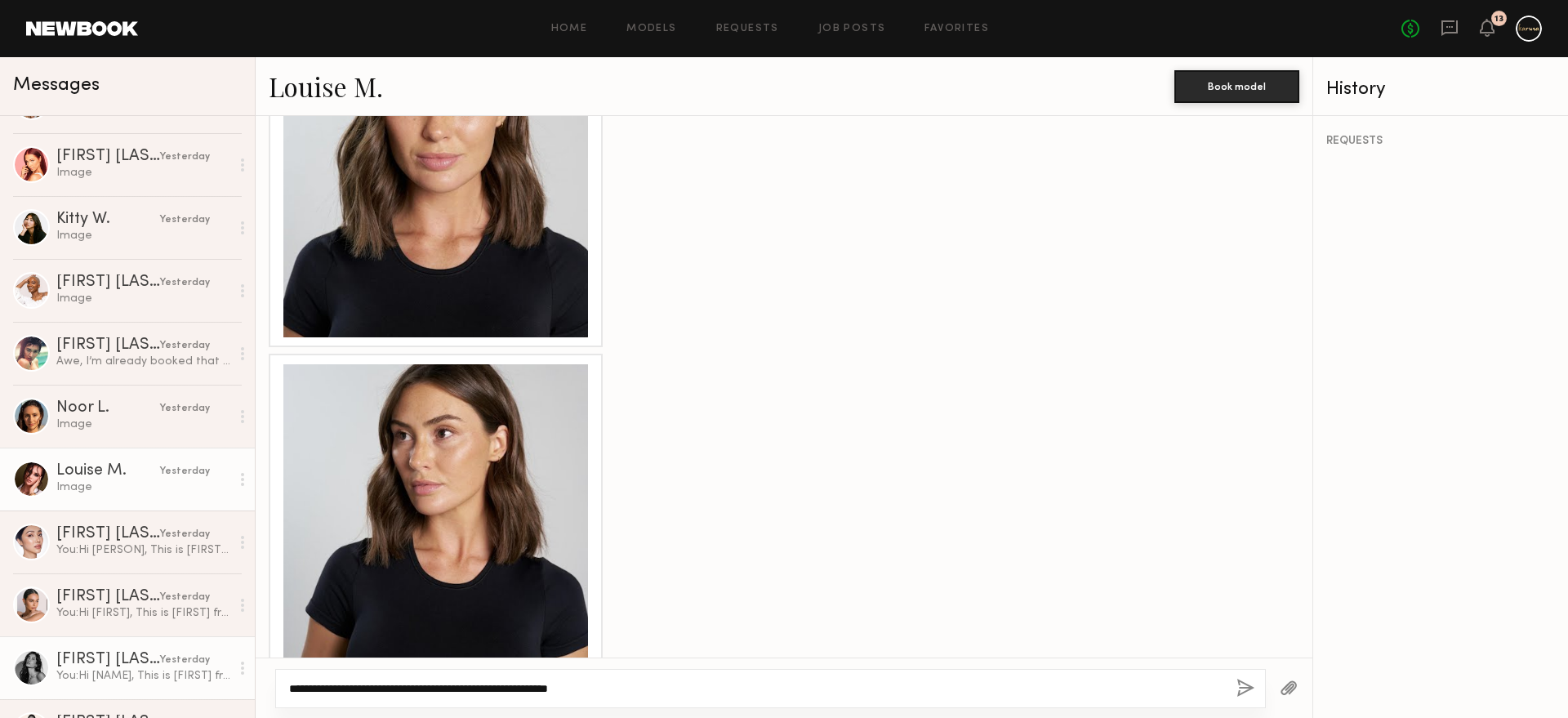 drag, startPoint x: 627, startPoint y: 685, endPoint x: 225, endPoint y: 677, distance: 402.07959 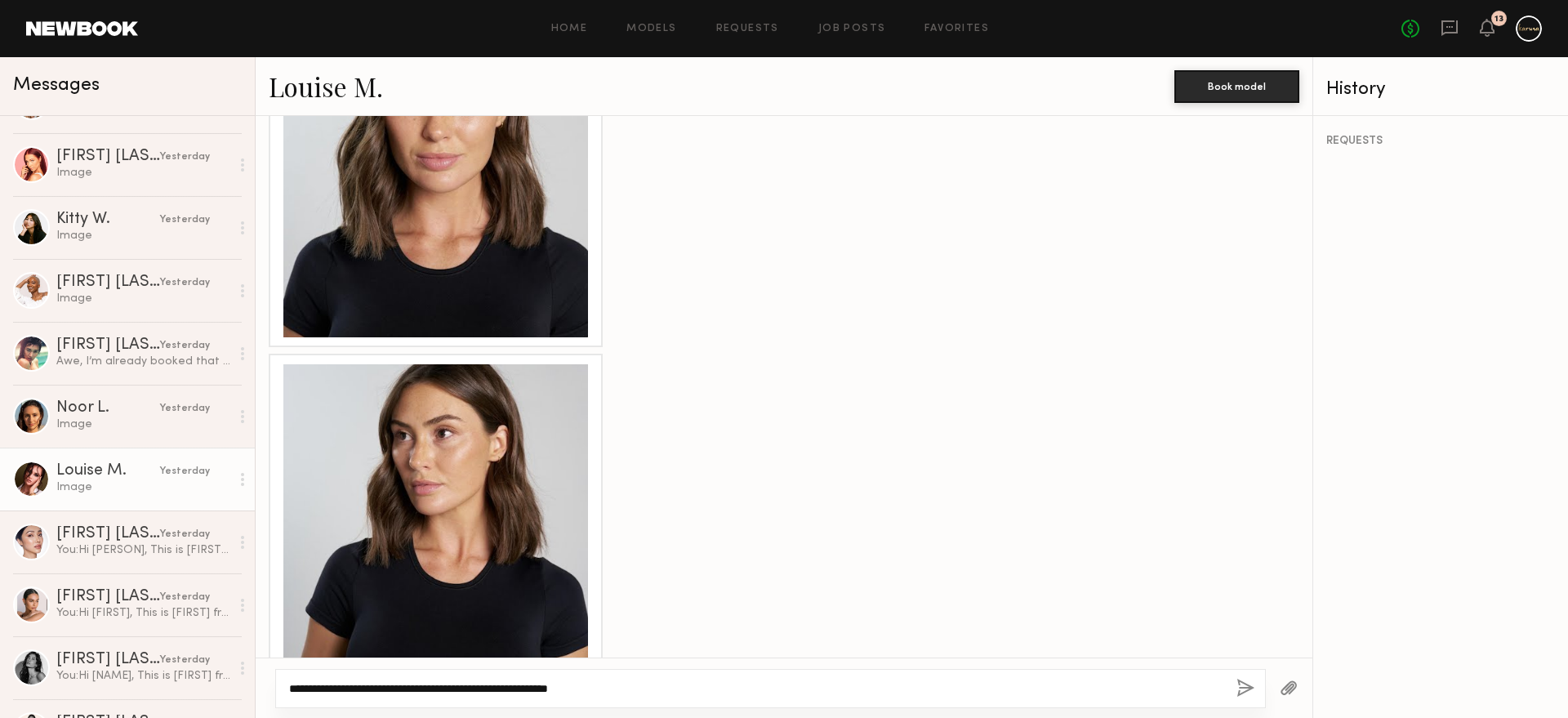 click on "**********" 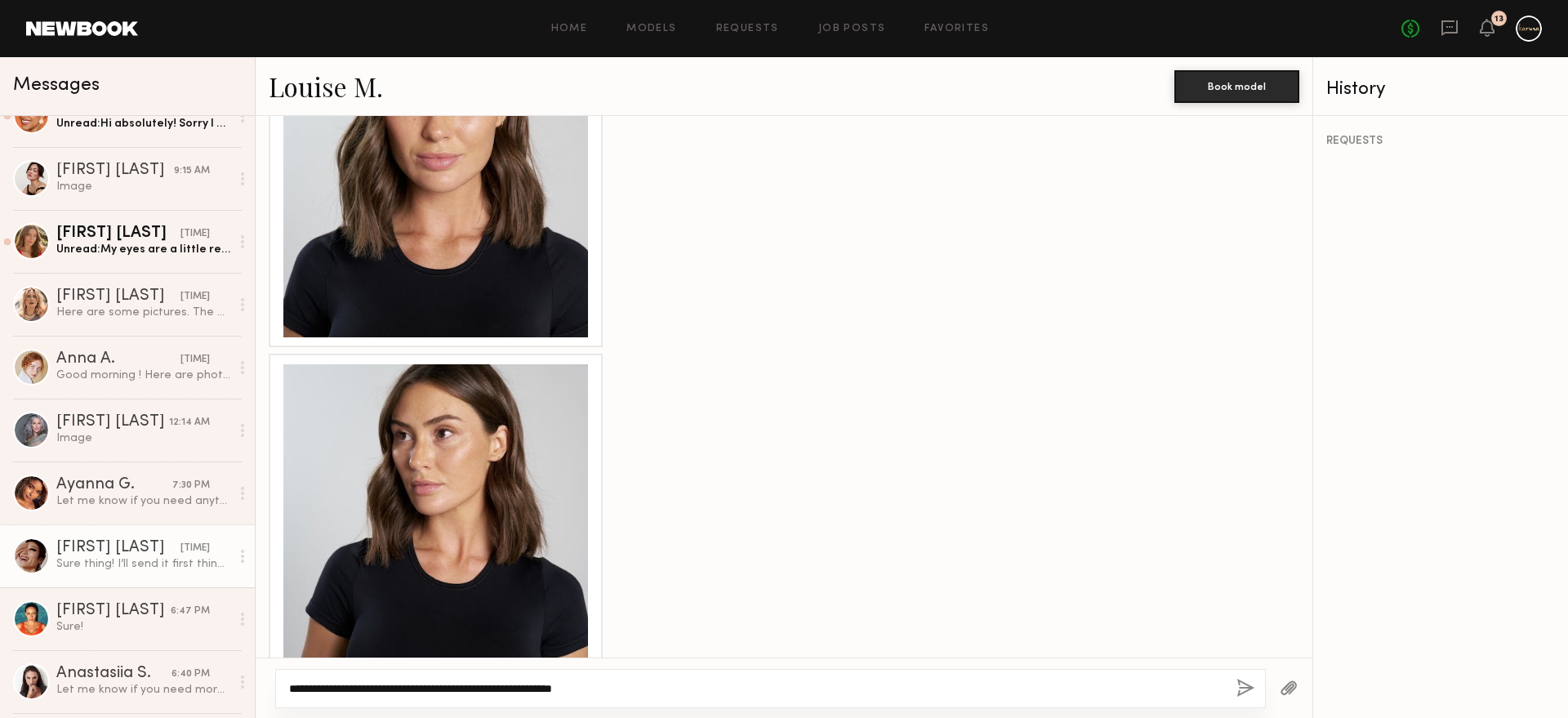 scroll, scrollTop: 0, scrollLeft: 0, axis: both 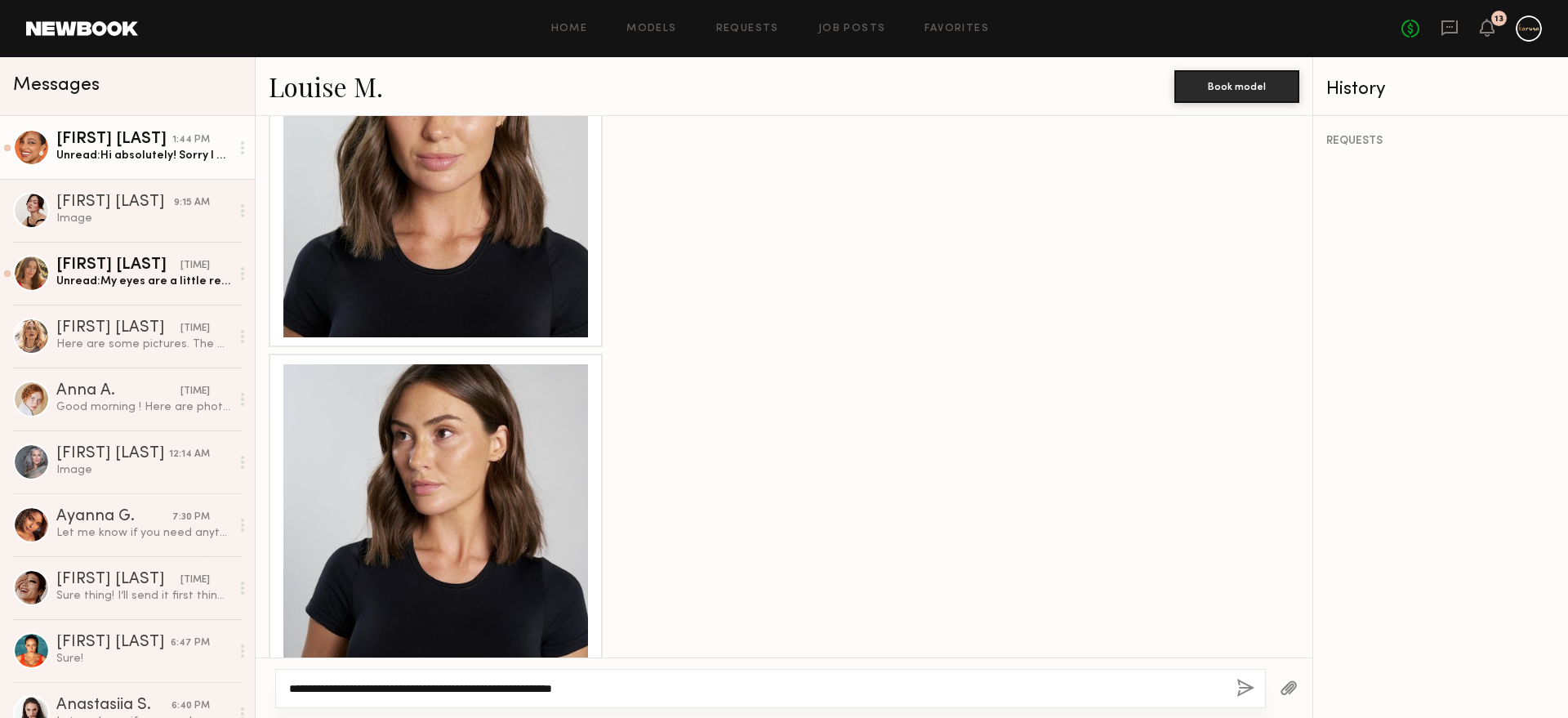 type on "**********" 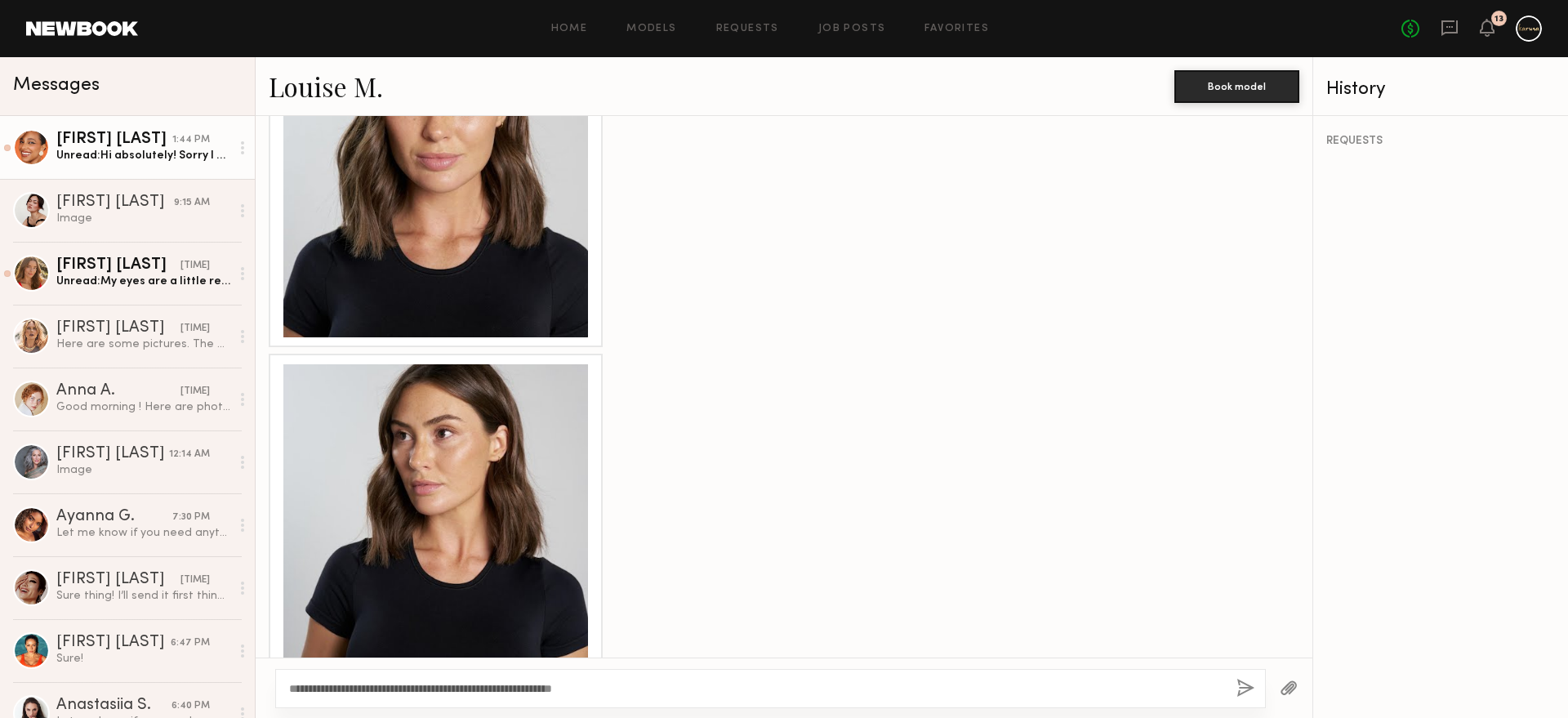click on "Unread:  Hi absolutely! Sorry I can send these once I get home. Does that work?" 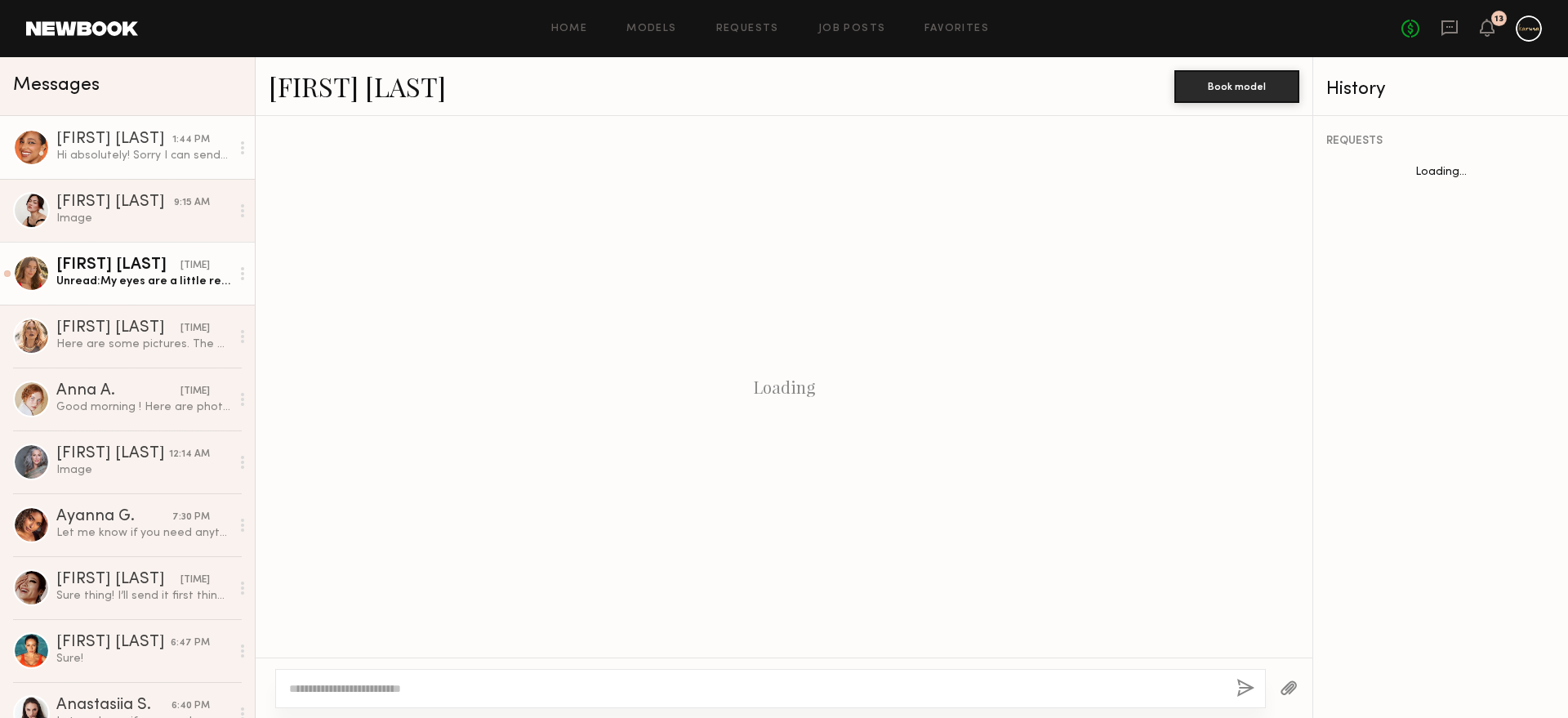 scroll, scrollTop: 1103, scrollLeft: 0, axis: vertical 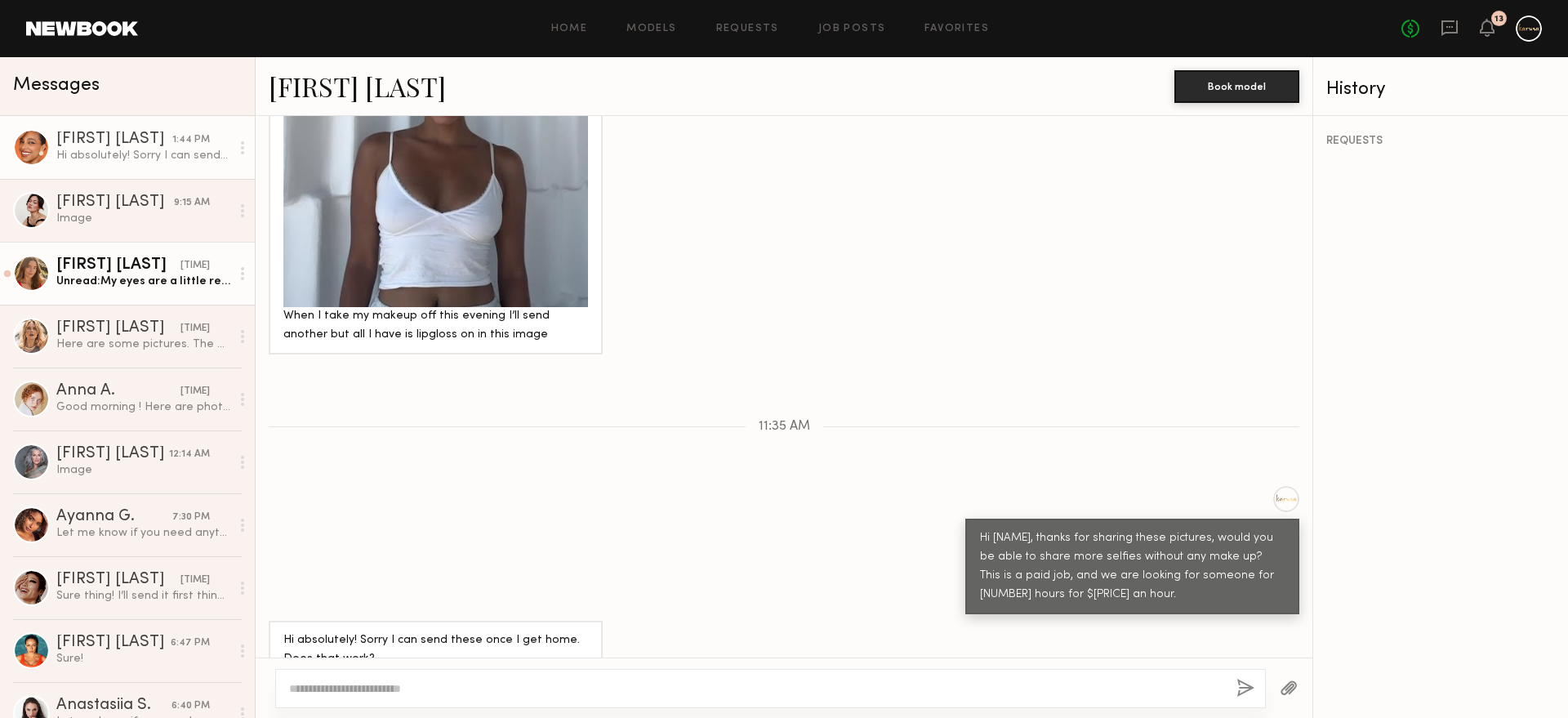 click on "[FIRST] [LAST] [TIME] Unread: My eyes are a little red because I️ just put my contacts in." 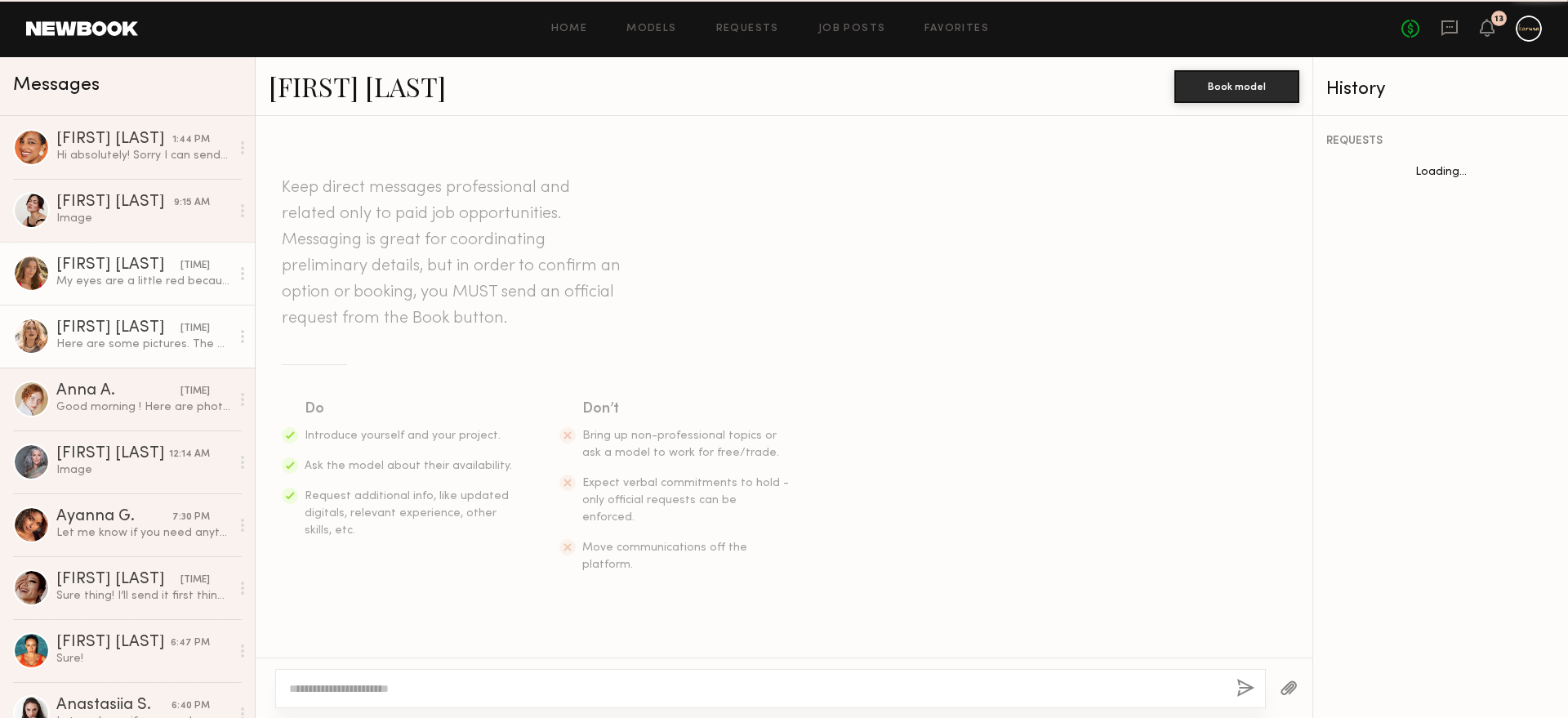 scroll, scrollTop: 2000, scrollLeft: 0, axis: vertical 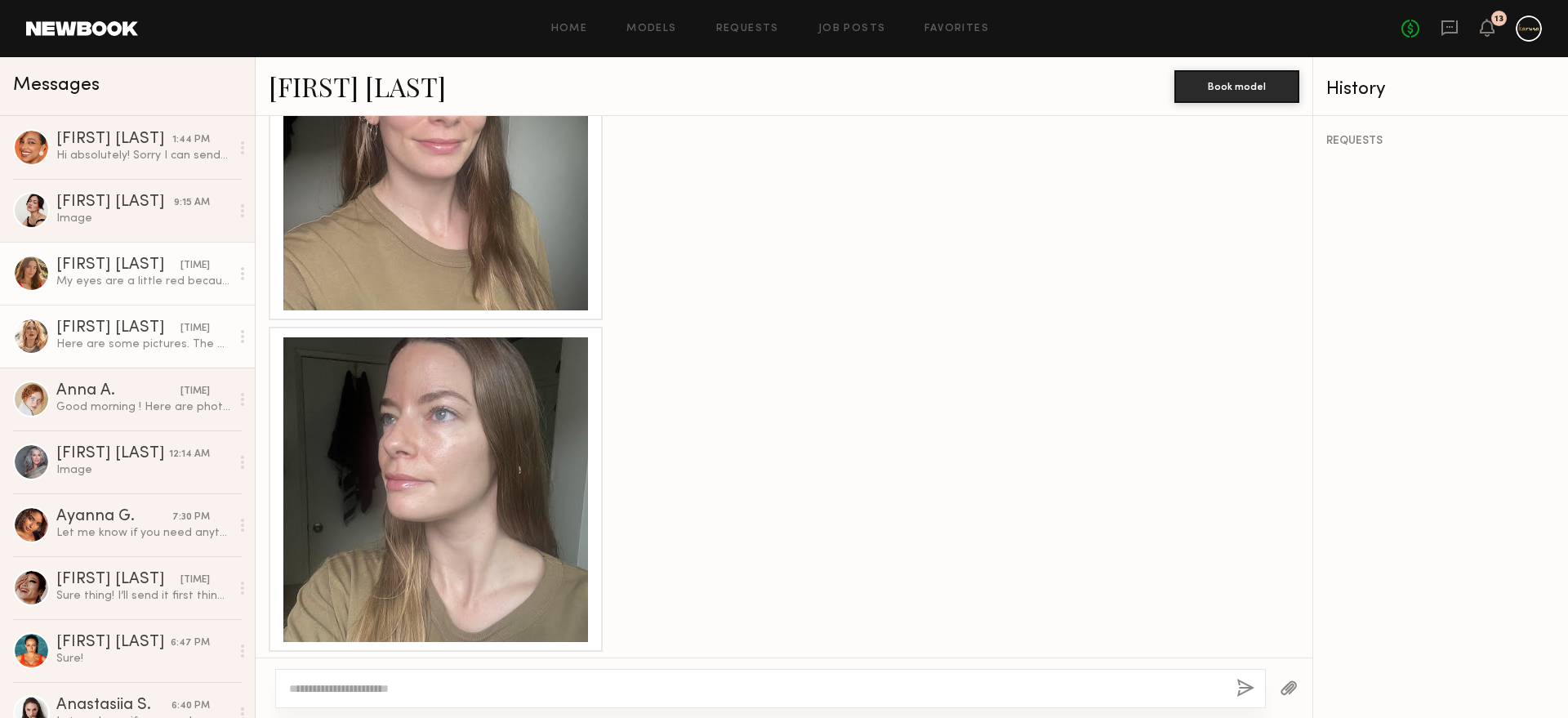 click on "[FIRST] [LAST]" 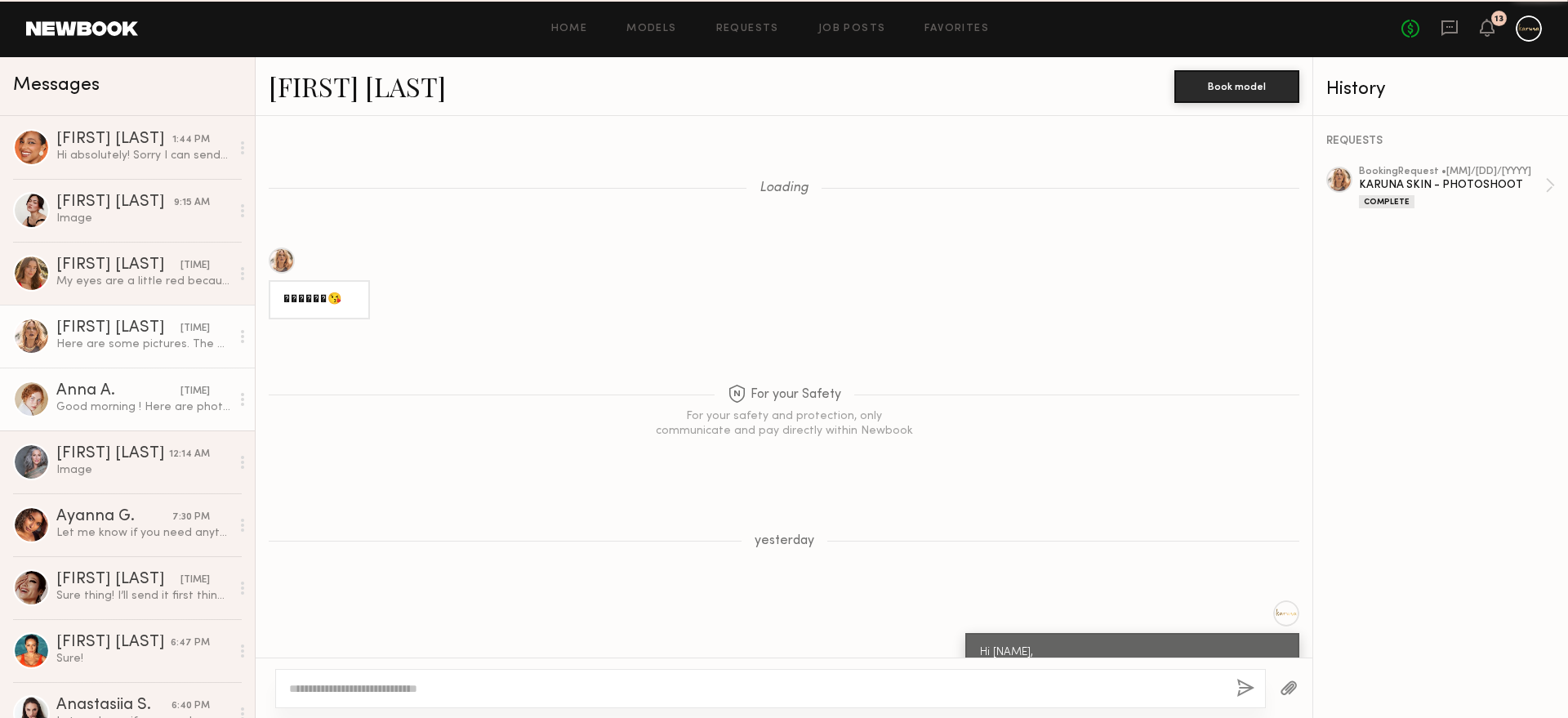 scroll, scrollTop: 2871, scrollLeft: 0, axis: vertical 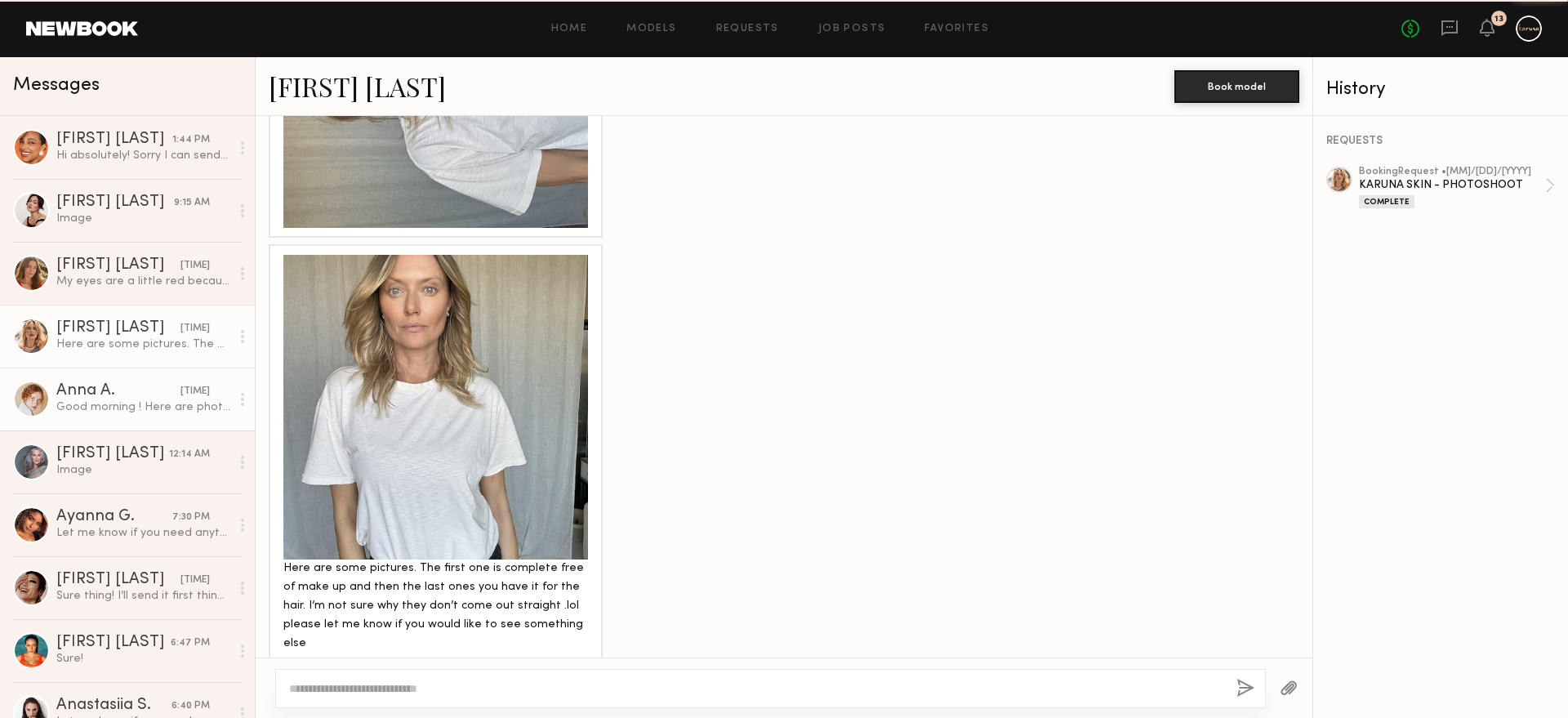 click on "Anna A." 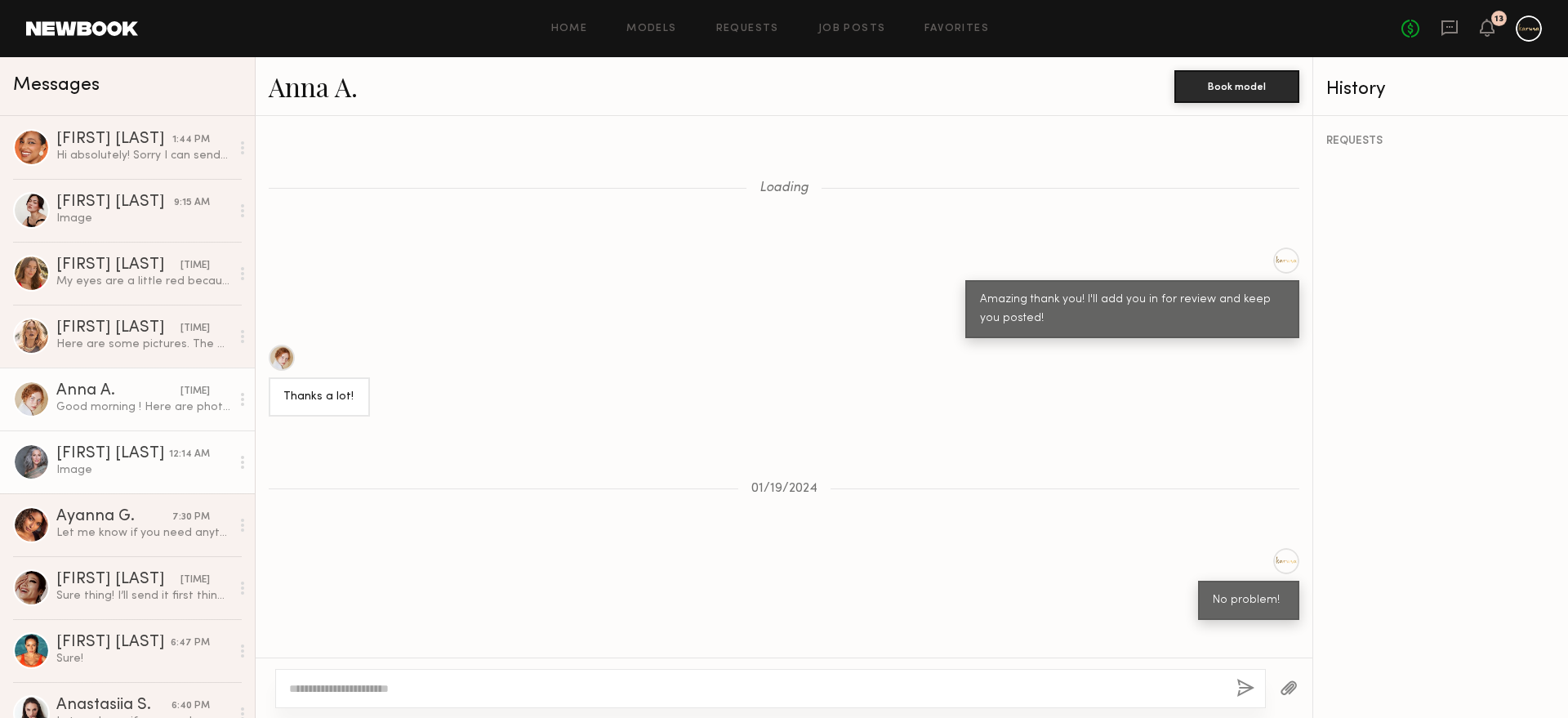 scroll, scrollTop: 2115, scrollLeft: 0, axis: vertical 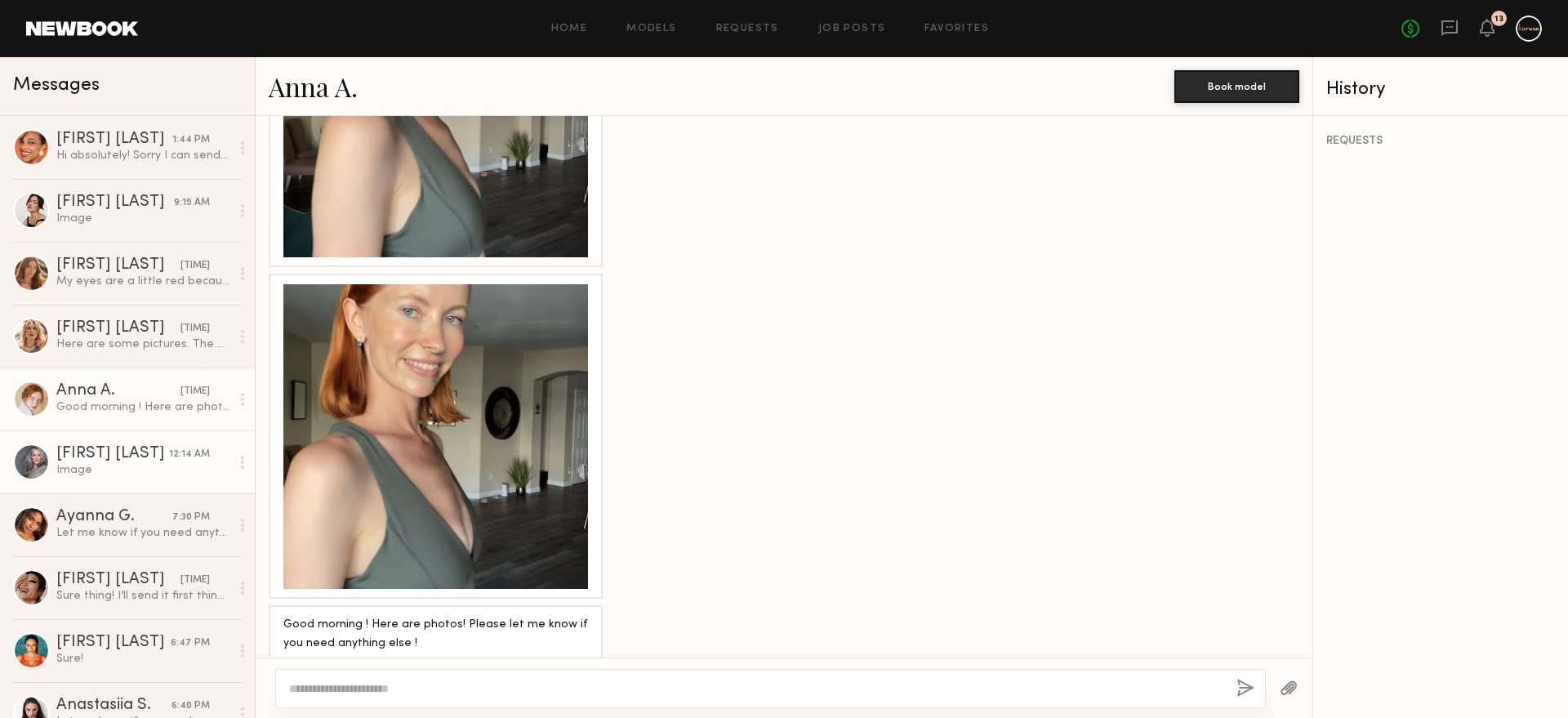 click on "Image" 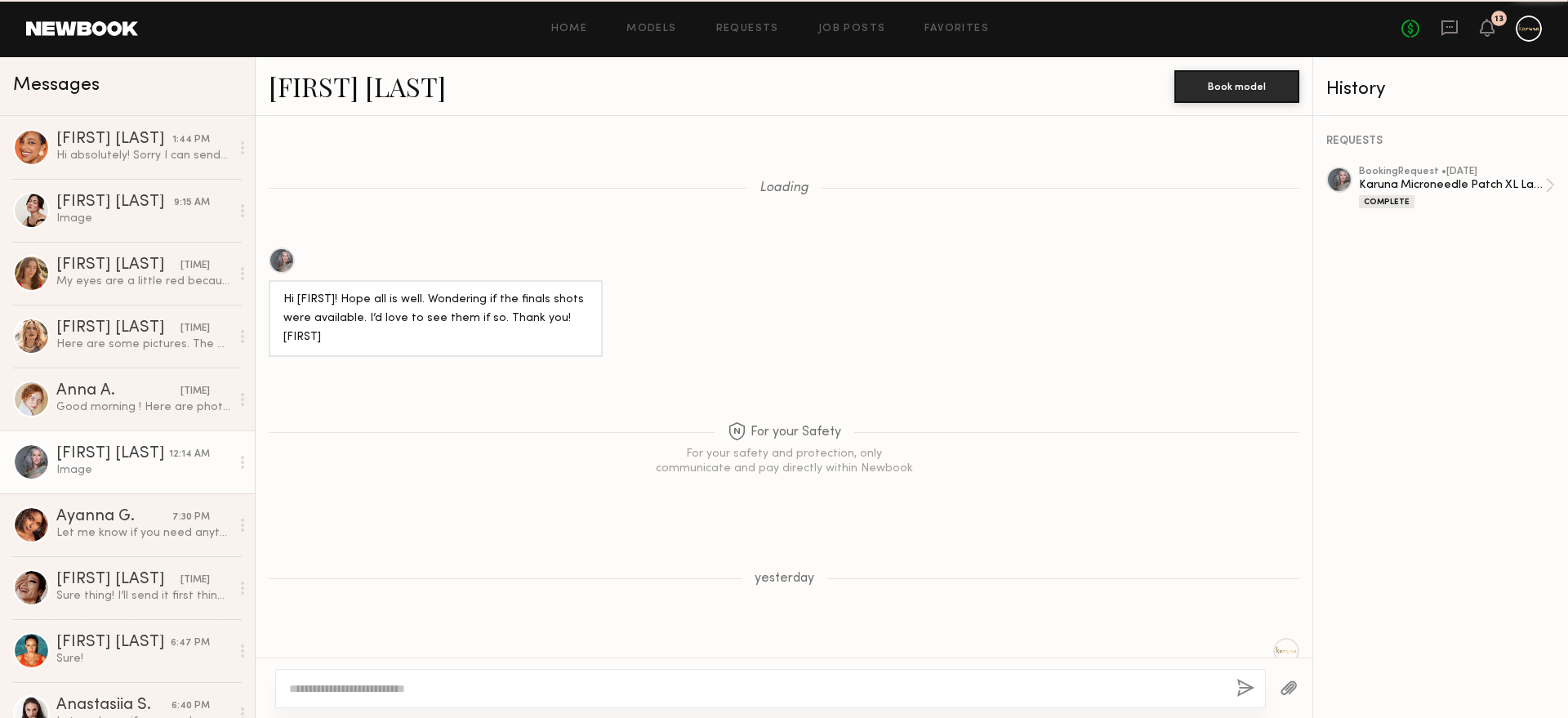 scroll, scrollTop: 3138, scrollLeft: 0, axis: vertical 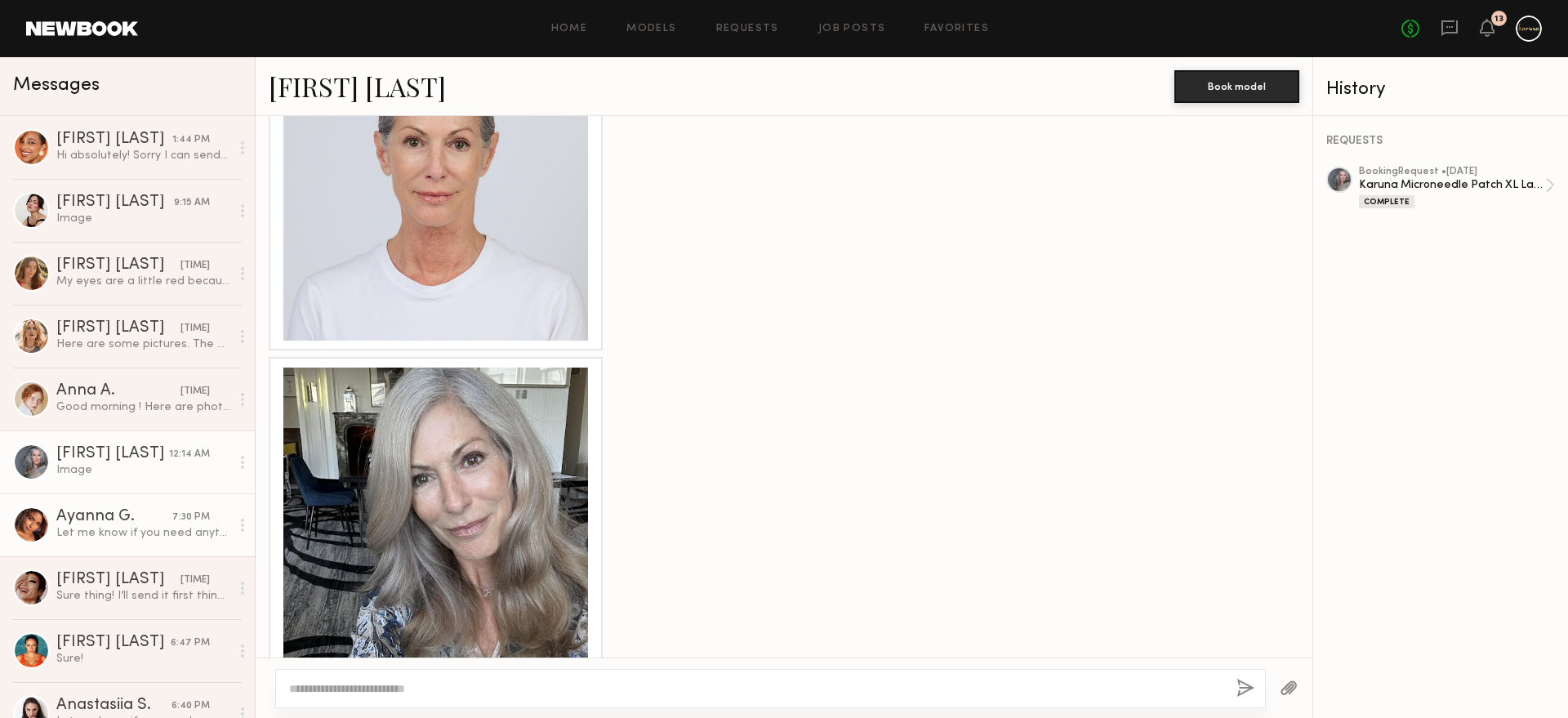 click on "Ayanna G." 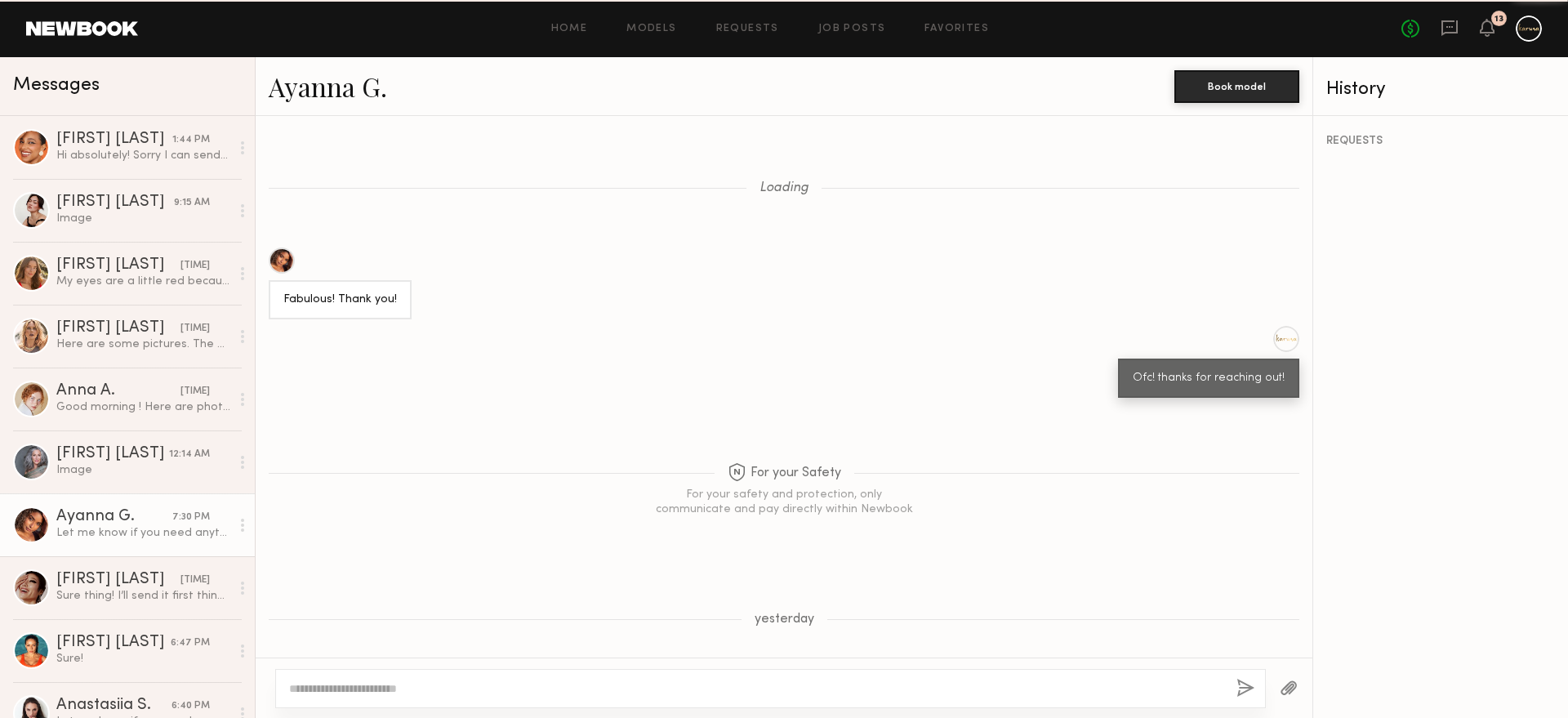 scroll, scrollTop: 1593, scrollLeft: 0, axis: vertical 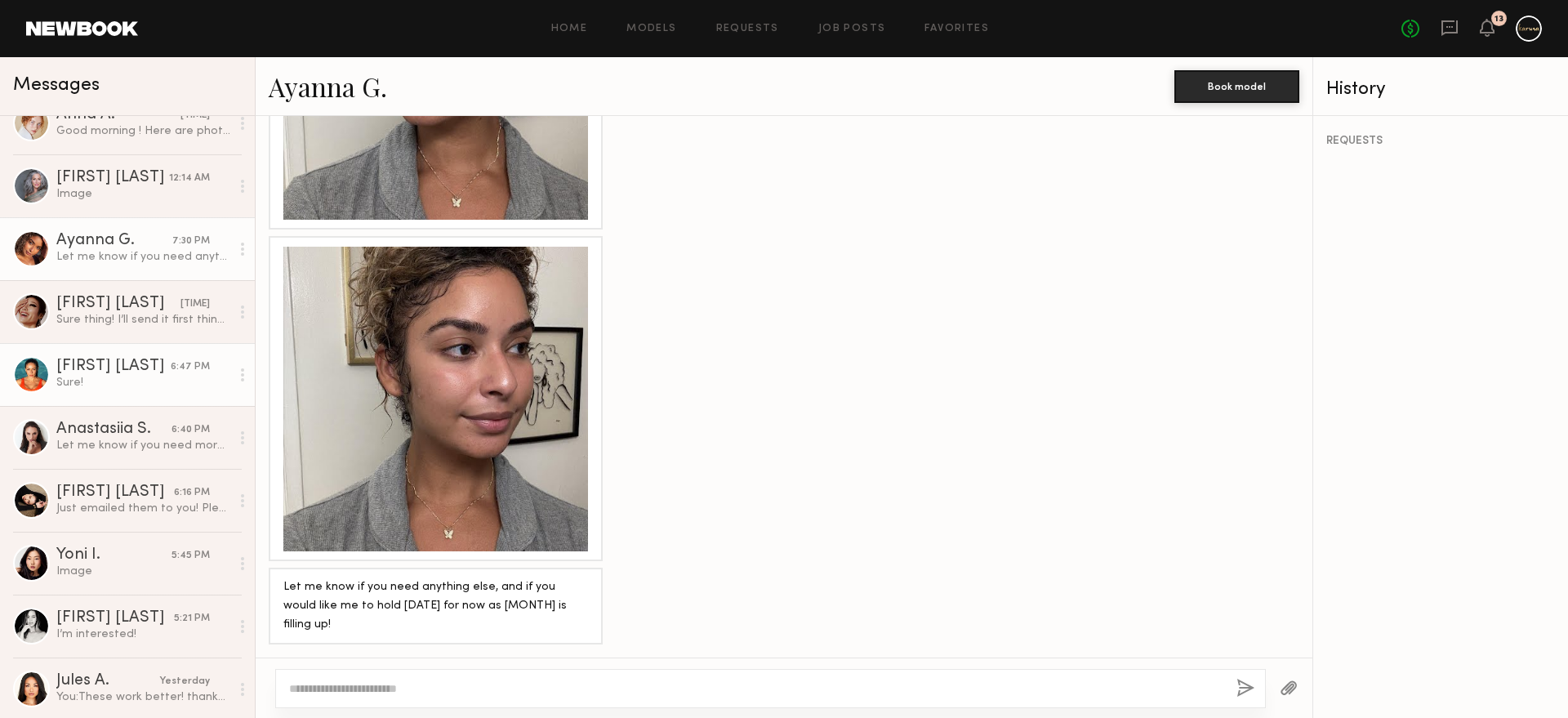 click on "[FIRST] [LAST]" 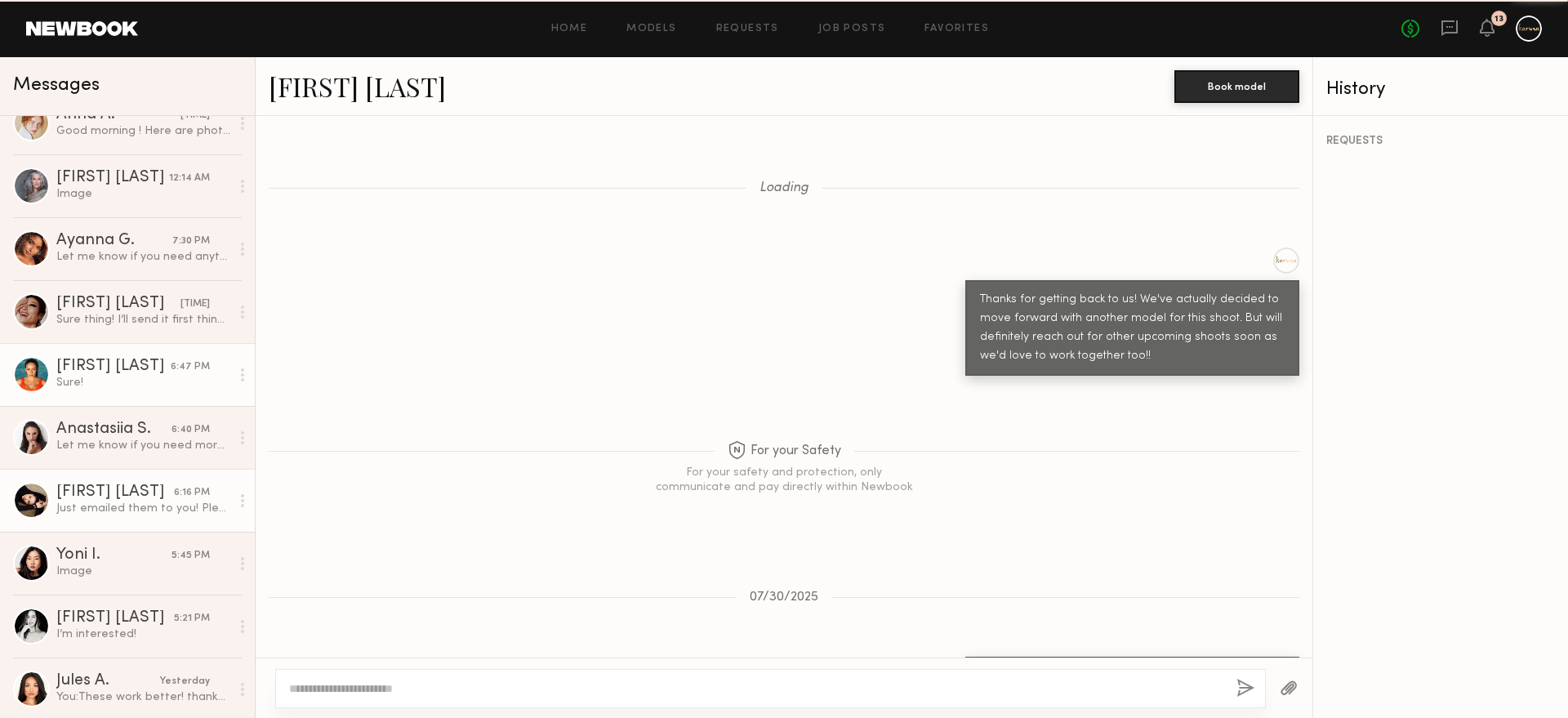 scroll, scrollTop: 2174, scrollLeft: 0, axis: vertical 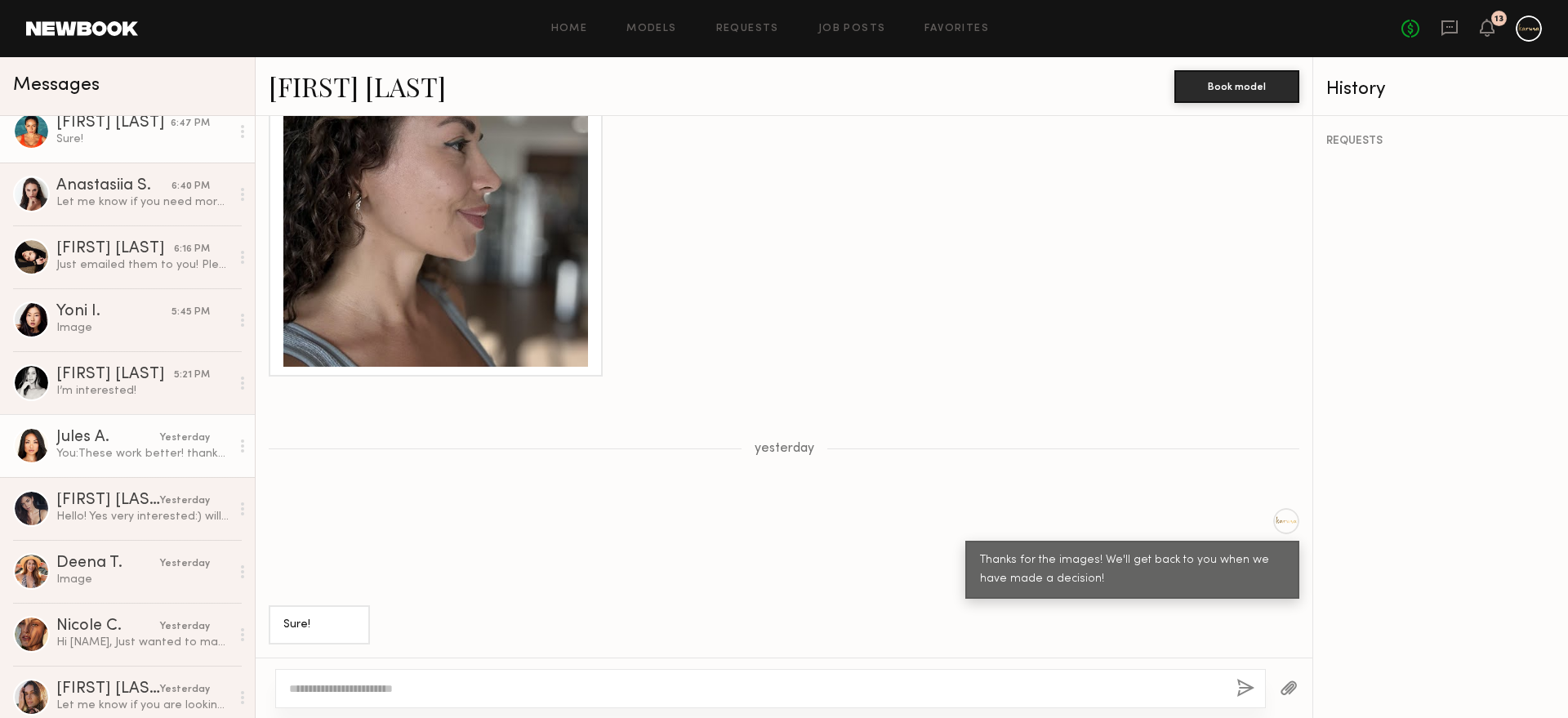 click on "Jules A." 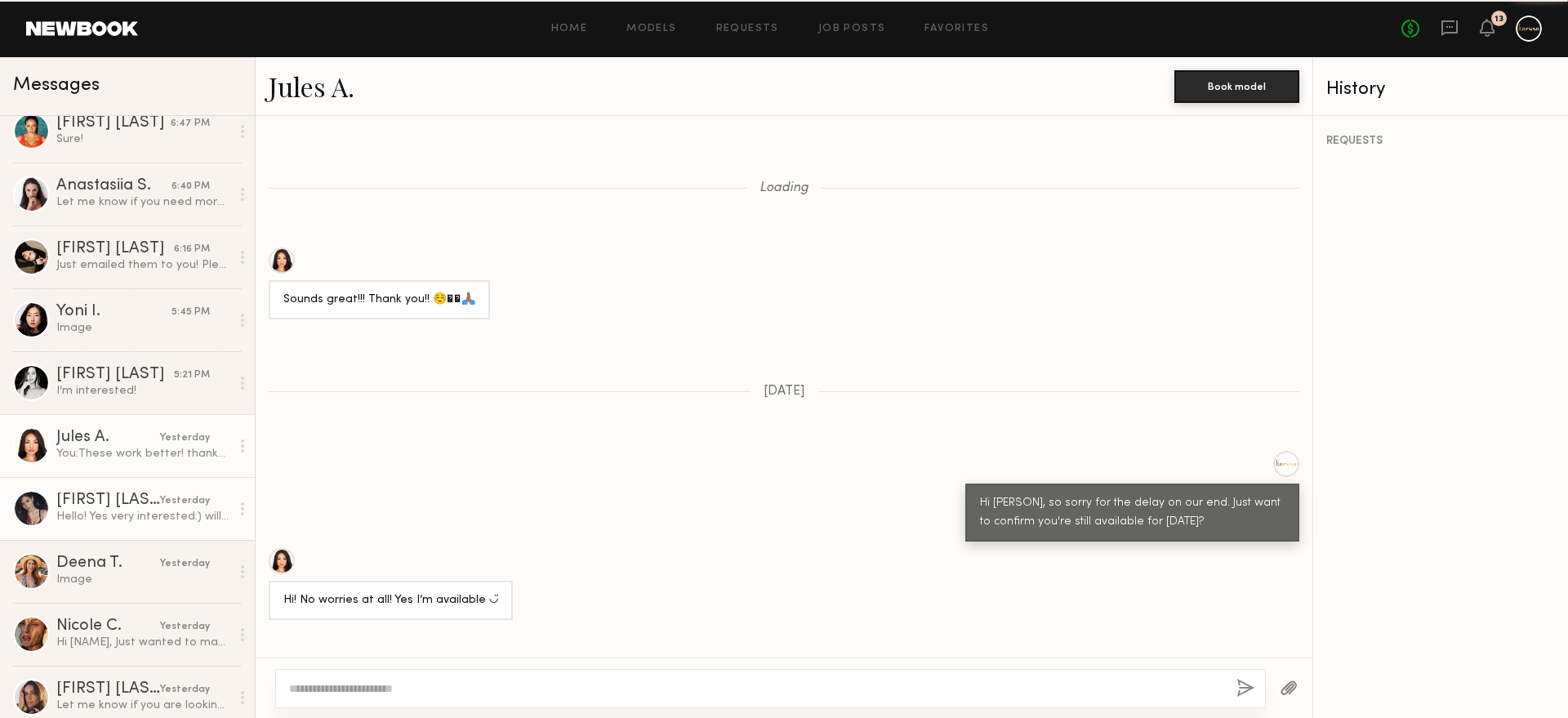 scroll, scrollTop: 1275, scrollLeft: 0, axis: vertical 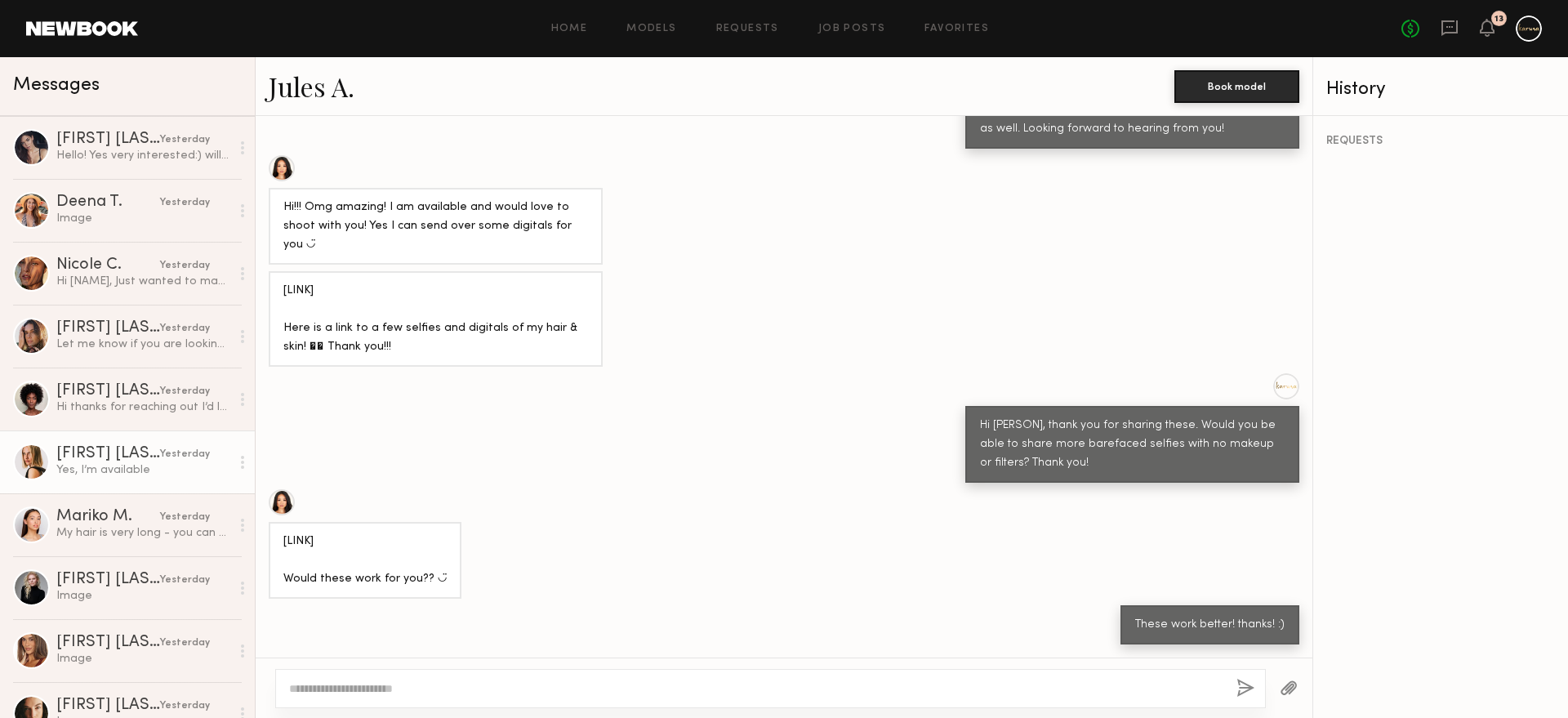 click on "[FIRST] [LAST] yesterday Yes, I’m available" 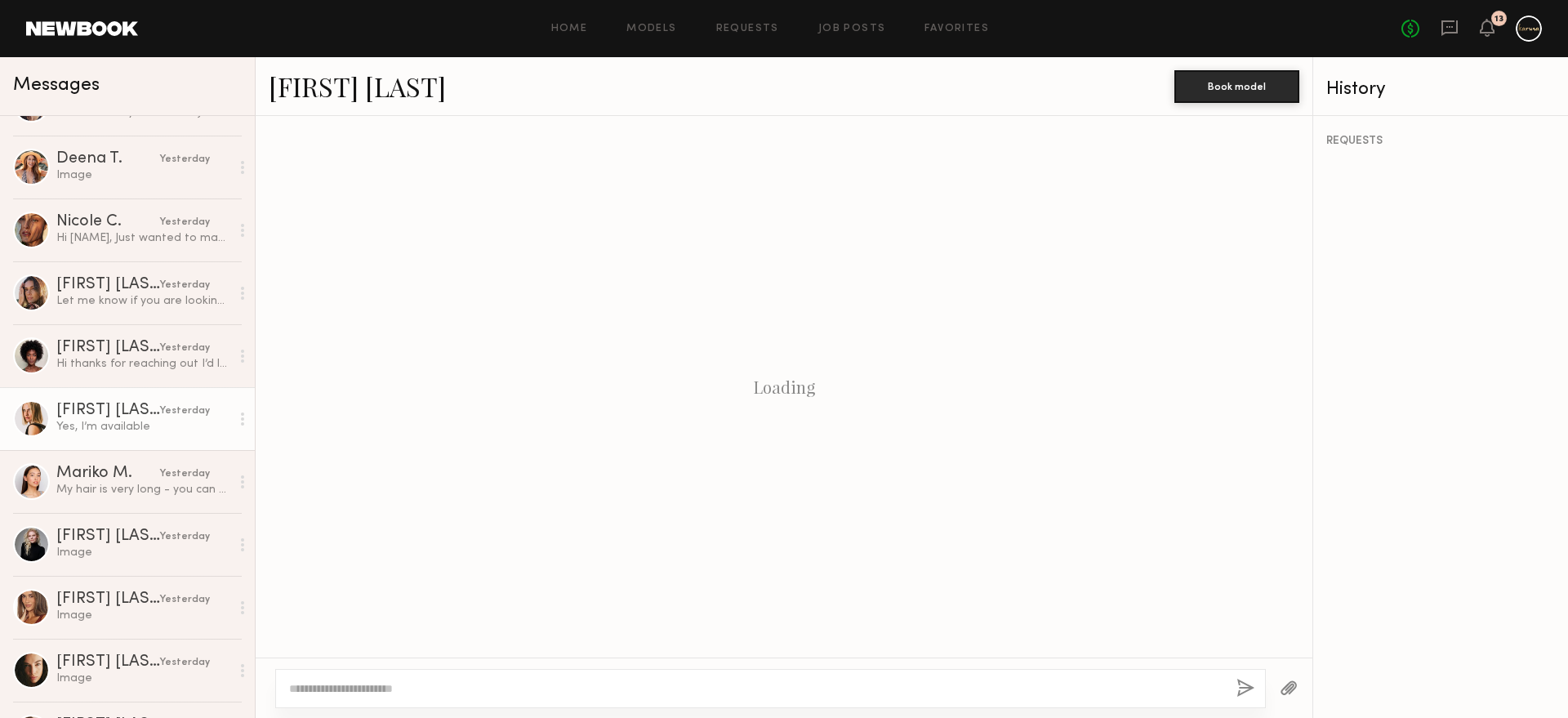 scroll, scrollTop: 1055, scrollLeft: 0, axis: vertical 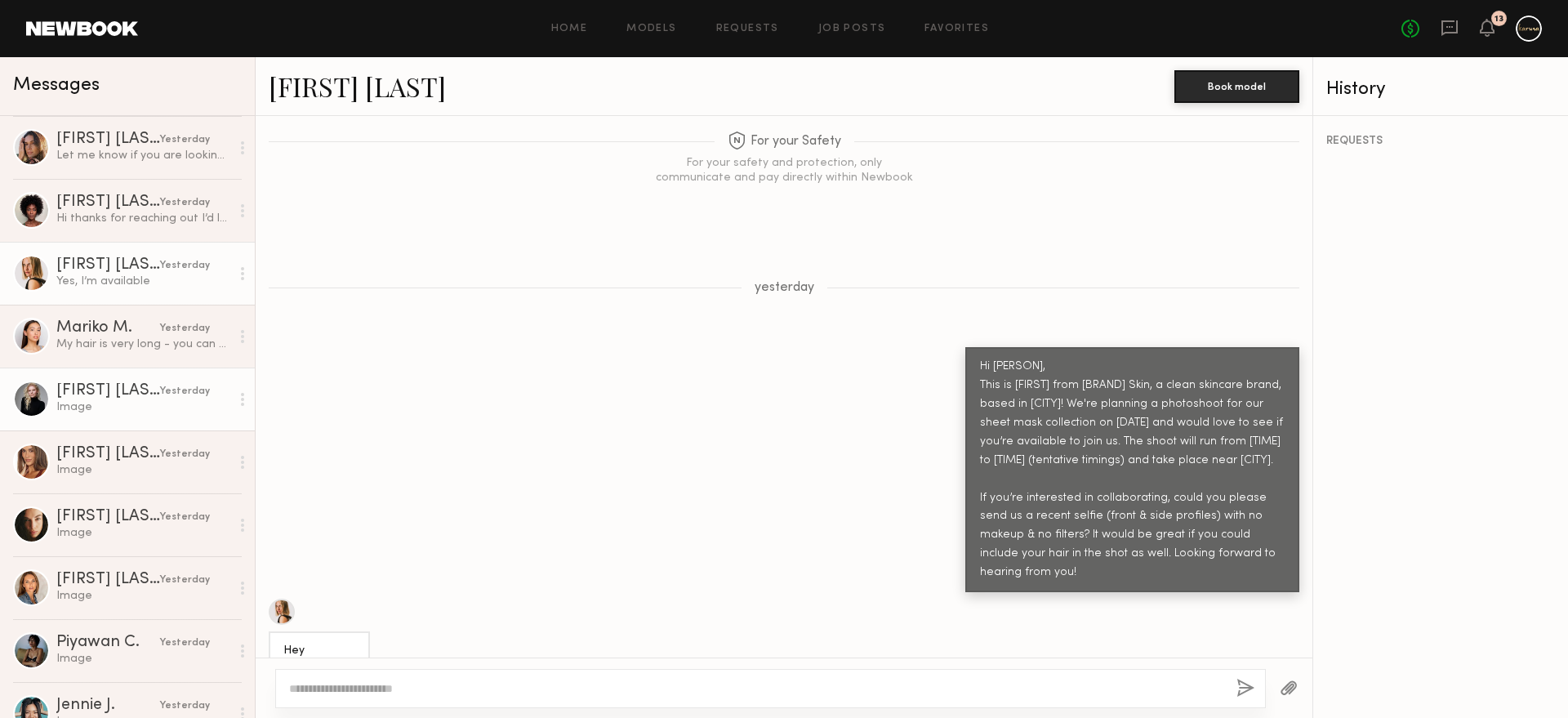 click on "Image" 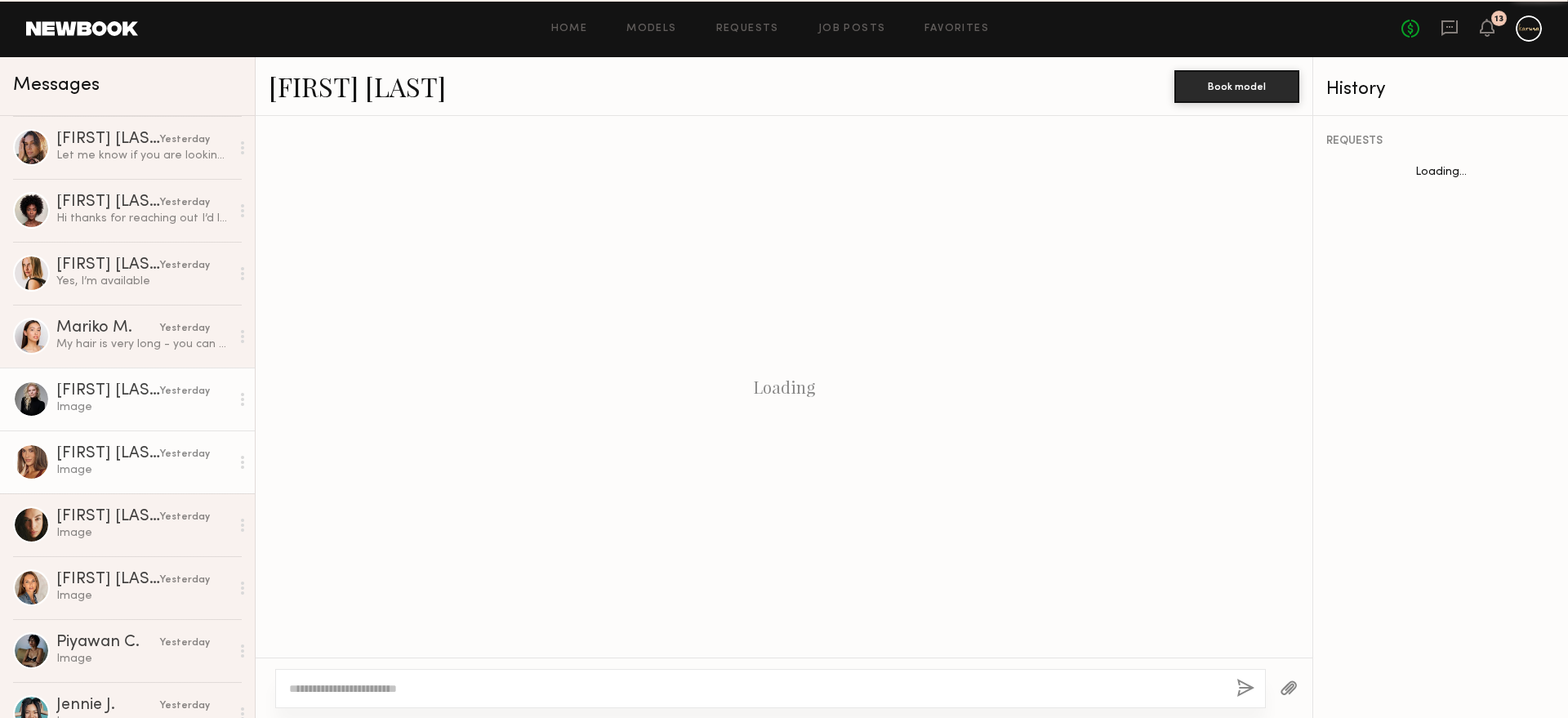 click on "[FIRST] [LAST] yesterday Image" 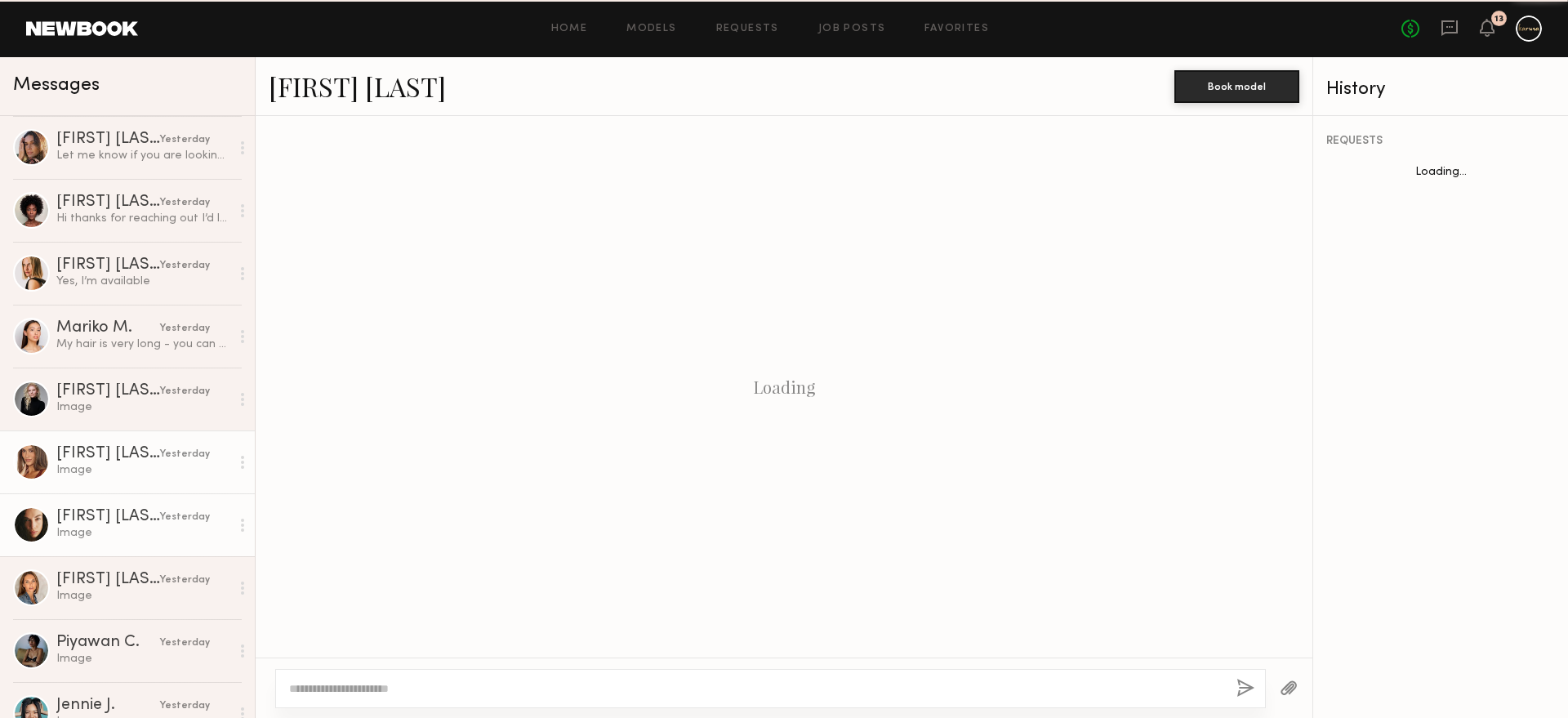 scroll, scrollTop: 1184, scrollLeft: 0, axis: vertical 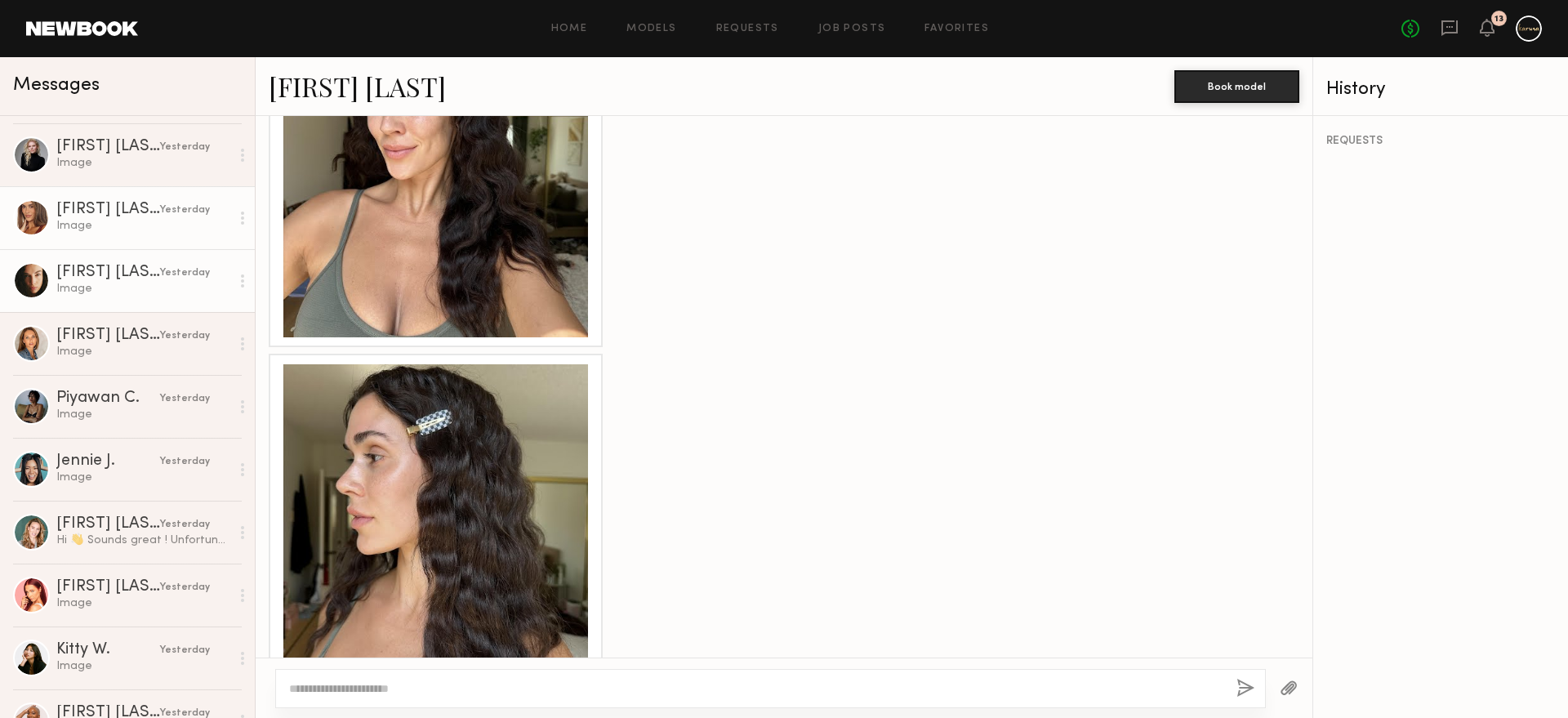click on "[FIRST] [LAST] [TIME]" 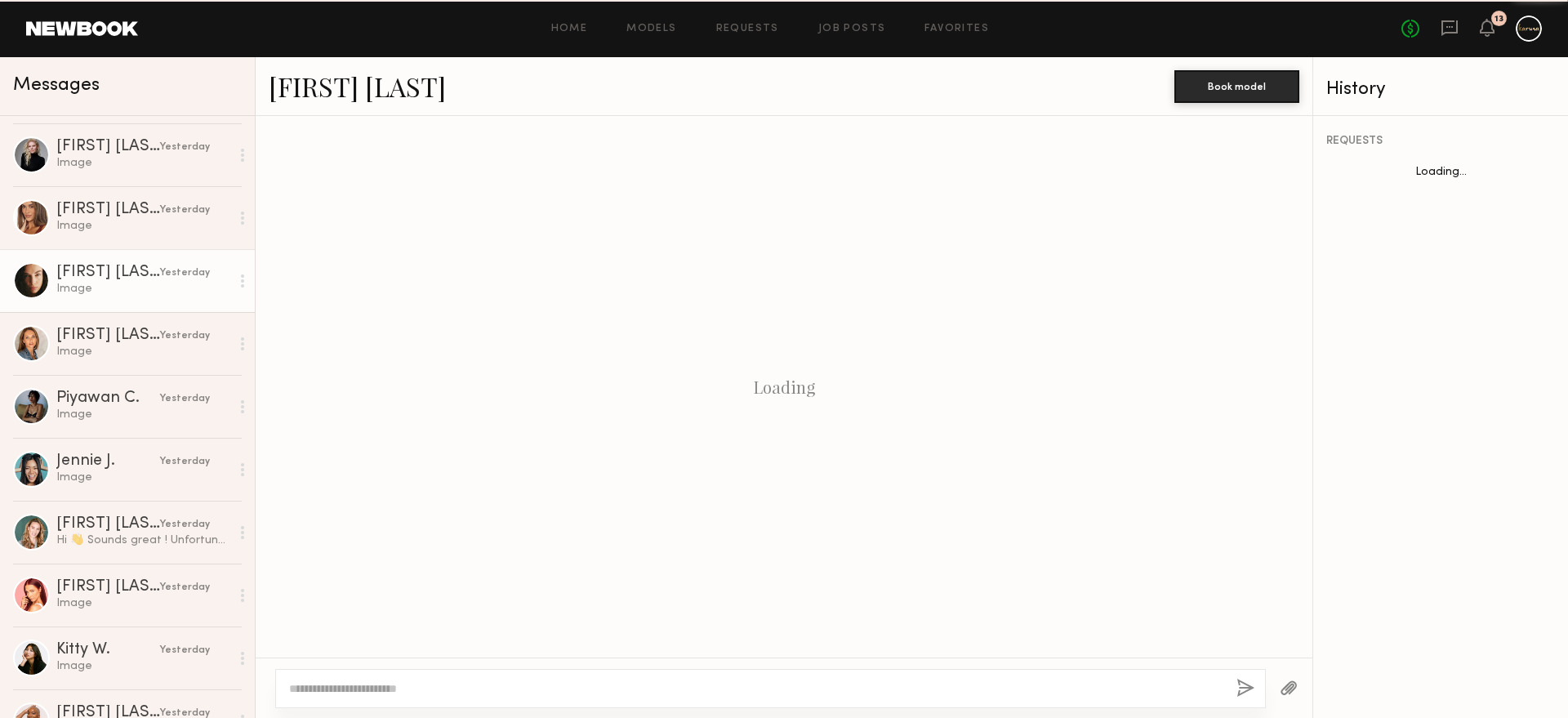 scroll, scrollTop: 1442, scrollLeft: 0, axis: vertical 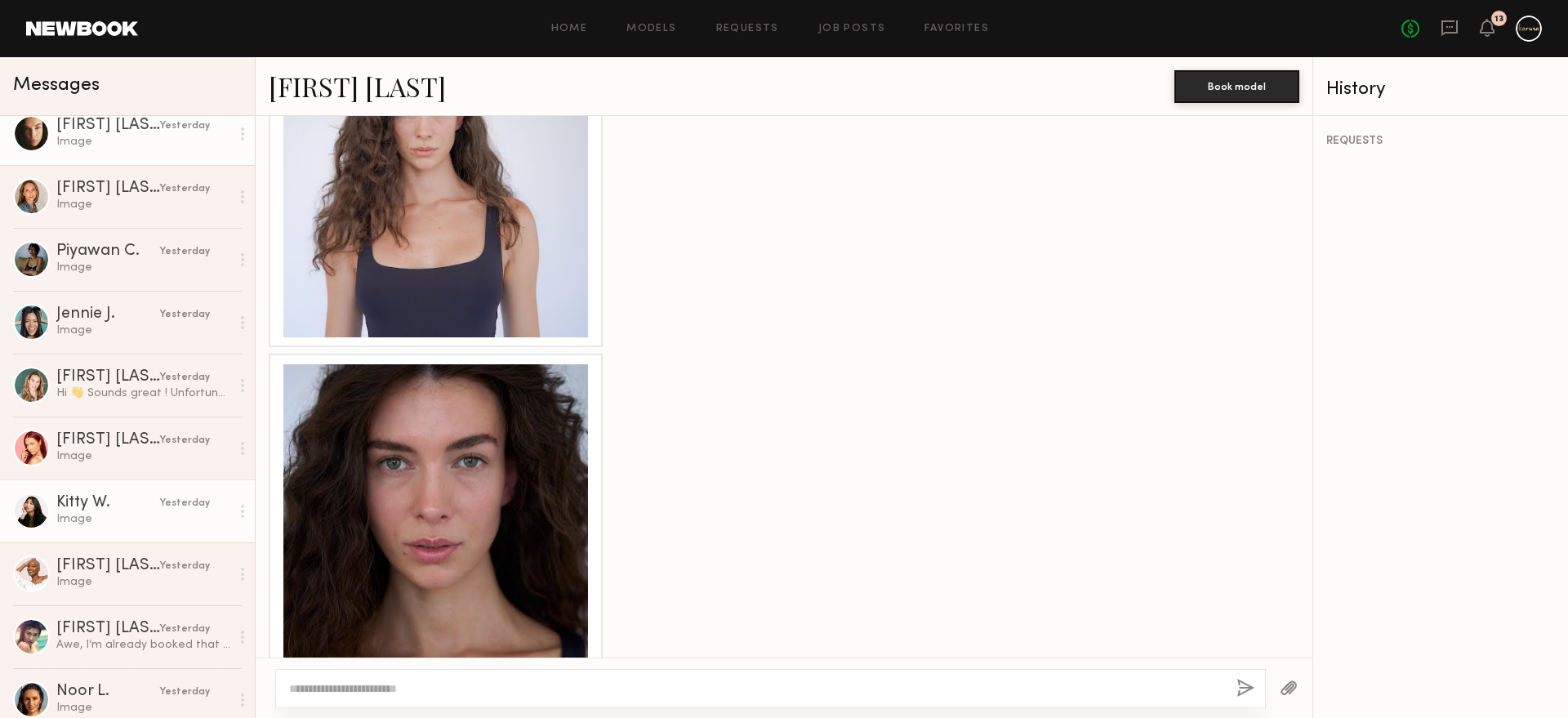 click on "Kitty W." 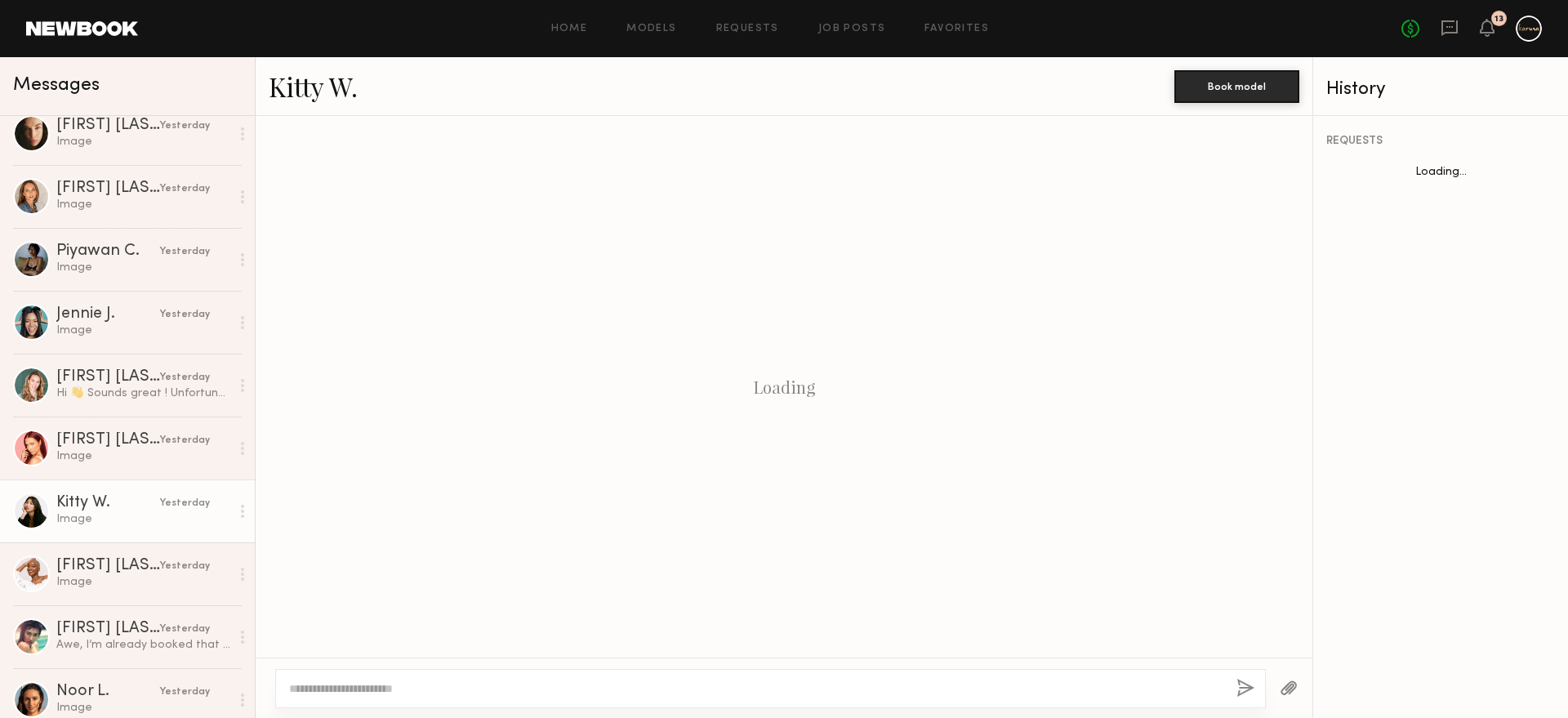 scroll, scrollTop: 1920, scrollLeft: 0, axis: vertical 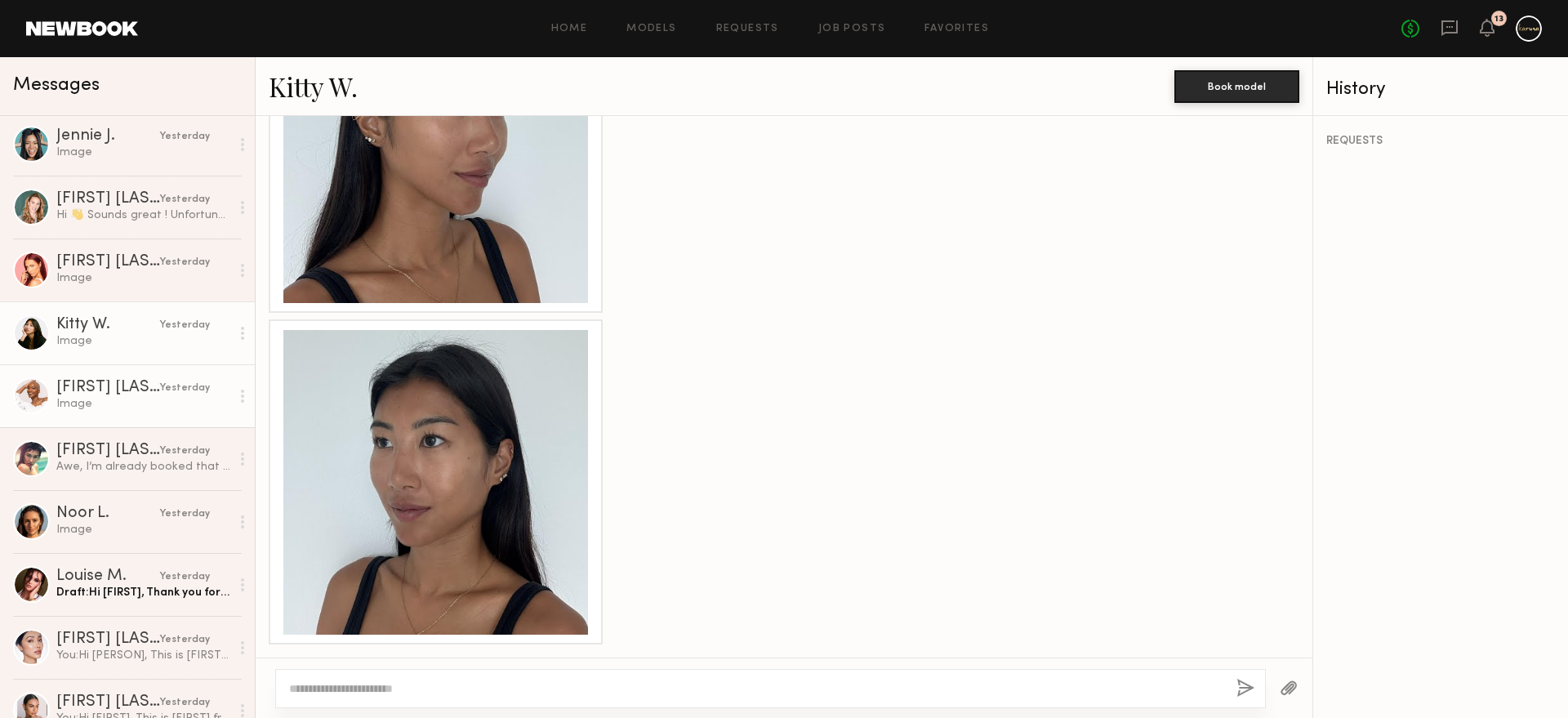 click on "Image" 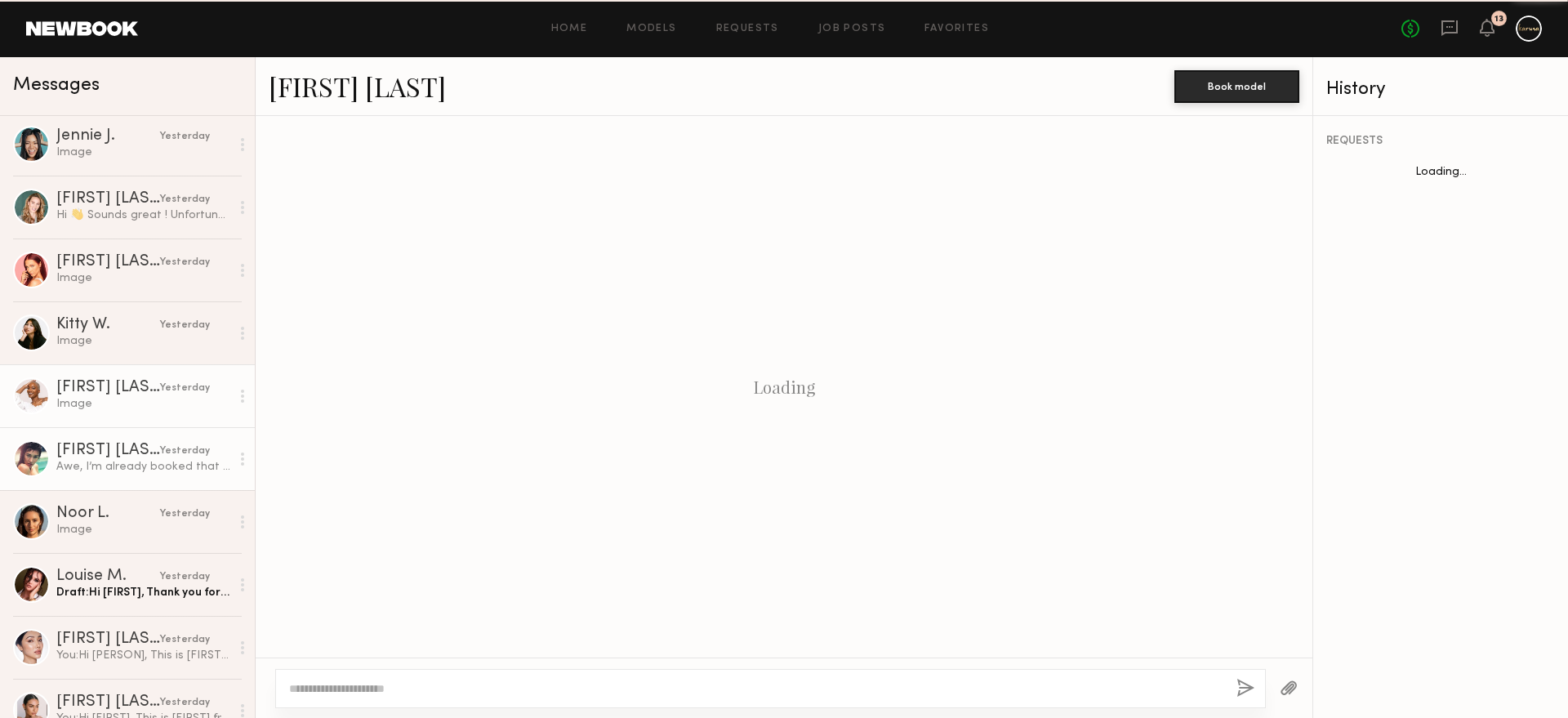 scroll, scrollTop: 1377, scrollLeft: 0, axis: vertical 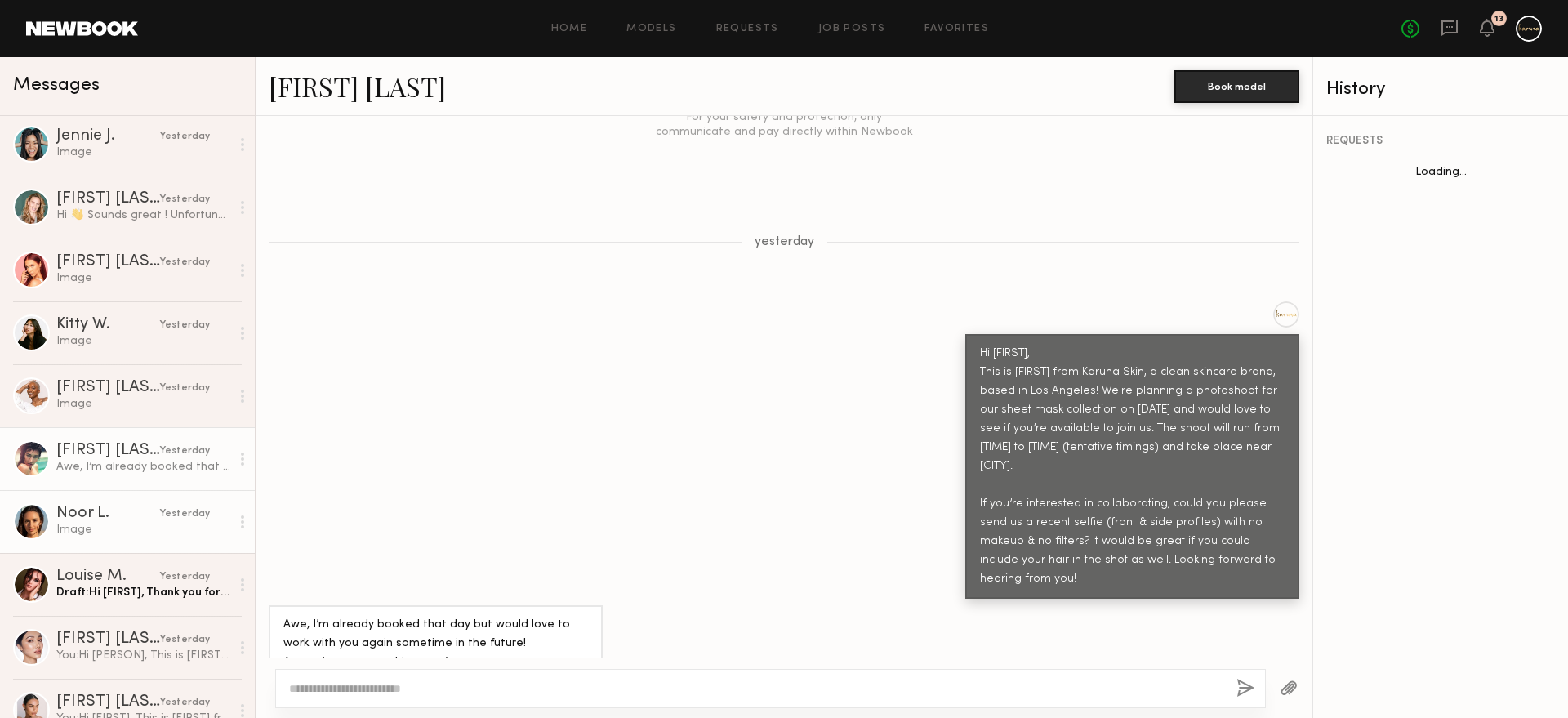 click on "Noor L." 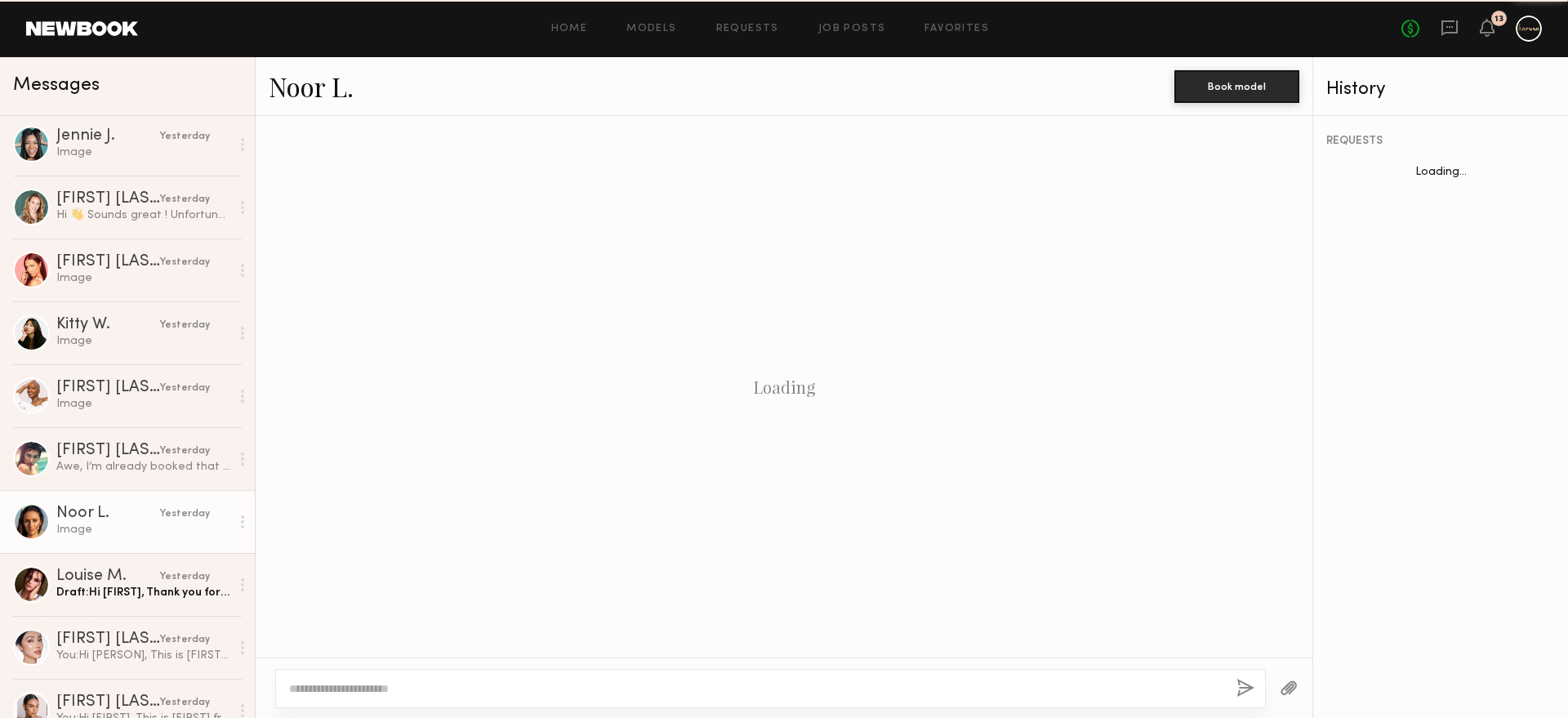 scroll, scrollTop: 2565, scrollLeft: 0, axis: vertical 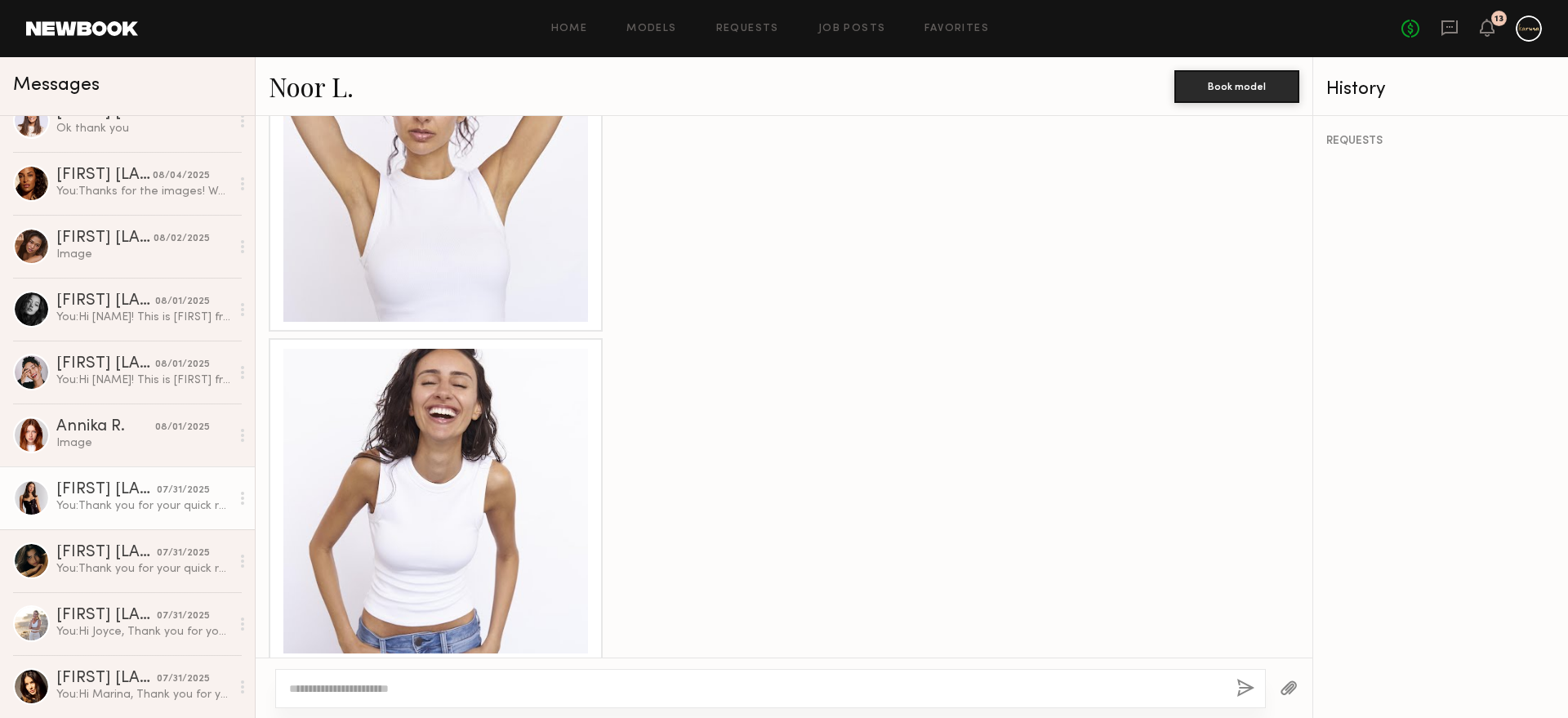 click on "You:  Thank you for your quick response! Could you please send us a current selfie (of your front and side profile) w/ no makeup. It would be great if you could include your hair in the shot as well :)" 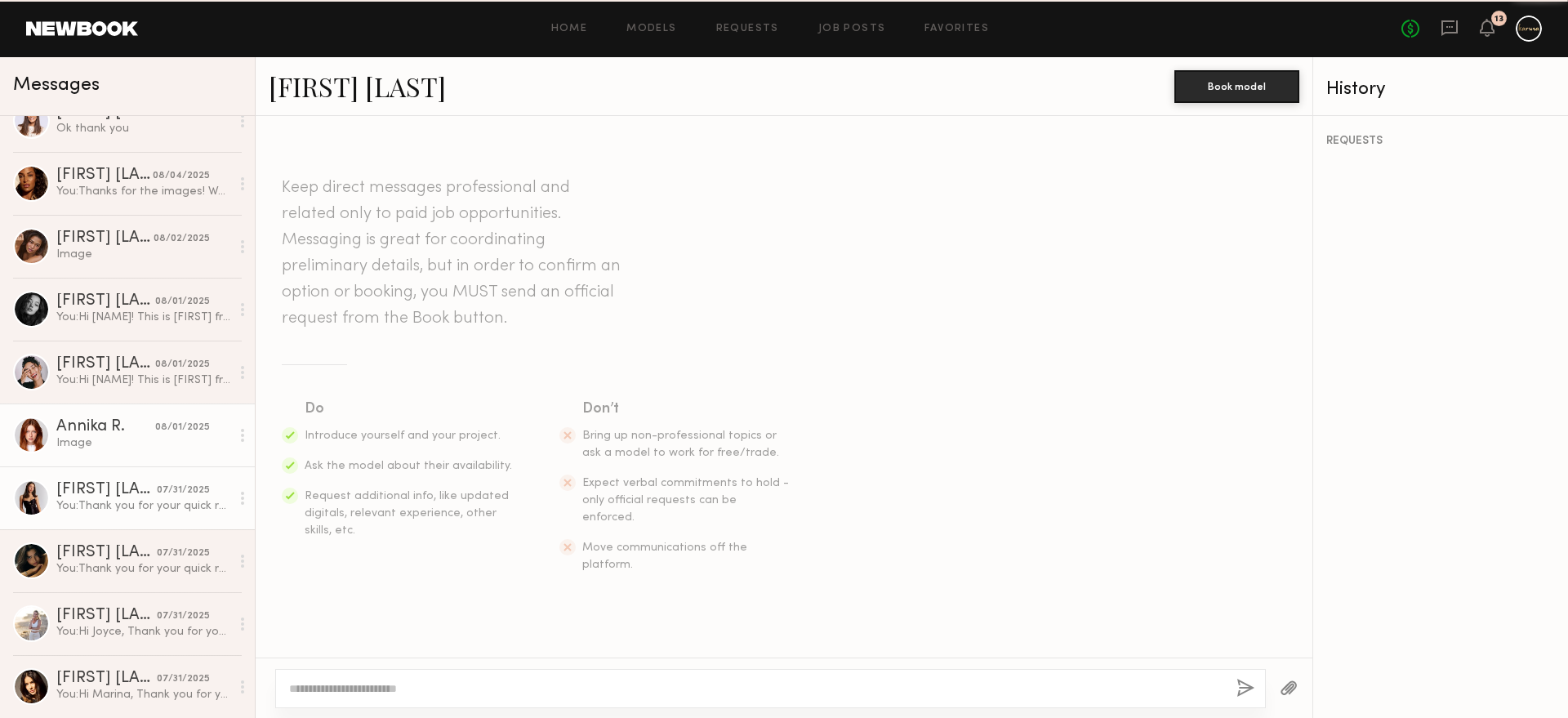 scroll, scrollTop: 524, scrollLeft: 0, axis: vertical 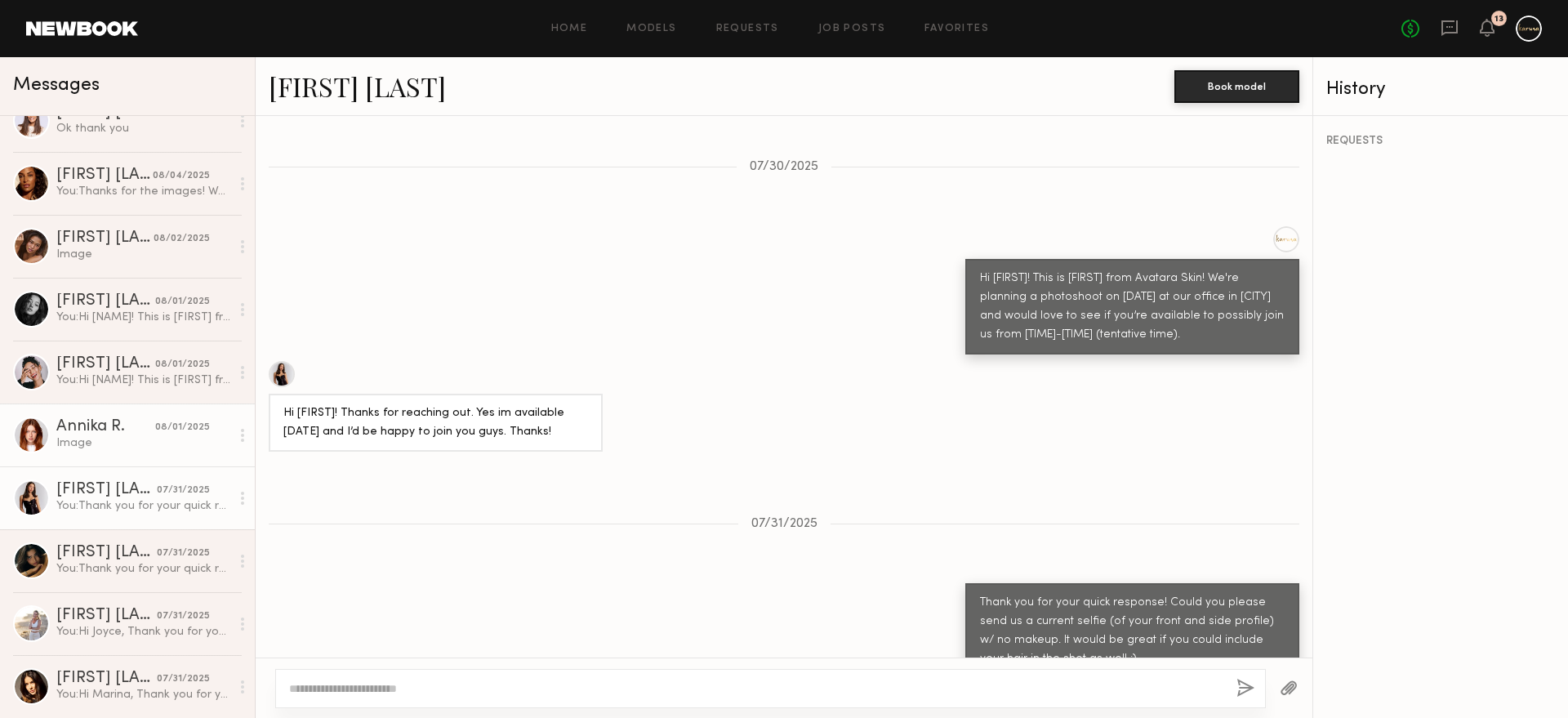 click on "Image" 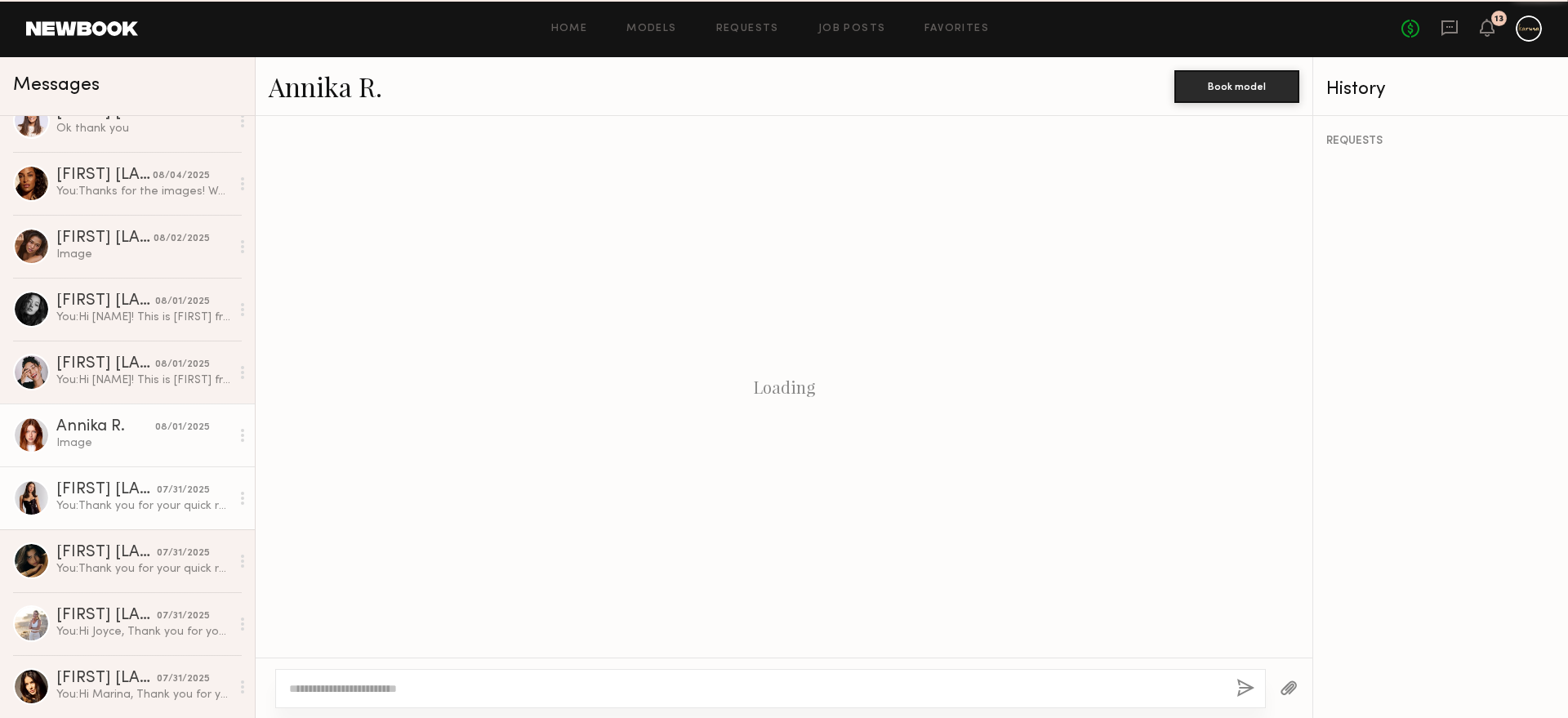 scroll, scrollTop: 1607, scrollLeft: 0, axis: vertical 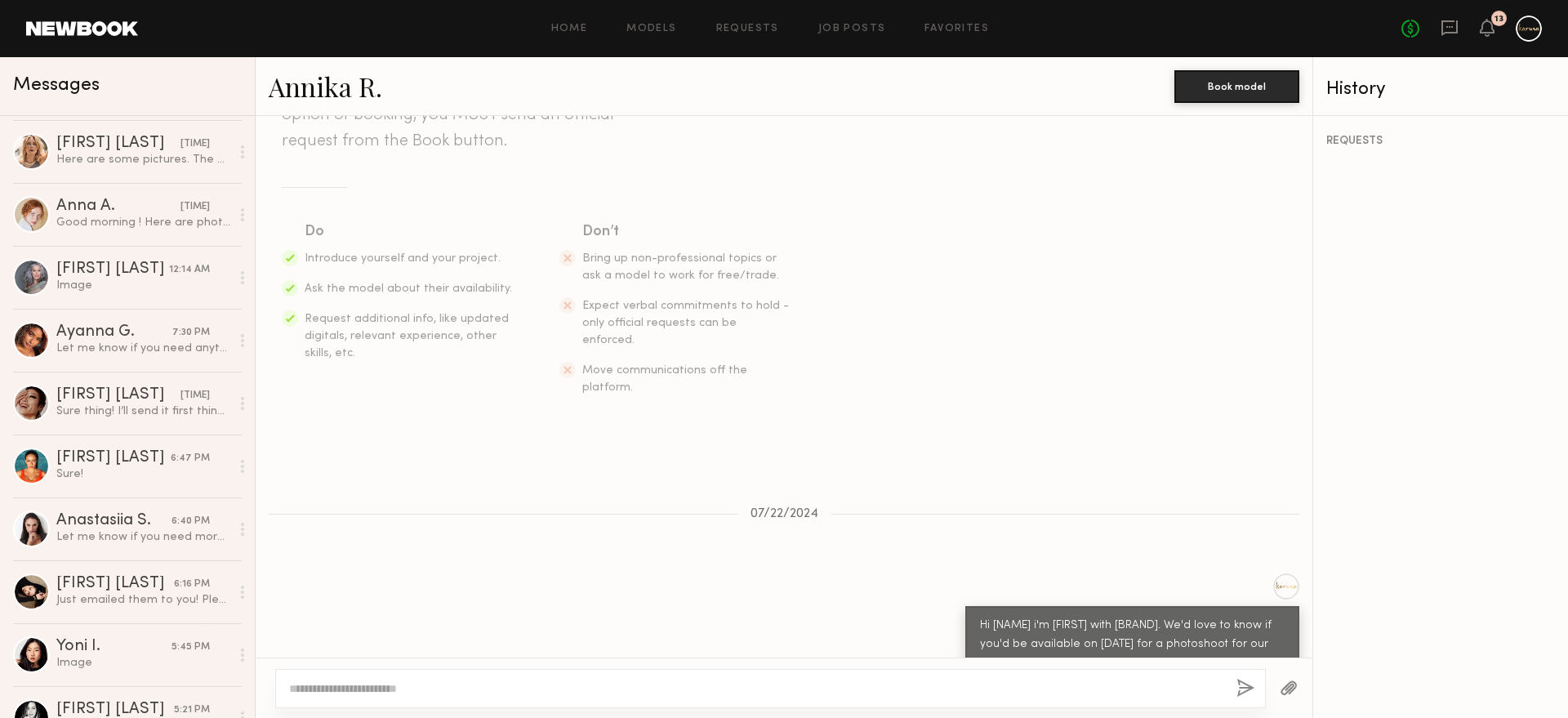 click on "Home Models Requests Job Posts Favorites Sign Out No fees up to $5,000 13" 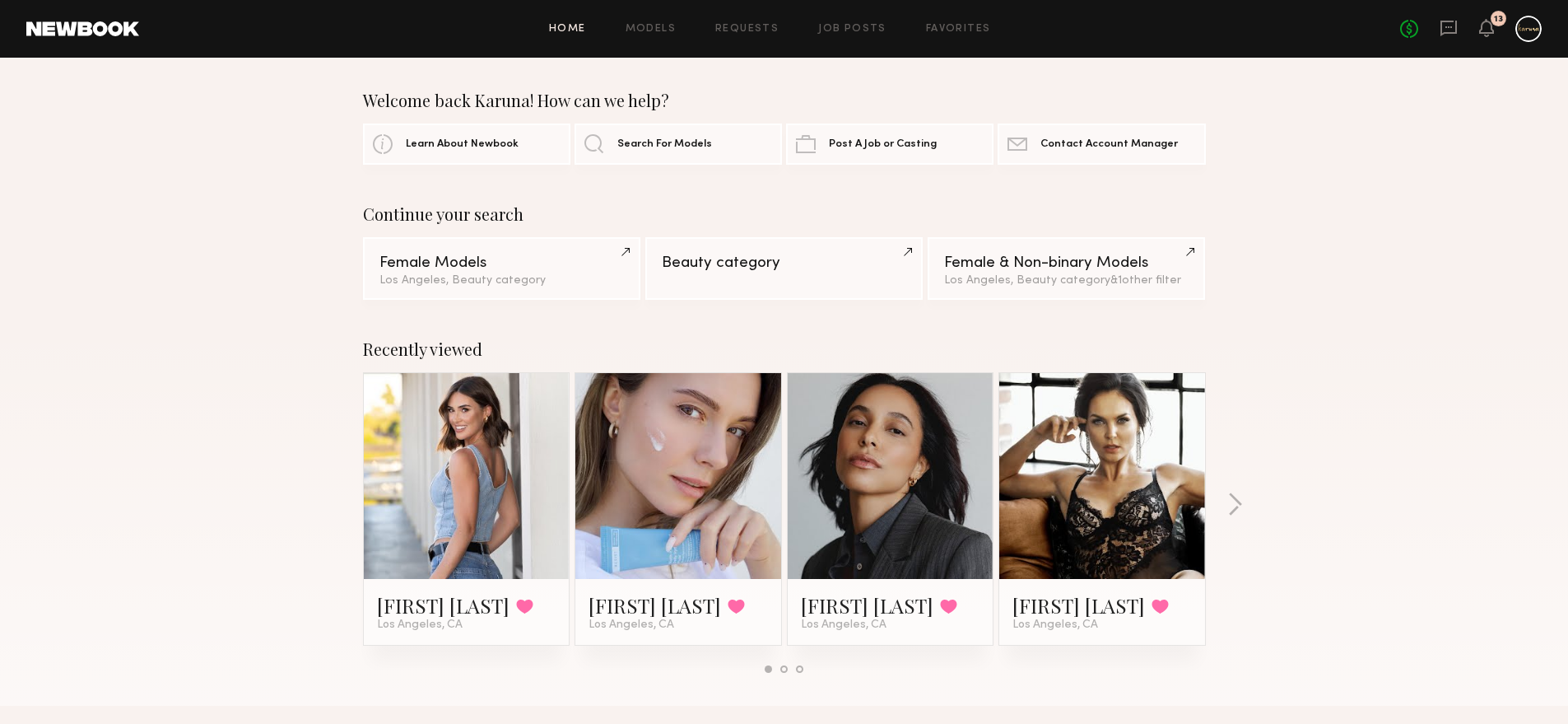 click 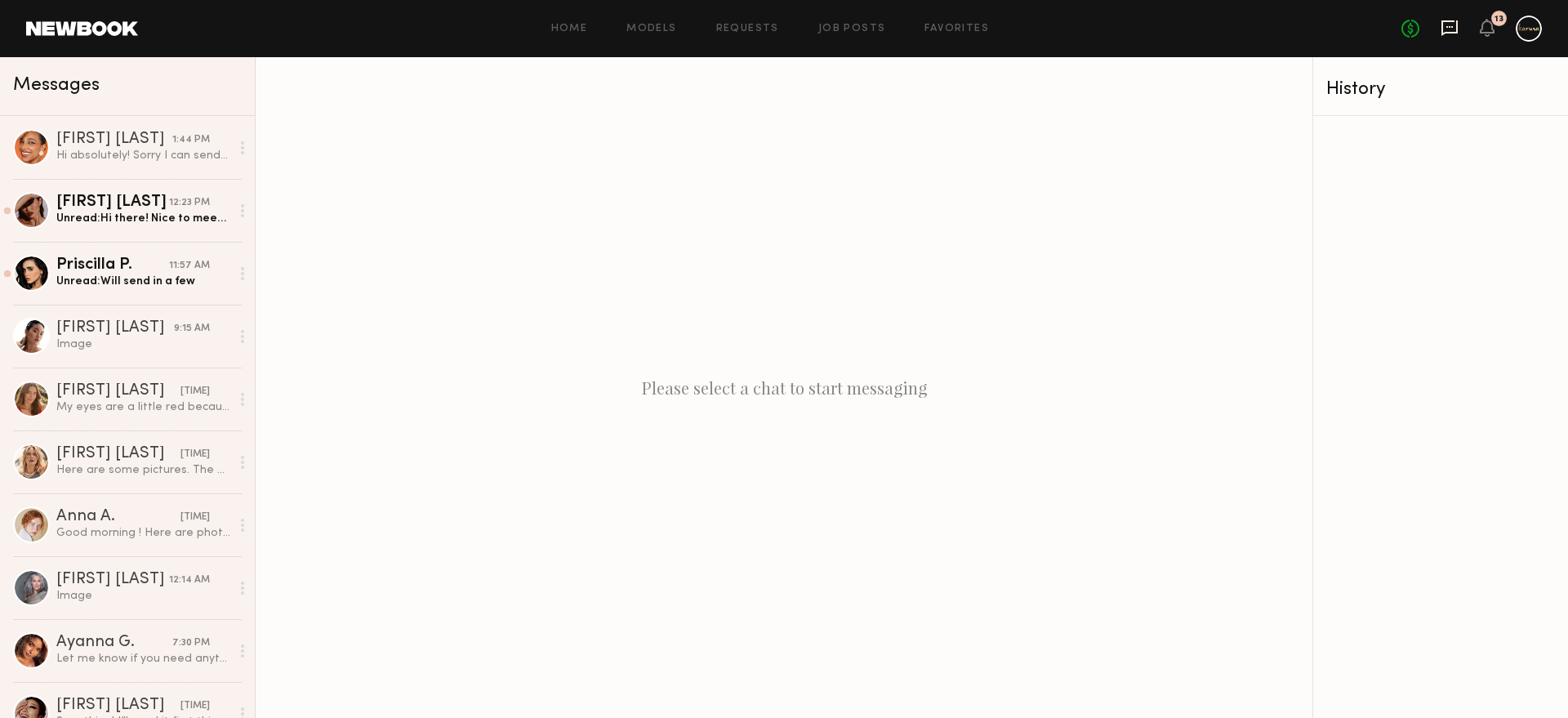 click 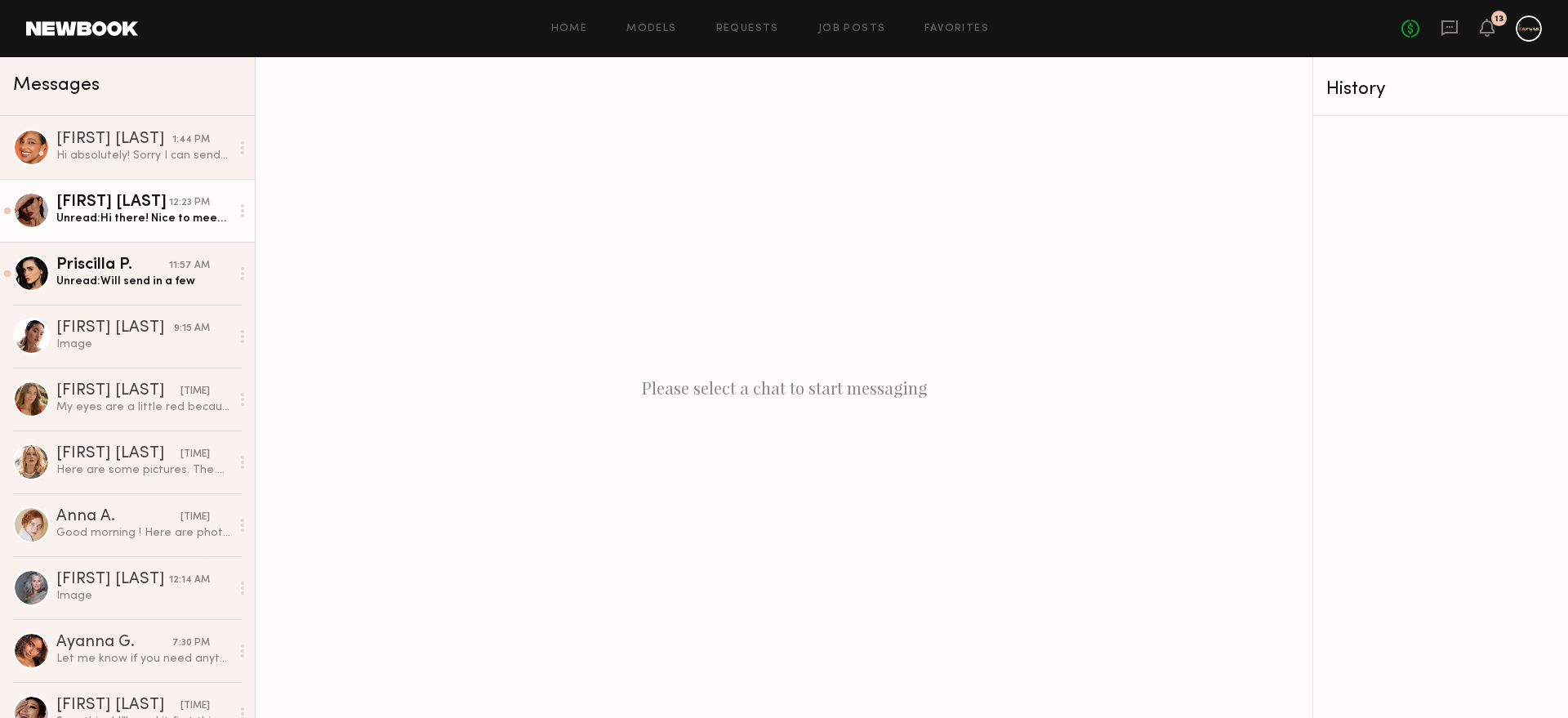 click on "[FIRST] [LAST]" 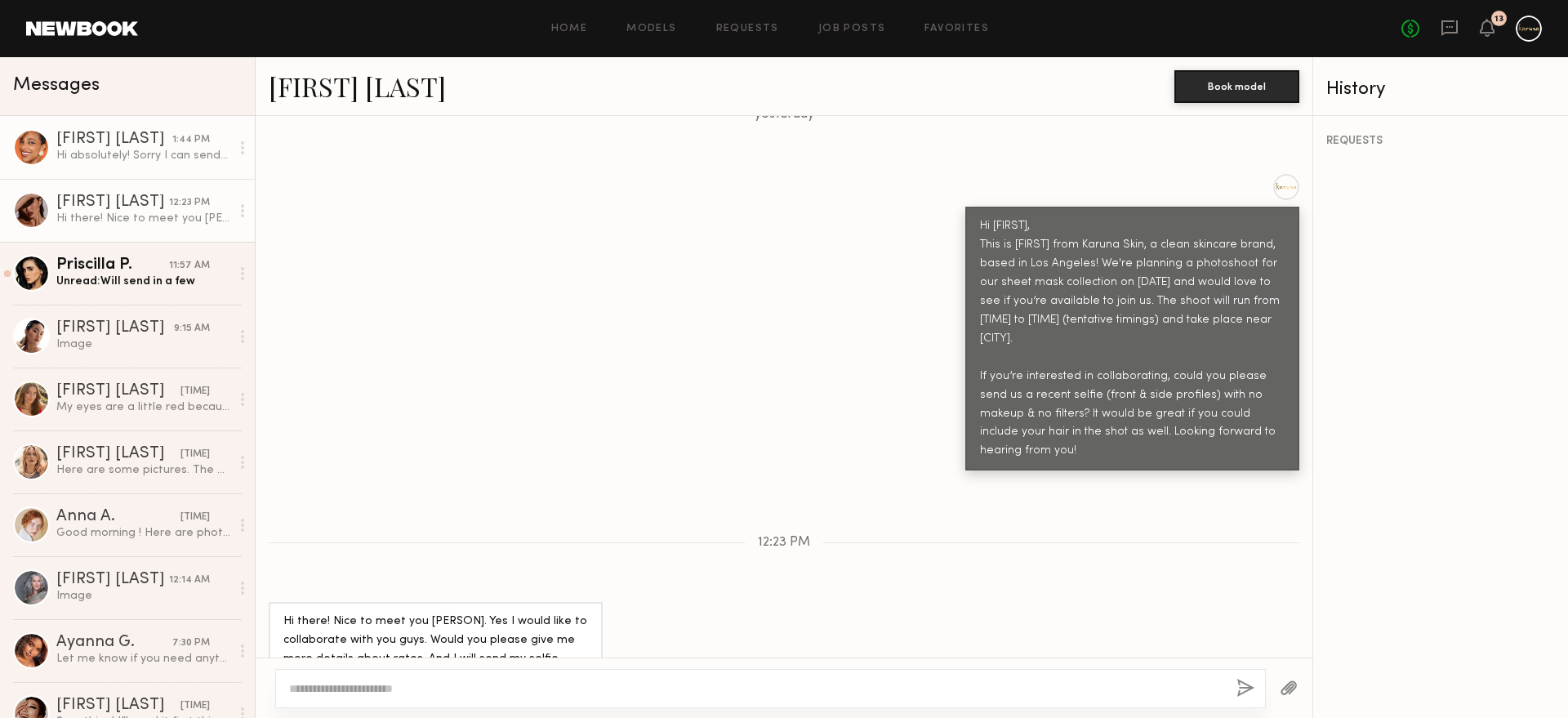 click on "[FIRST] [LAST] [TIME]" 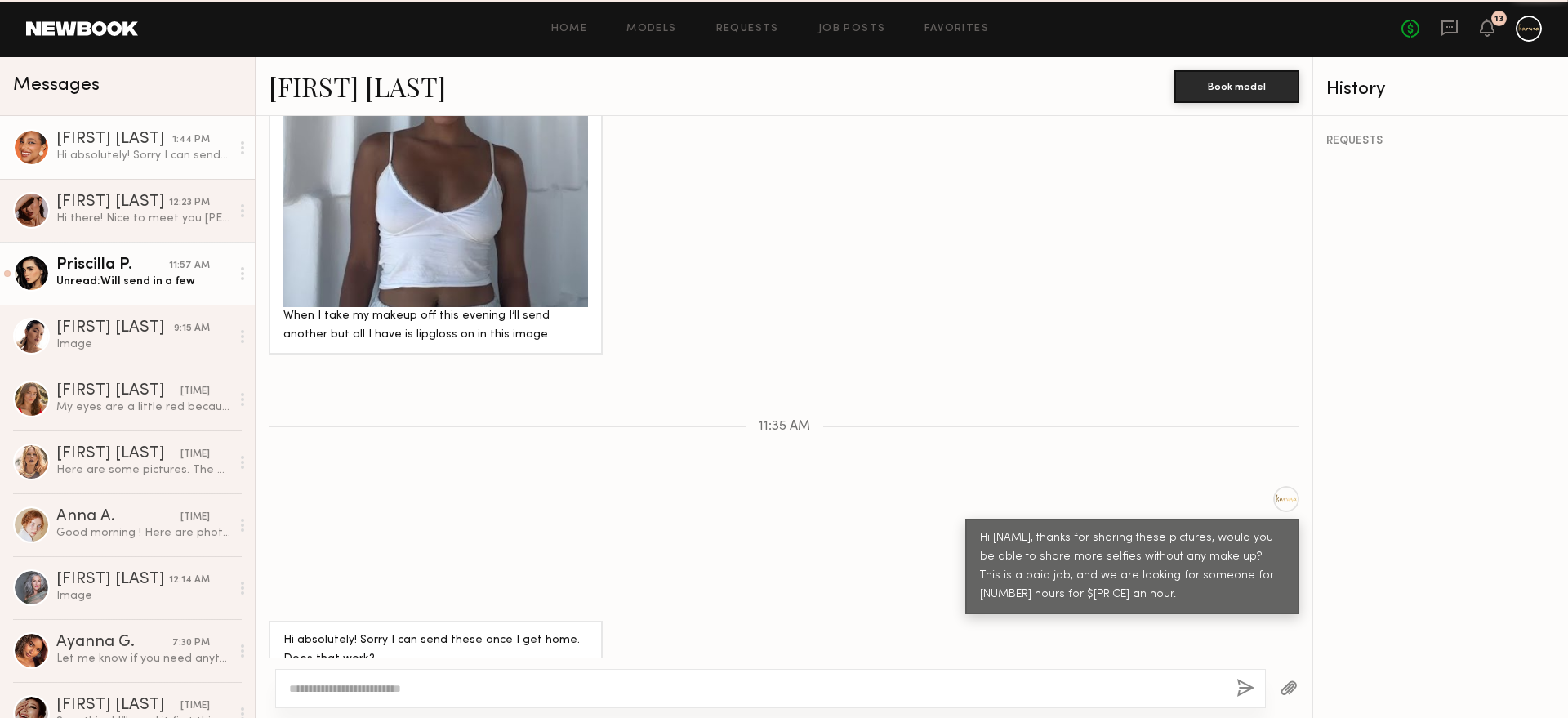 click on "Unread:  Will send in a few" 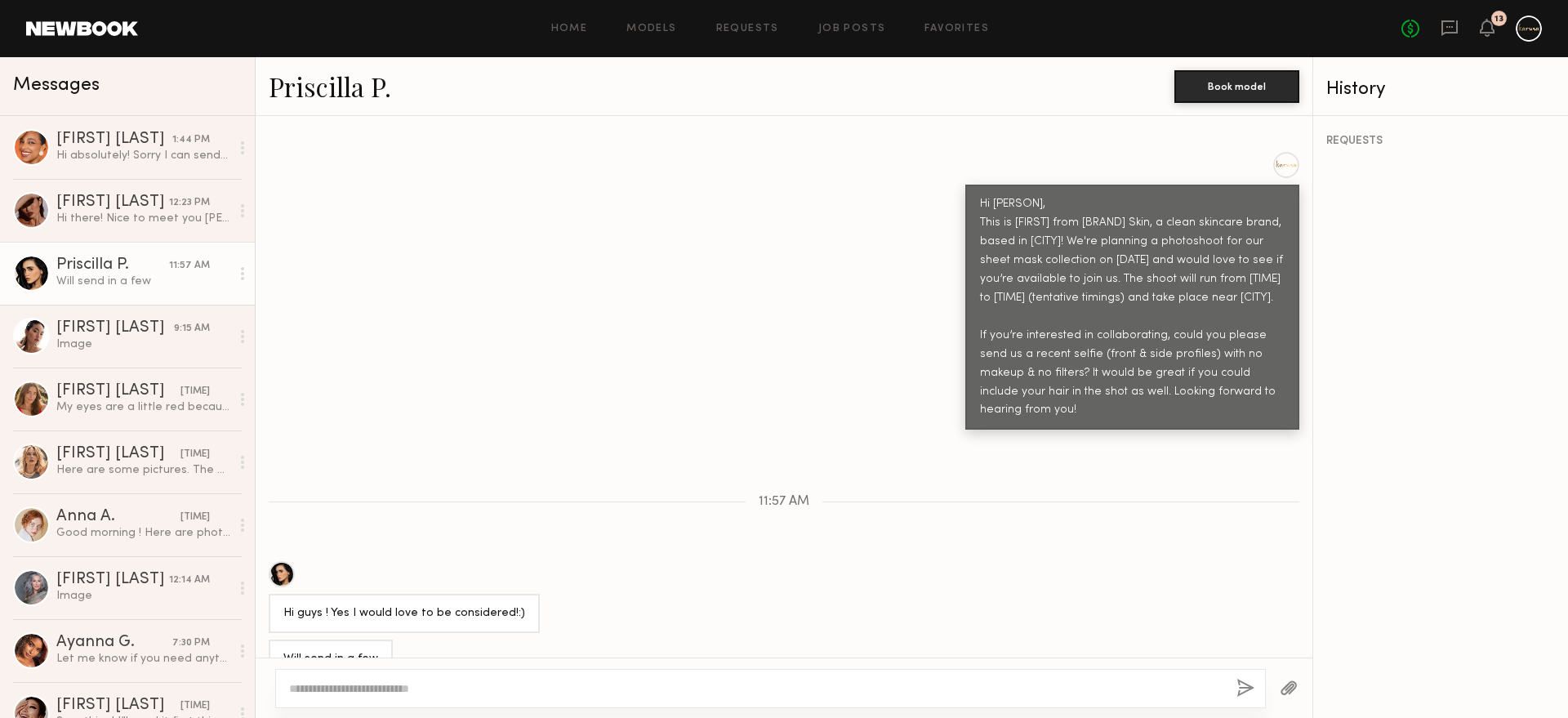 click on "Priscilla P." 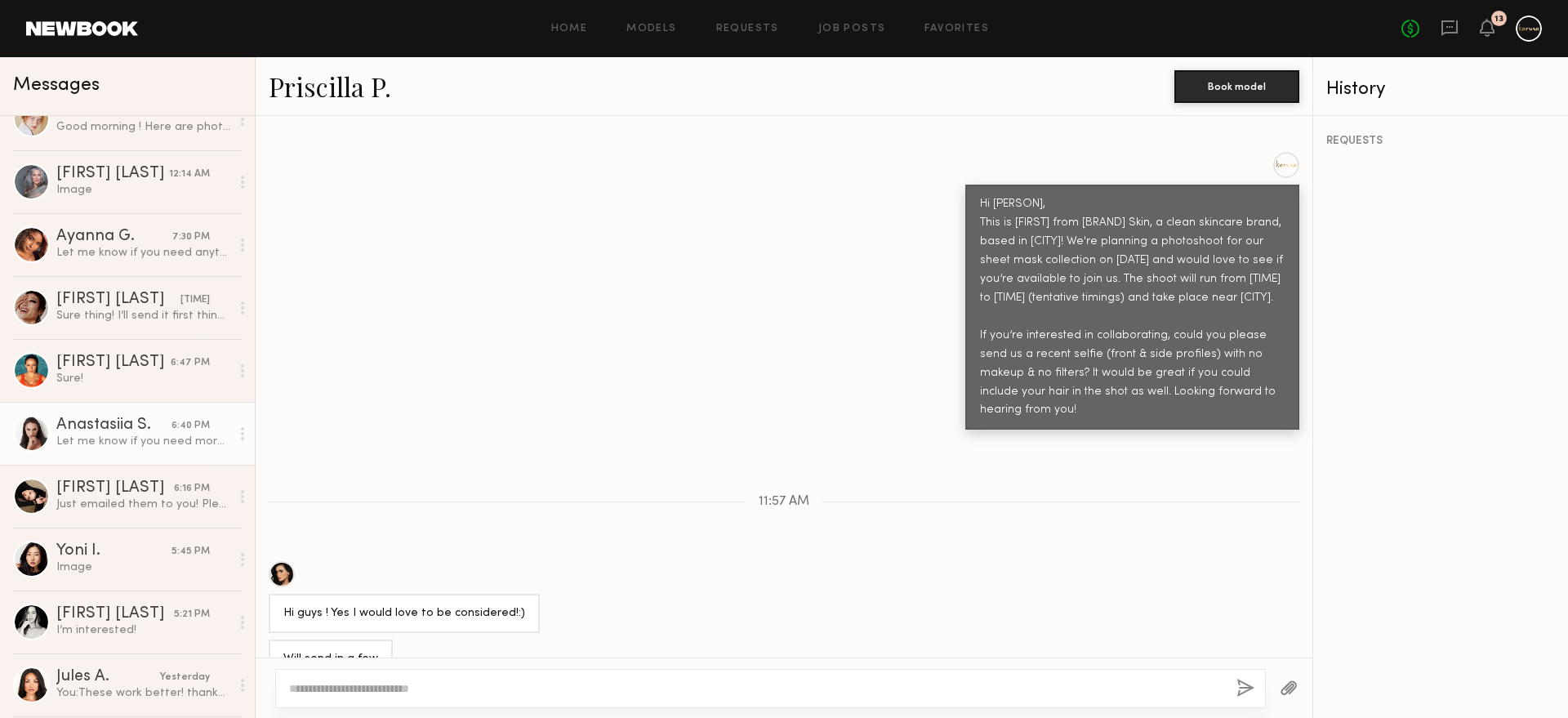 scroll, scrollTop: 413, scrollLeft: 0, axis: vertical 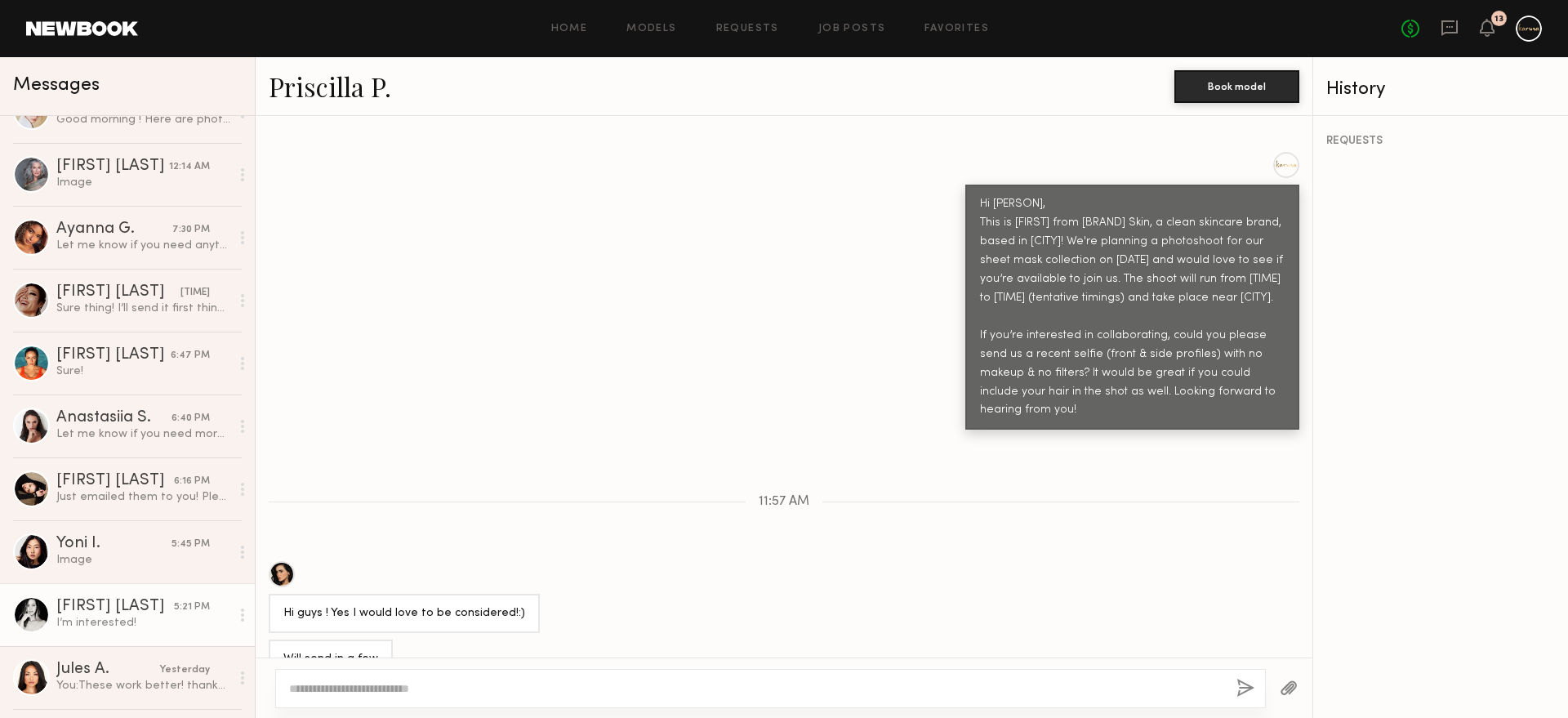 click on "[FIRST] [LAST] [TIME] I’m interested!" 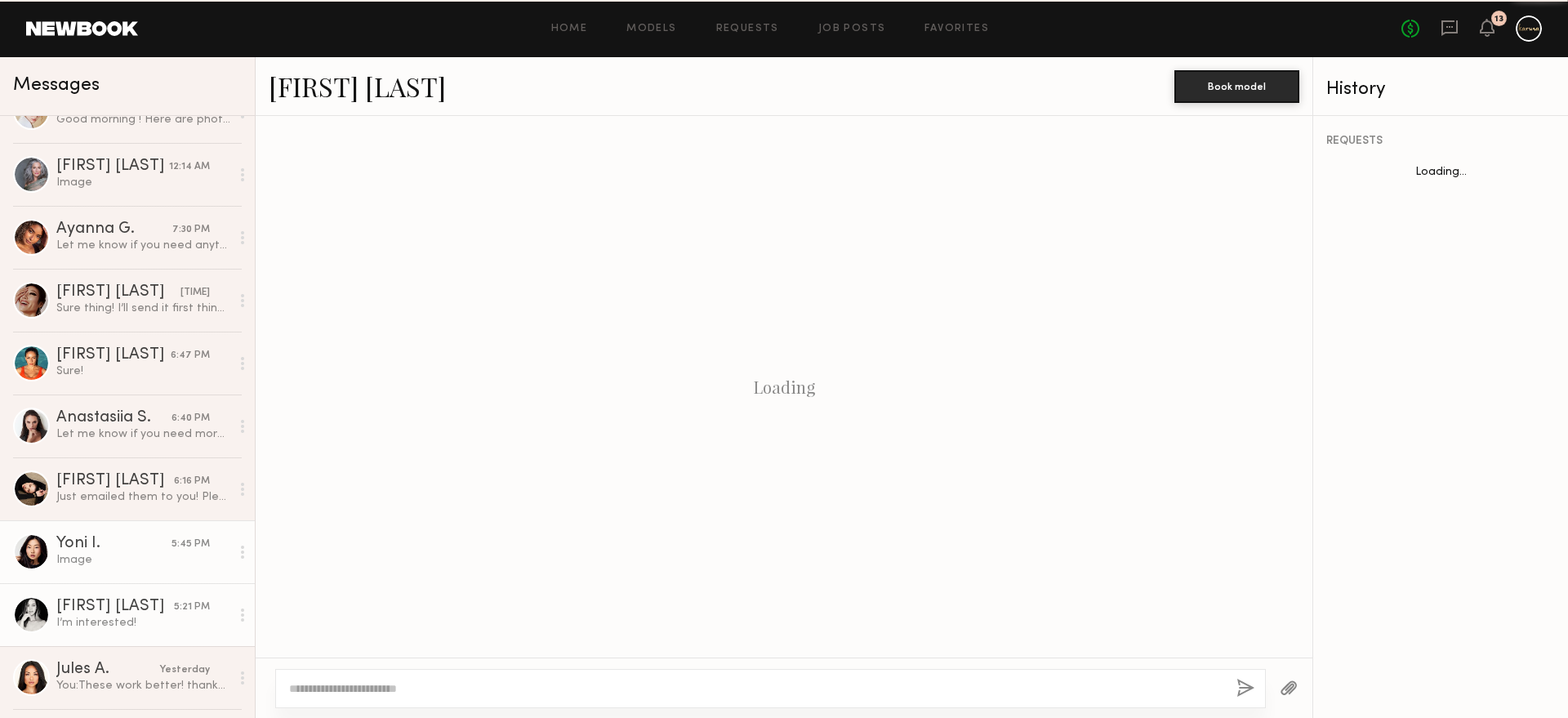 click on "Image" 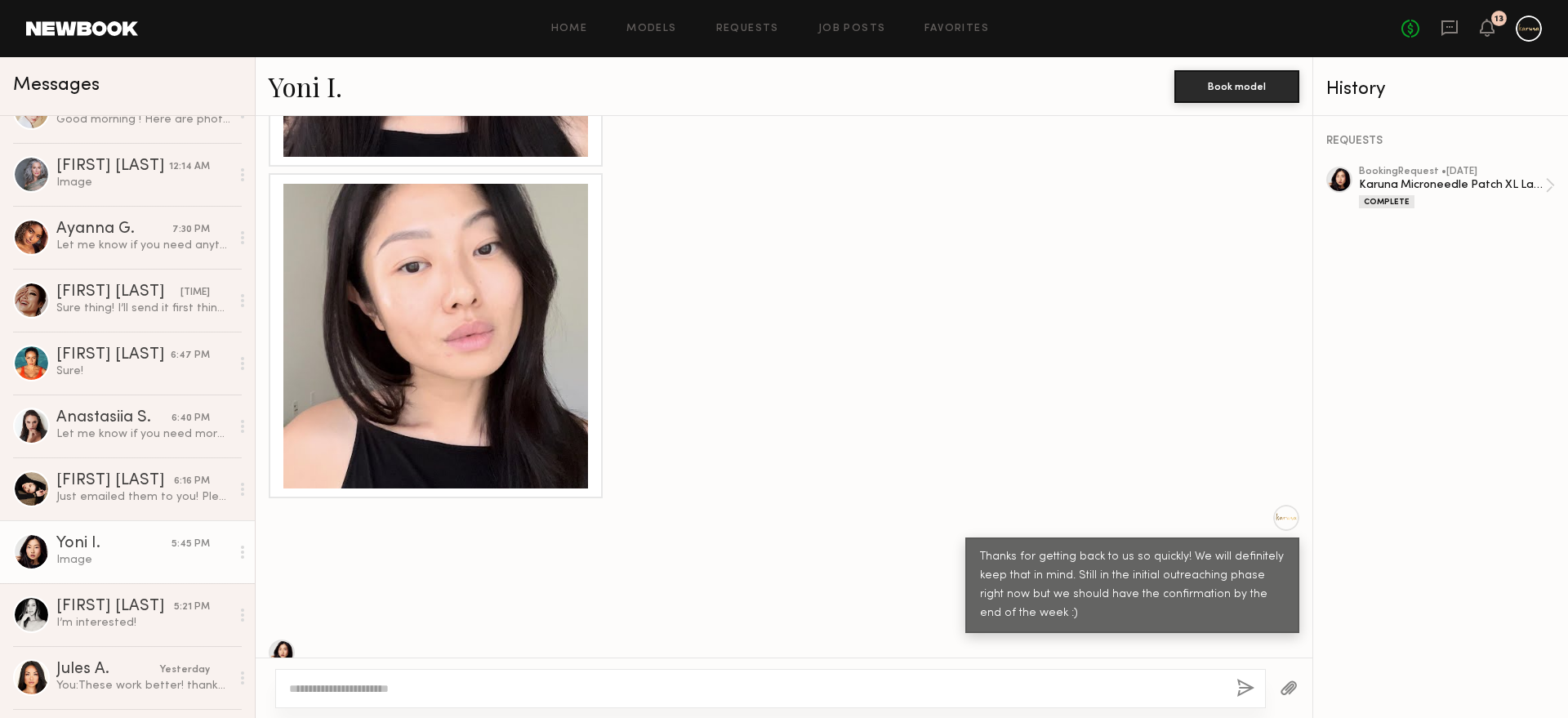 scroll, scrollTop: 1612, scrollLeft: 0, axis: vertical 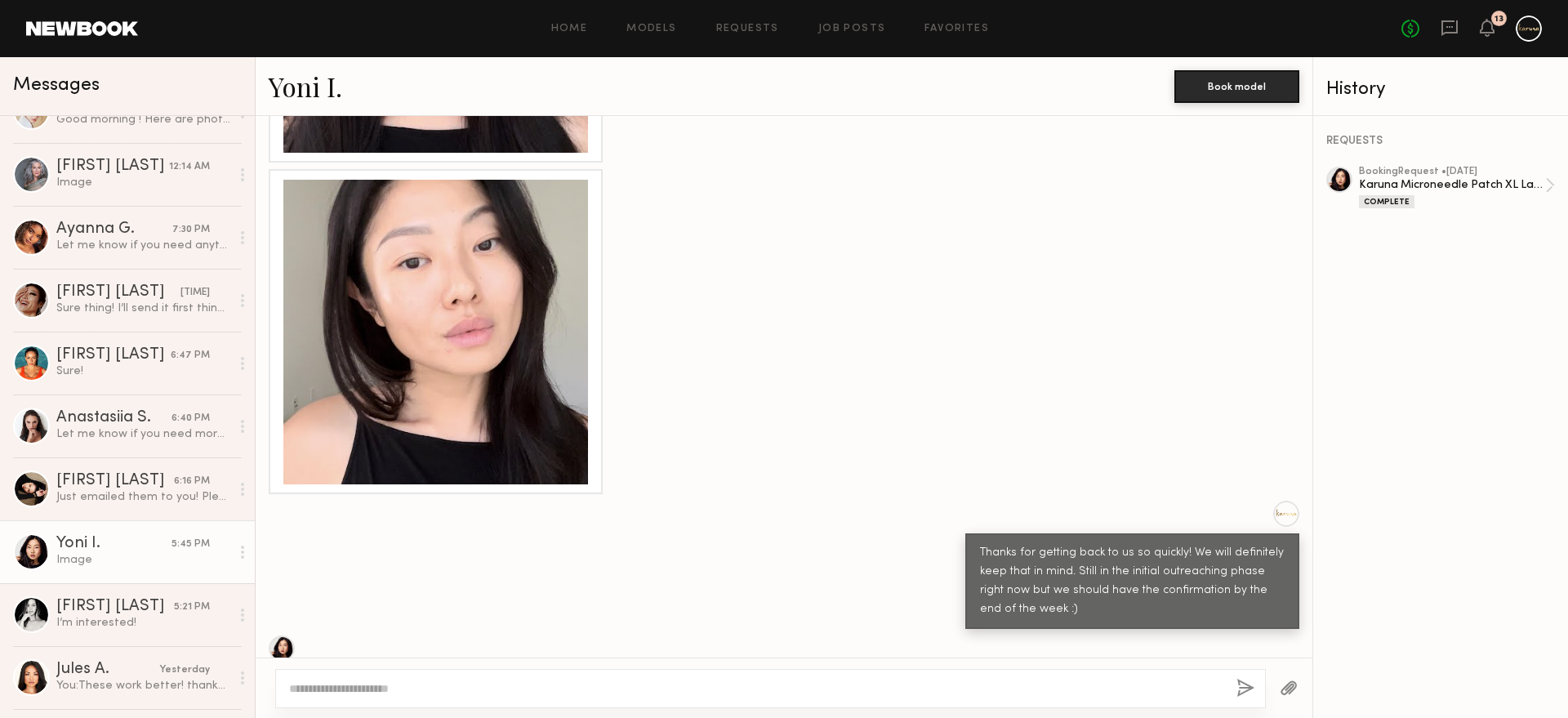 click on "Thanks for getting back to us so quickly! We will definitely keep that in mind. Still in the initial outreaching phase right now but we should have the confirmation by the end of the week :)" 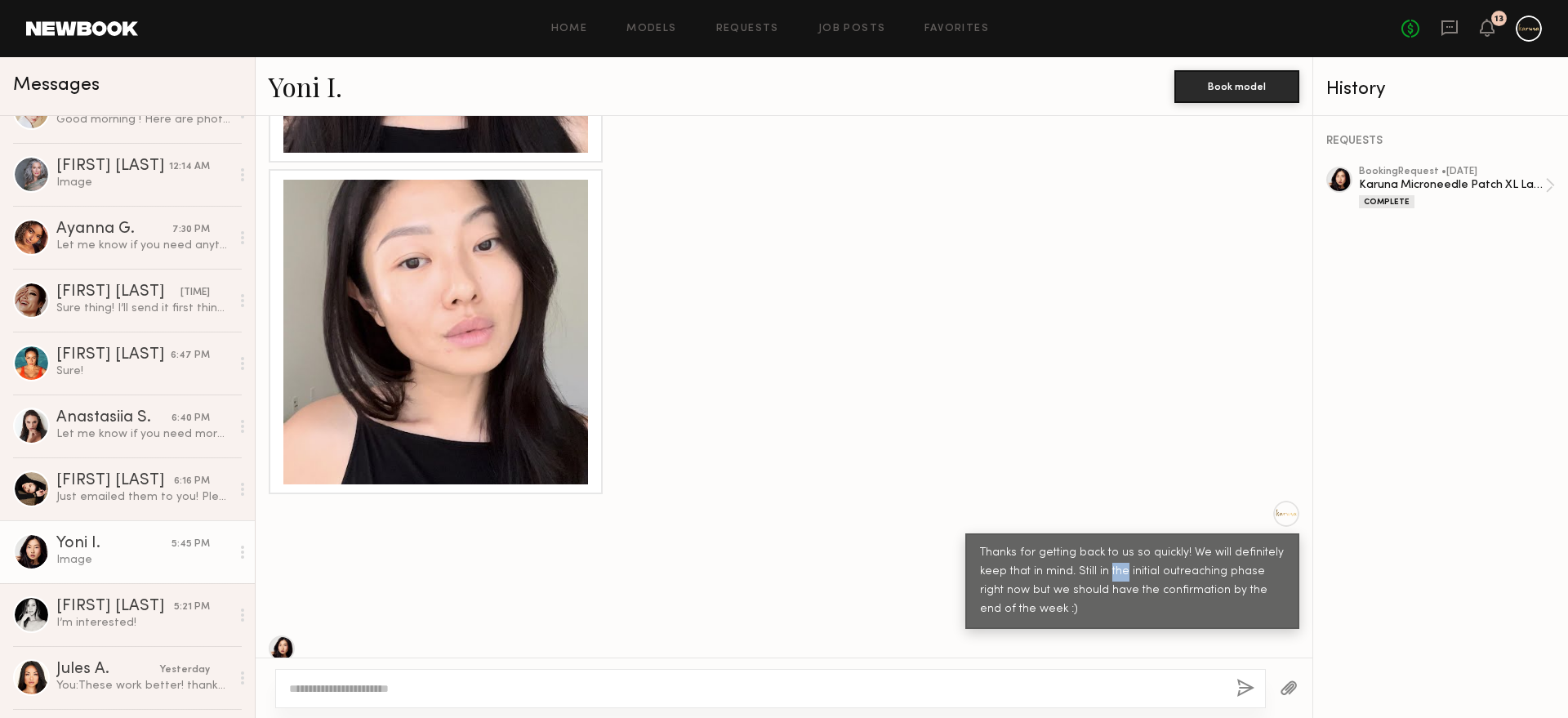 click on "Thanks for getting back to us so quickly! We will definitely keep that in mind. Still in the initial outreaching phase right now but we should have the confirmation by the end of the week :)" 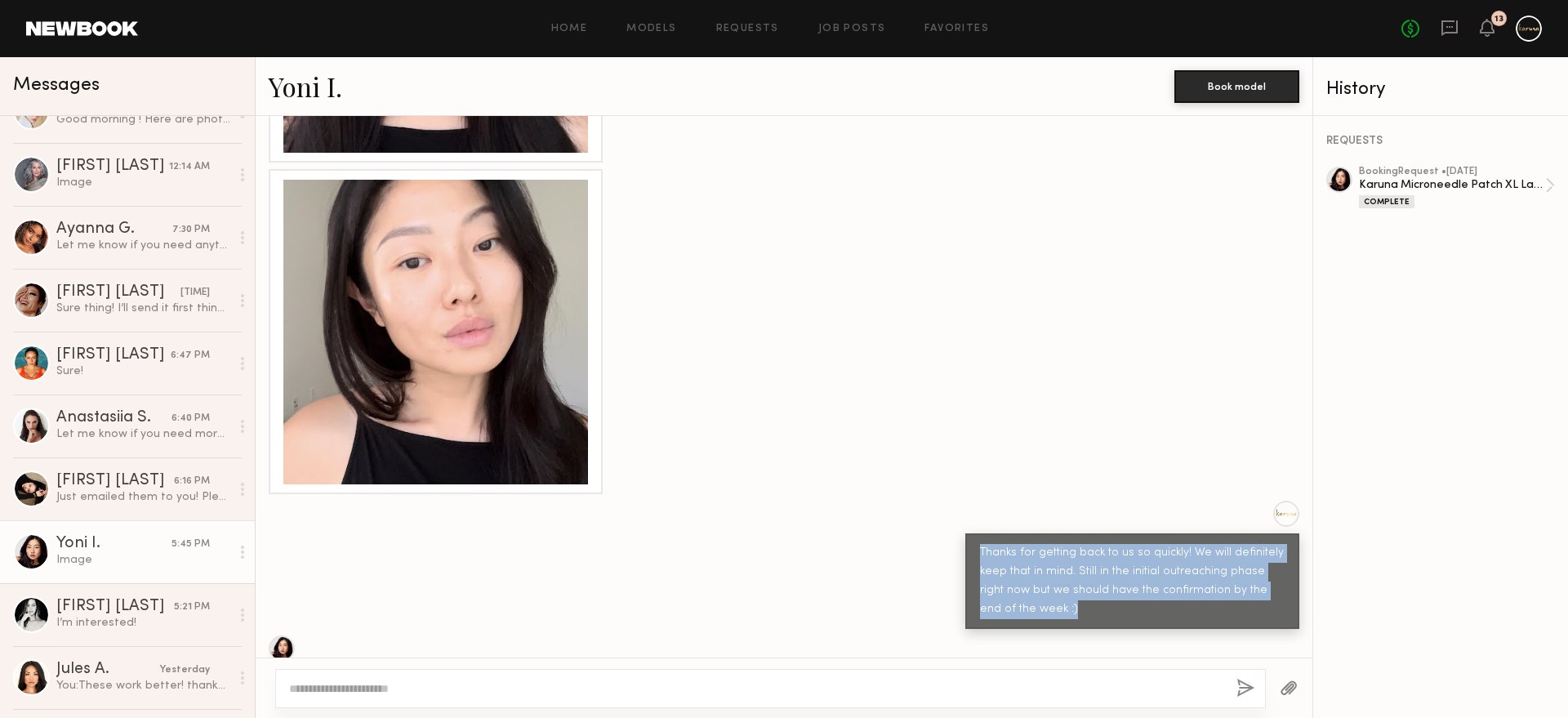 click on "Thanks for getting back to us so quickly! We will definitely keep that in mind. Still in the initial outreaching phase right now but we should have the confirmation by the end of the week :)" 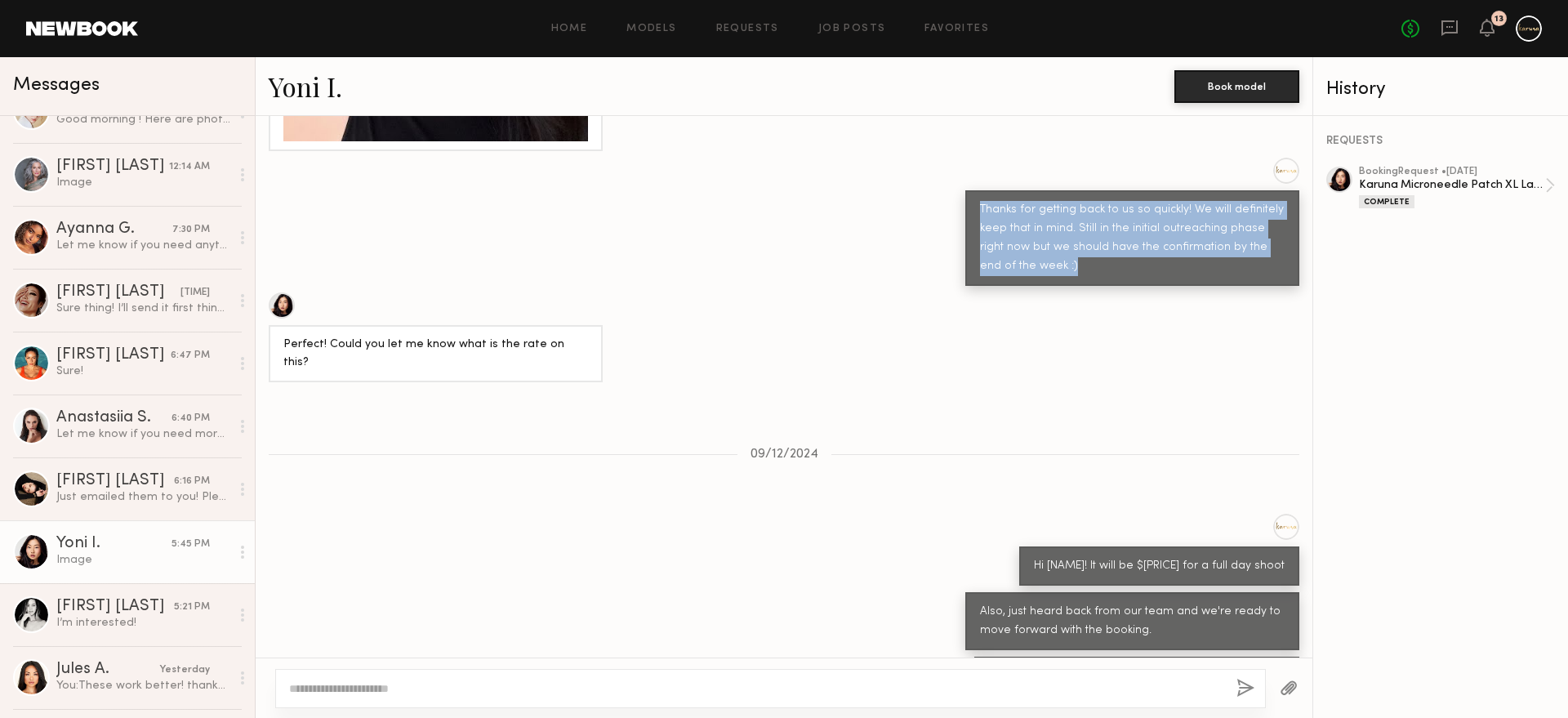 scroll, scrollTop: 1956, scrollLeft: 0, axis: vertical 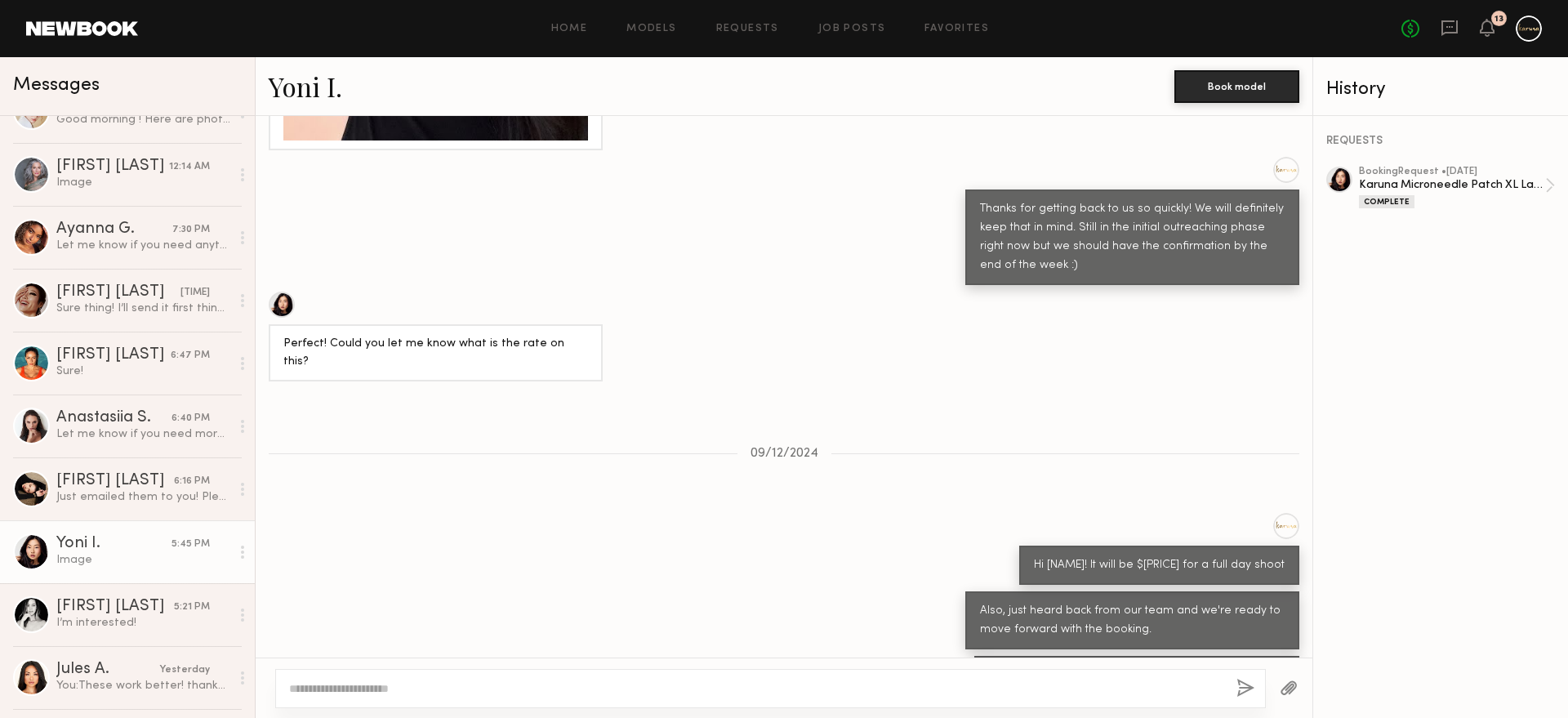click on "Also, just heard back from our team and we're ready to move forward with the booking." 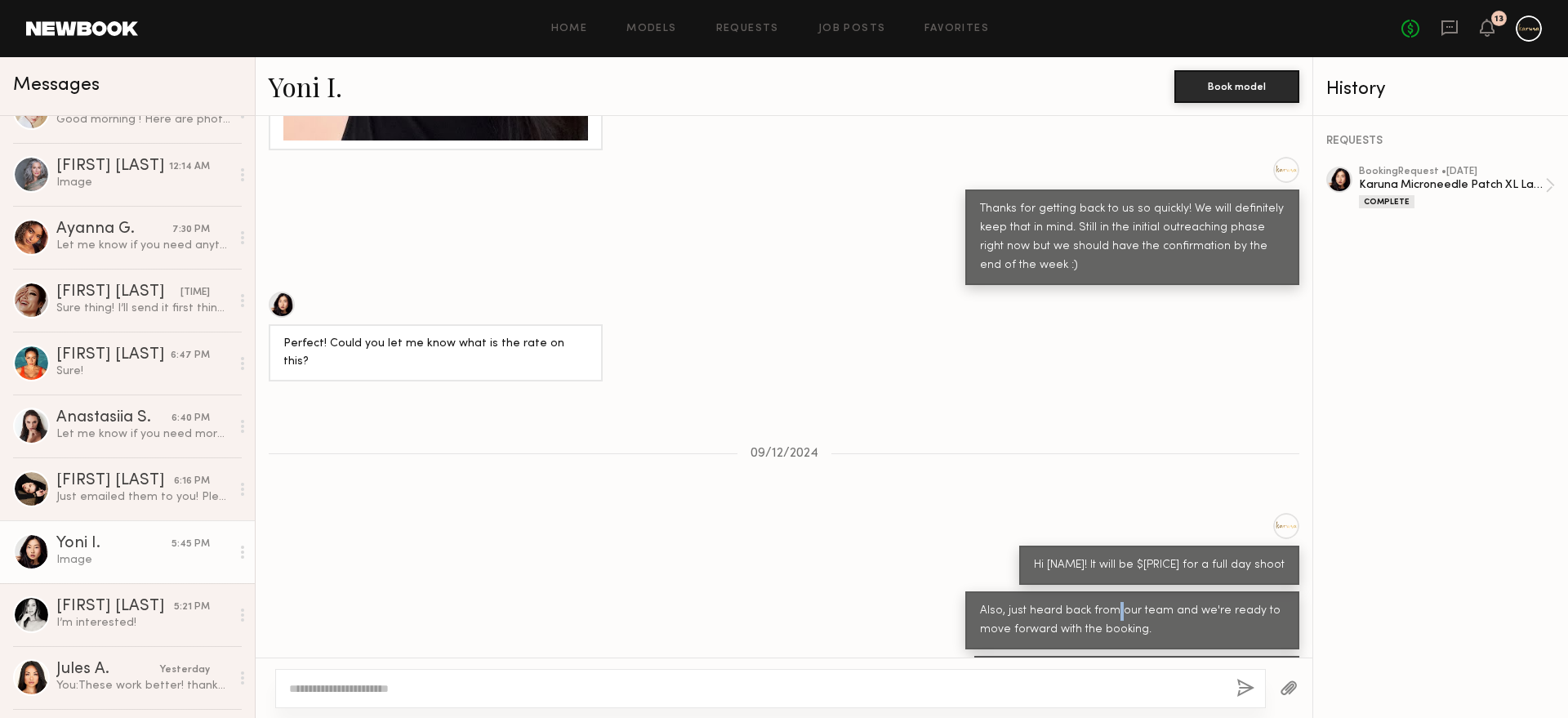 click on "Also, just heard back from our team and we're ready to move forward with the booking." 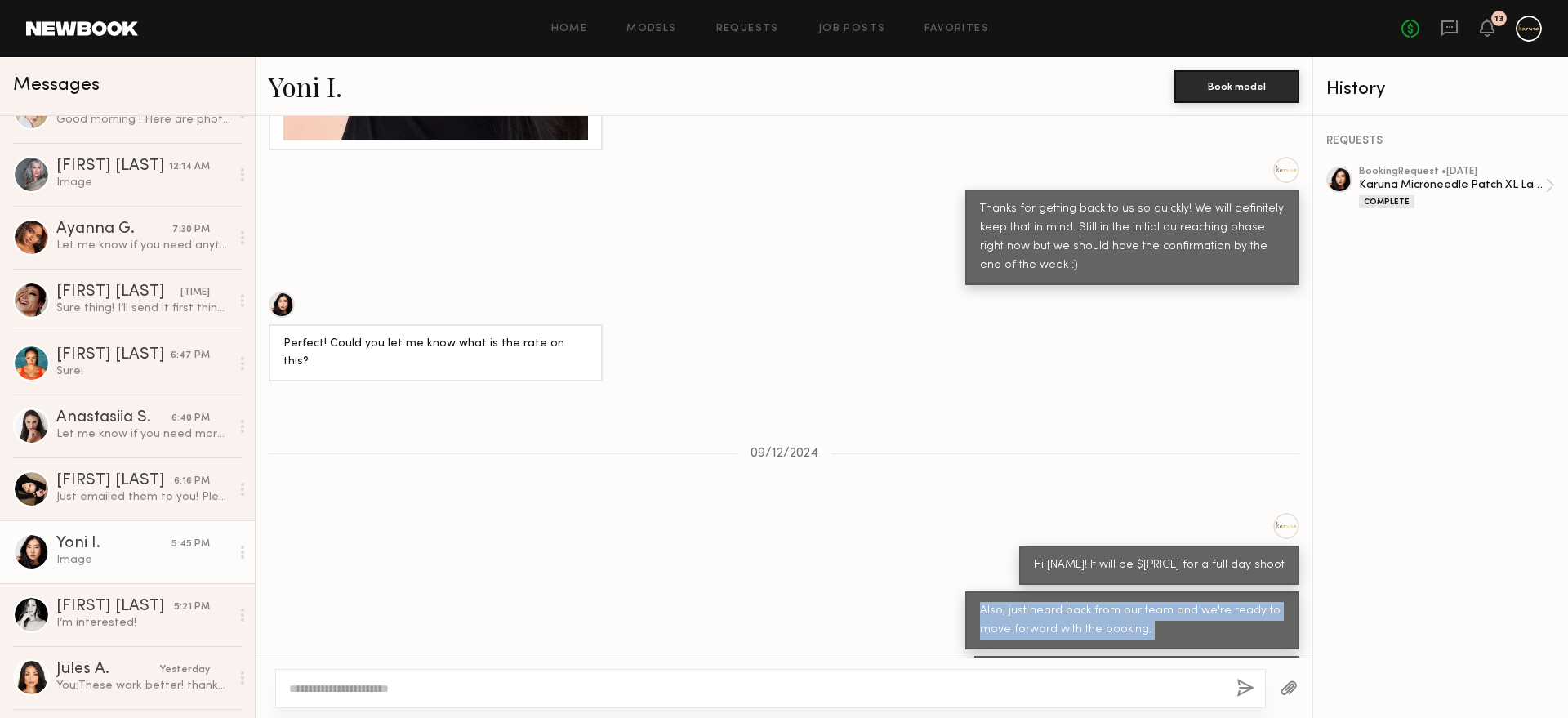 click on "Also, just heard back from our team and we're ready to move forward with the booking." 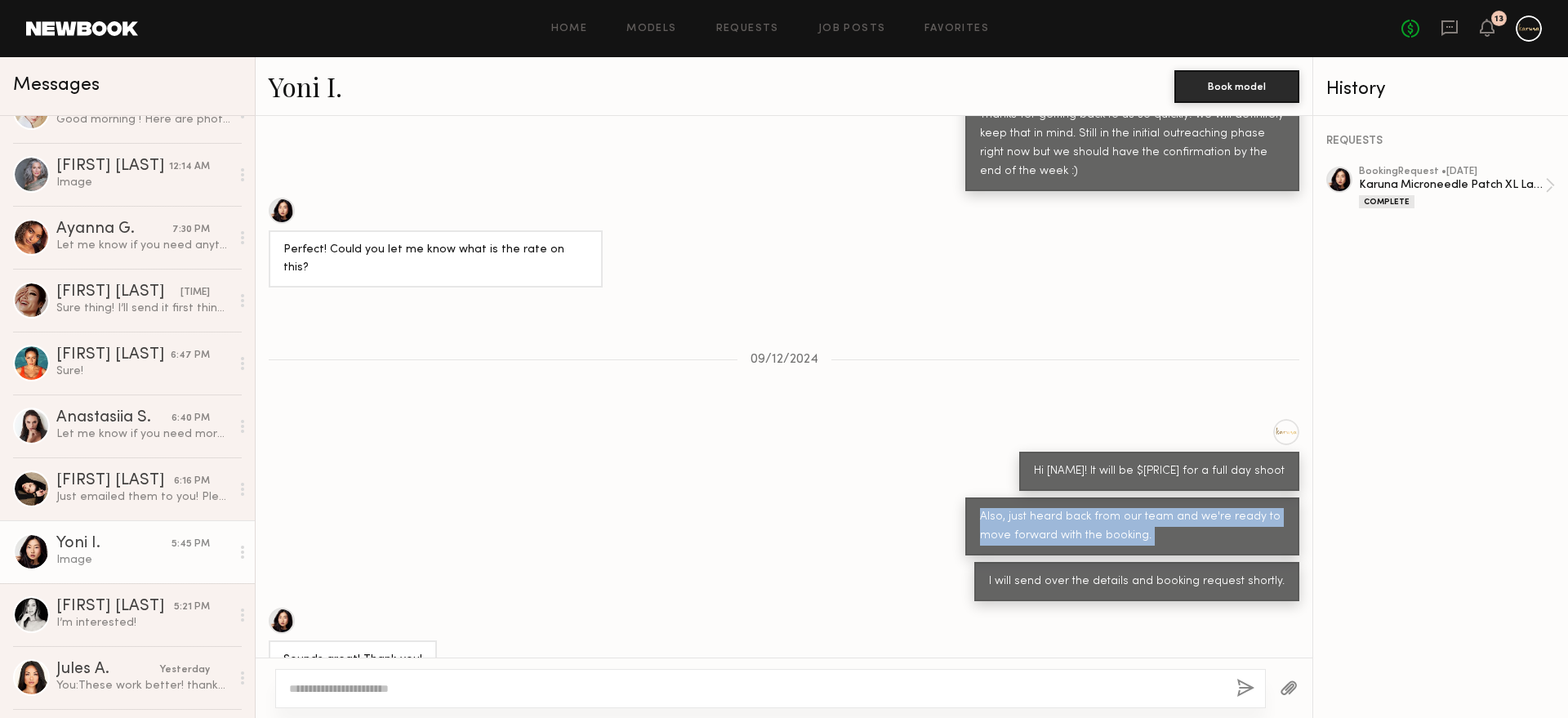 scroll, scrollTop: 2115, scrollLeft: 0, axis: vertical 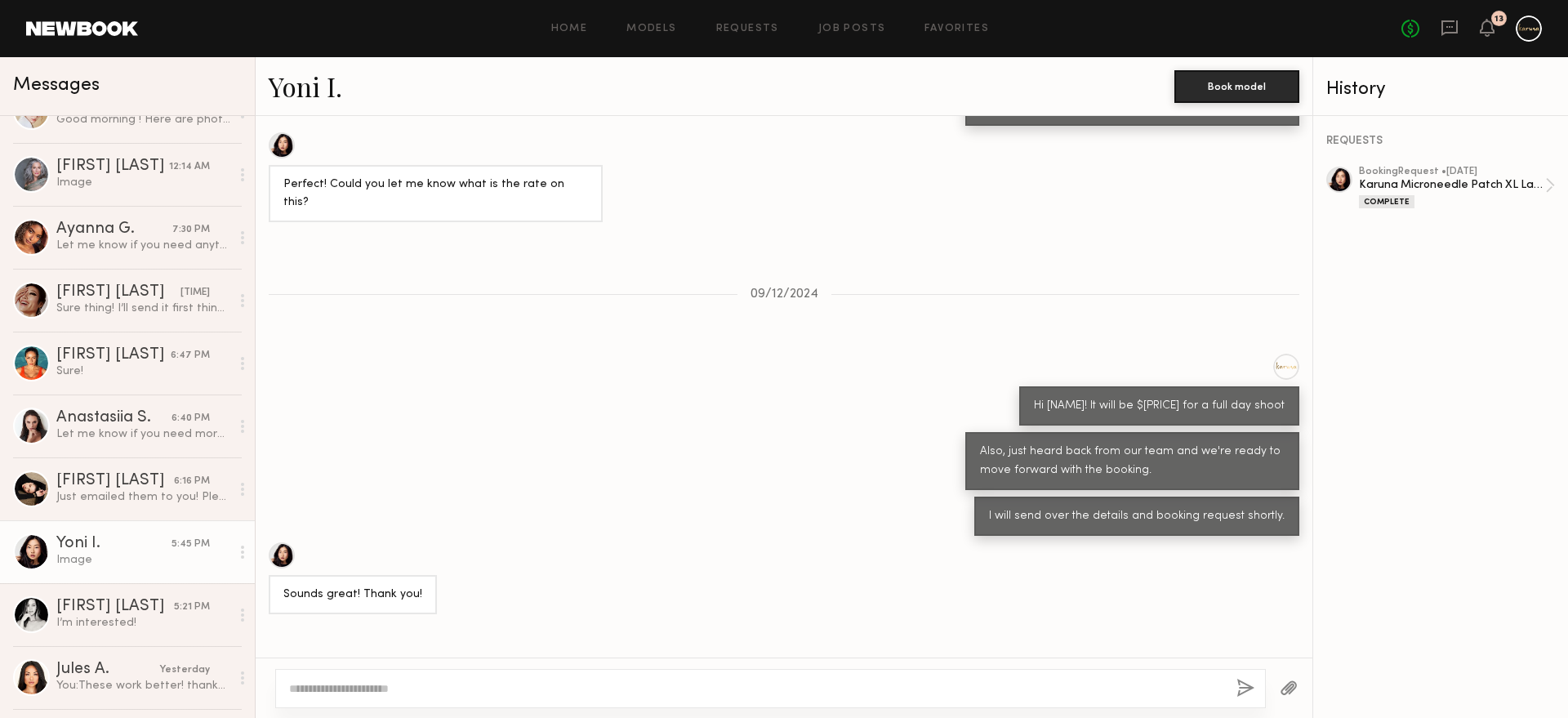 click on "I will send over the details and booking request shortly." 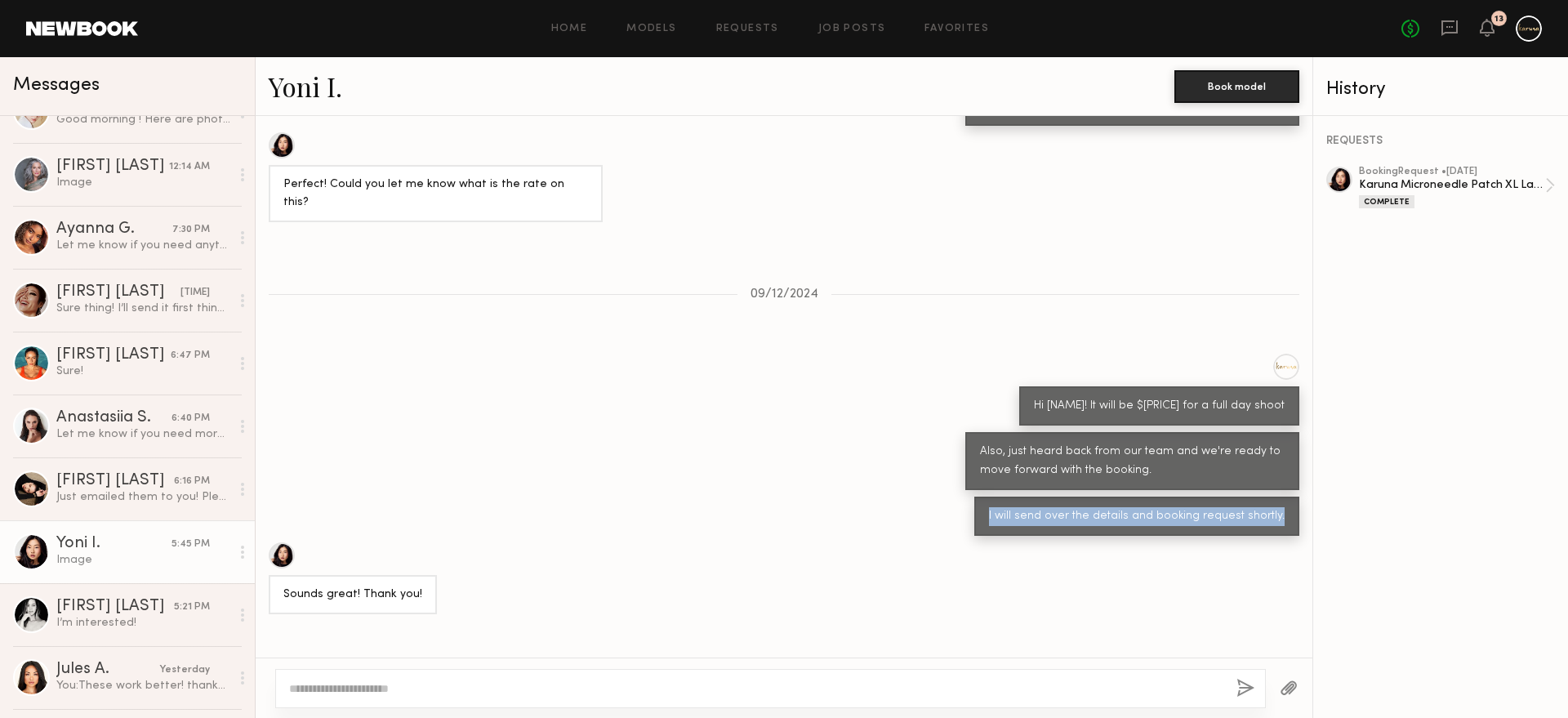 click on "I will send over the details and booking request shortly." 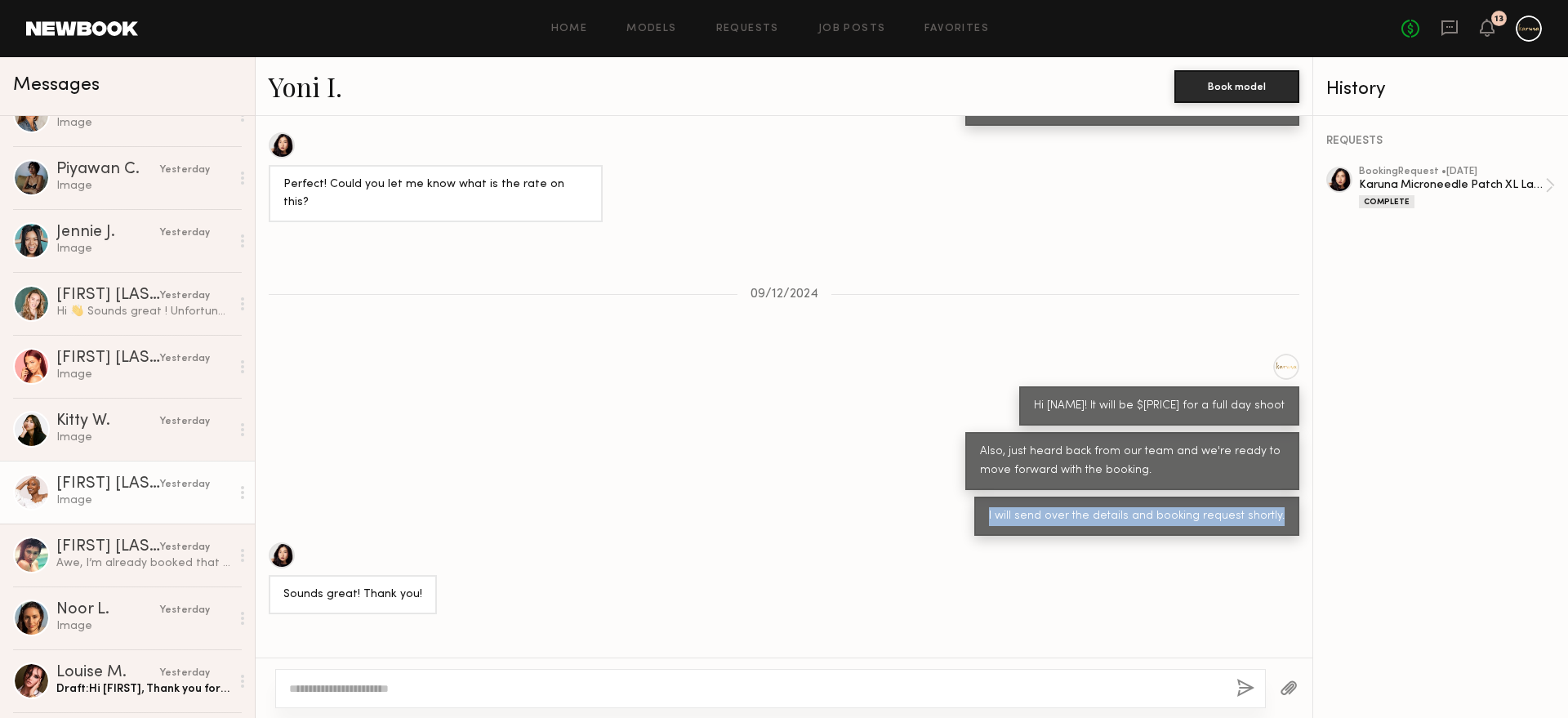 scroll, scrollTop: 2241, scrollLeft: 0, axis: vertical 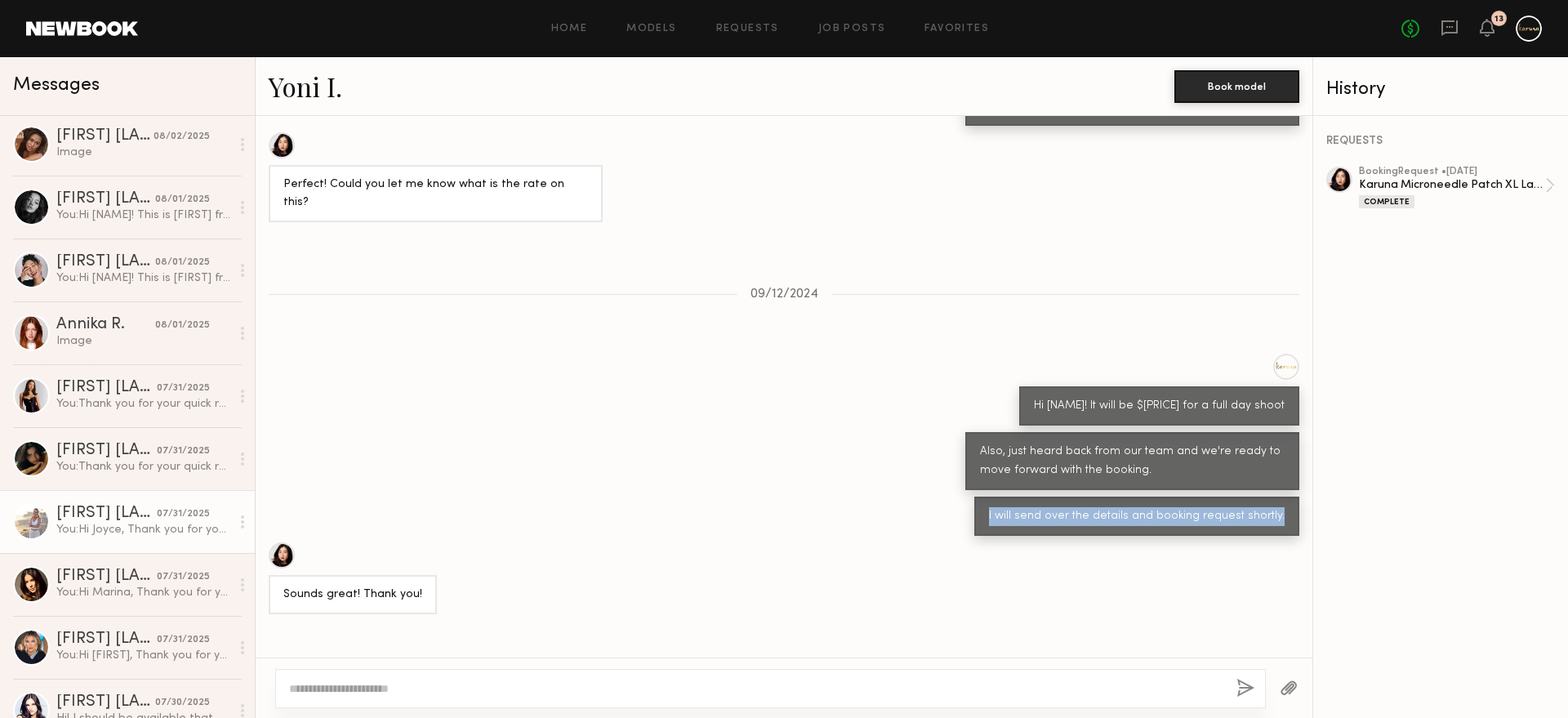 click on "You: Hi [NAME],
Thank you for your quick response. We are [BRAND], a clean skincare brand inspired by TCM, based in [CITY]. We’re currently planning a photoshoot for some of our sheet masks. If you’re interested in collaborating, could you please send us recent selfies (all profiles) with no makeup & filters. It would be great if you could include your hair in the shot as well." 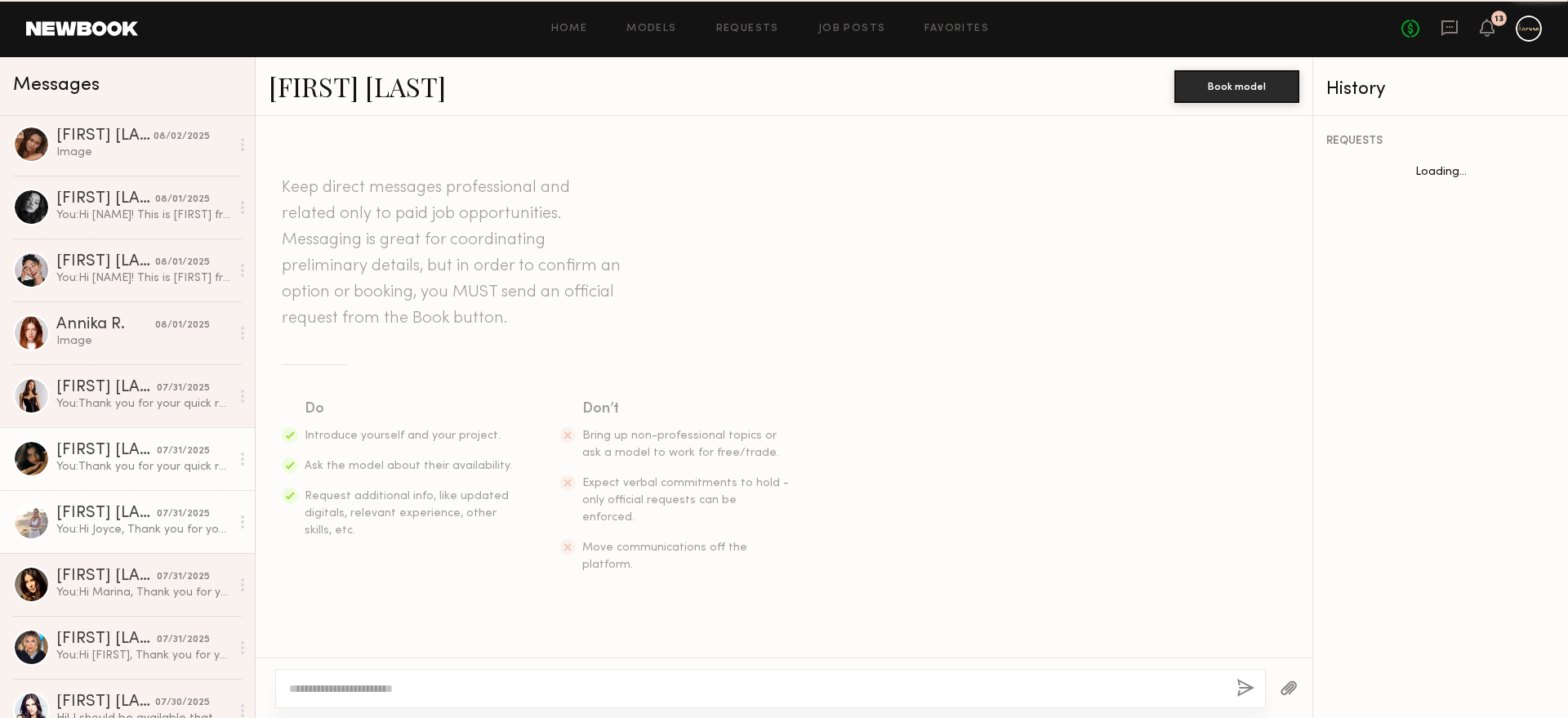 scroll, scrollTop: 2772, scrollLeft: 0, axis: vertical 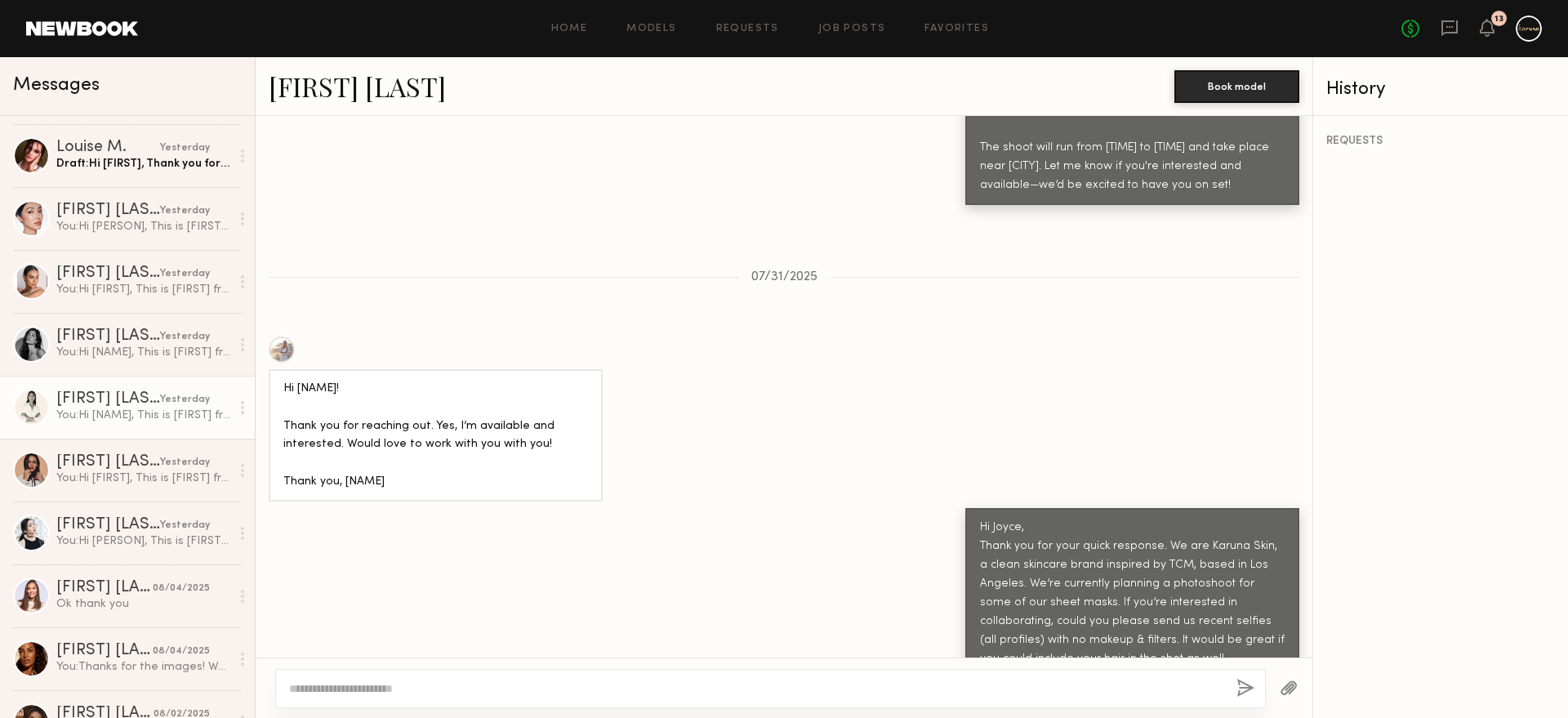 click on "[FIRST] [LAST]" 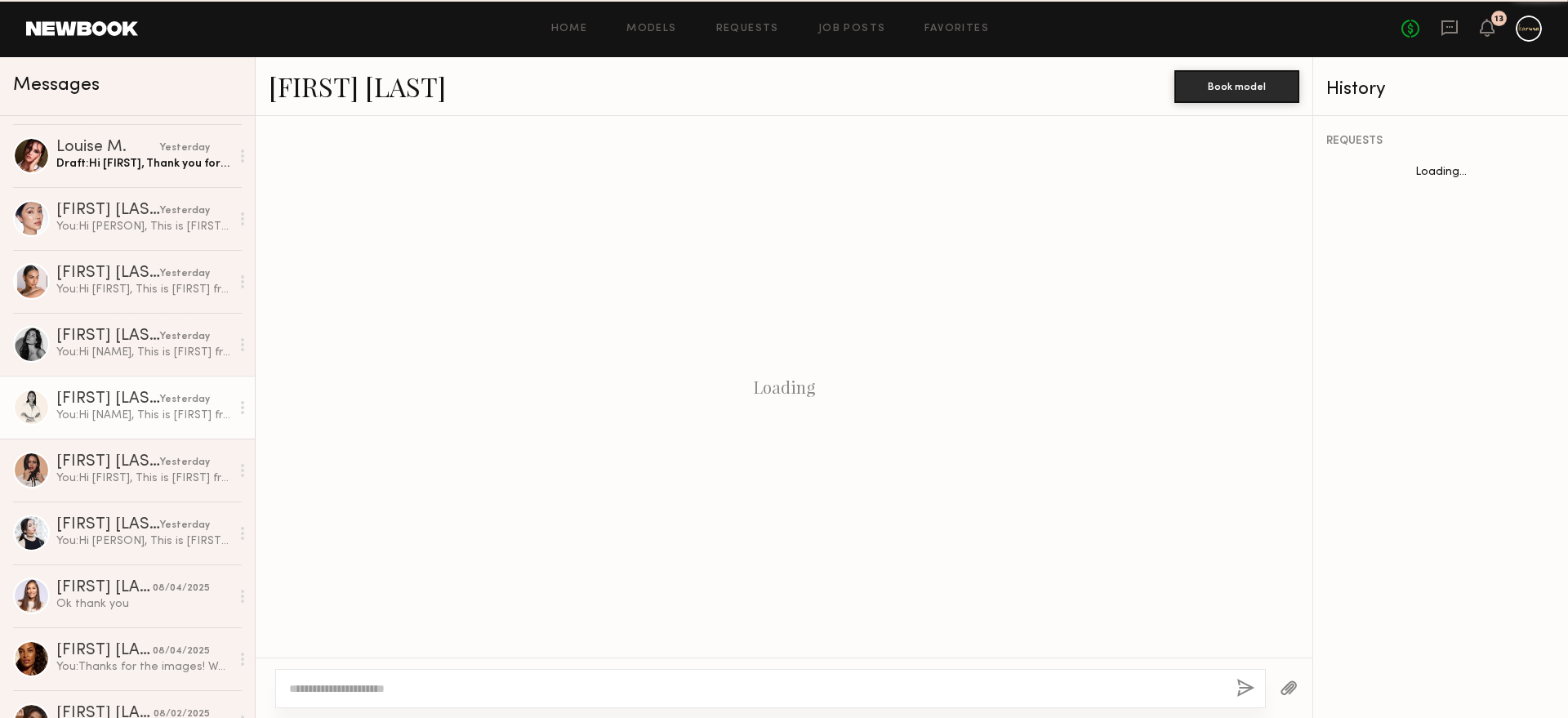 scroll, scrollTop: 331, scrollLeft: 0, axis: vertical 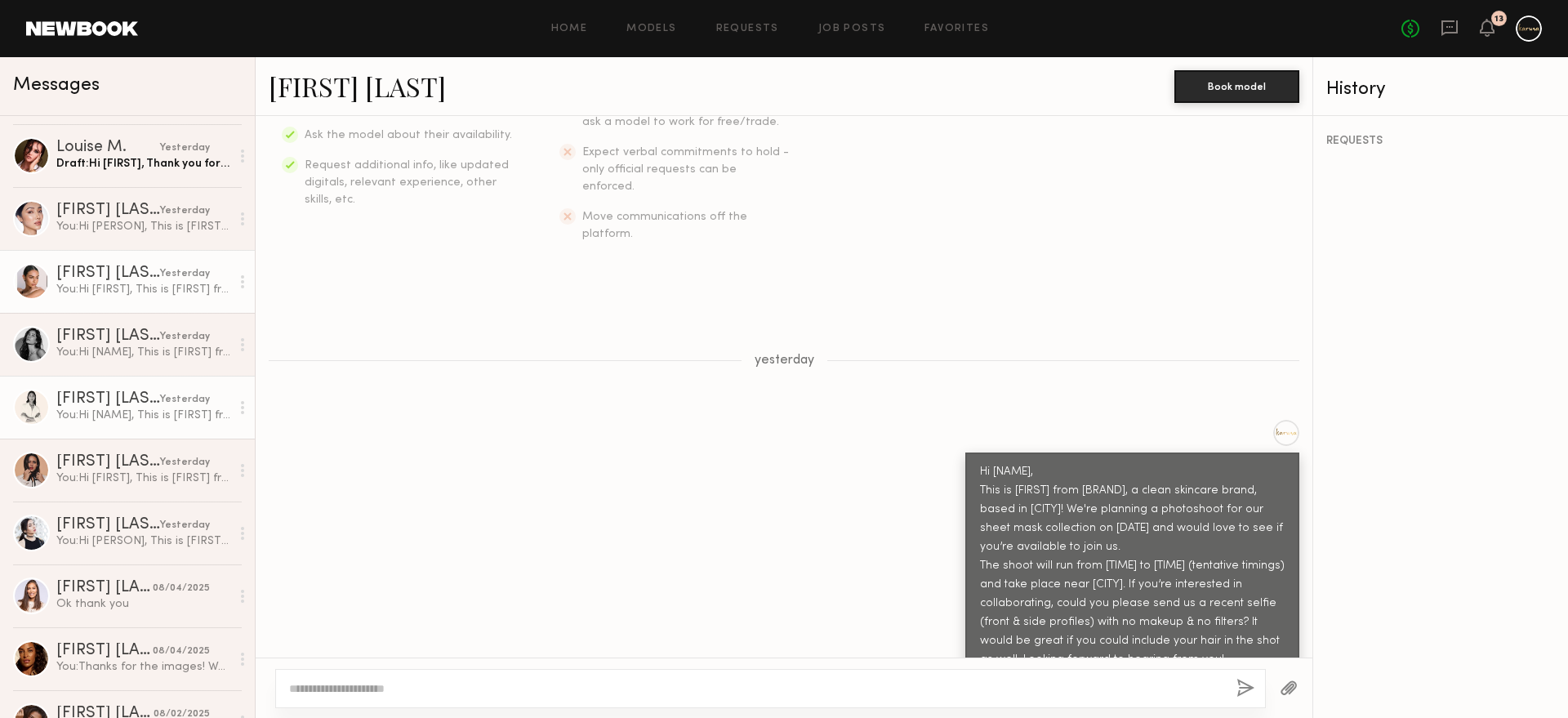 click on "[FIRST] [LAST] [TIME] You: Hi [FIRST],
This is [FIRST] from [BRAND] Skin, a clean skincare brand, based in [CITY]! We're planning a photoshoot for our sheet mask collection on [DATE] and would love to see if you’re available to join us. The shoot will run from [TIME] to [TIME] (tentative timings) and take place near [CITY].
If you’re interested in collaborating, could you please send us a recent selfie (front & side profiles) with no makeup & no filters? It would be great if you could include your hair in the shot as well. Looking forward to hearing from you!" 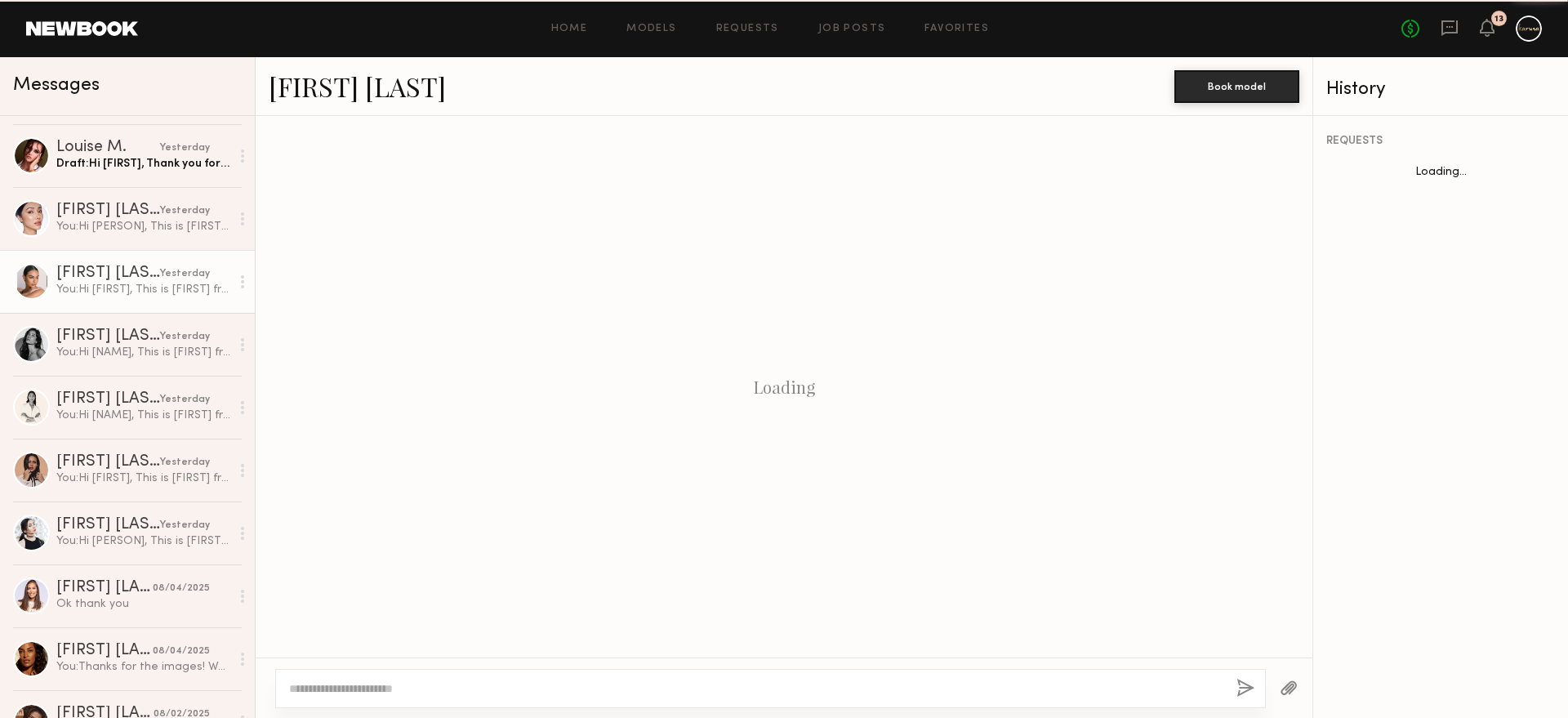 scroll, scrollTop: 350, scrollLeft: 0, axis: vertical 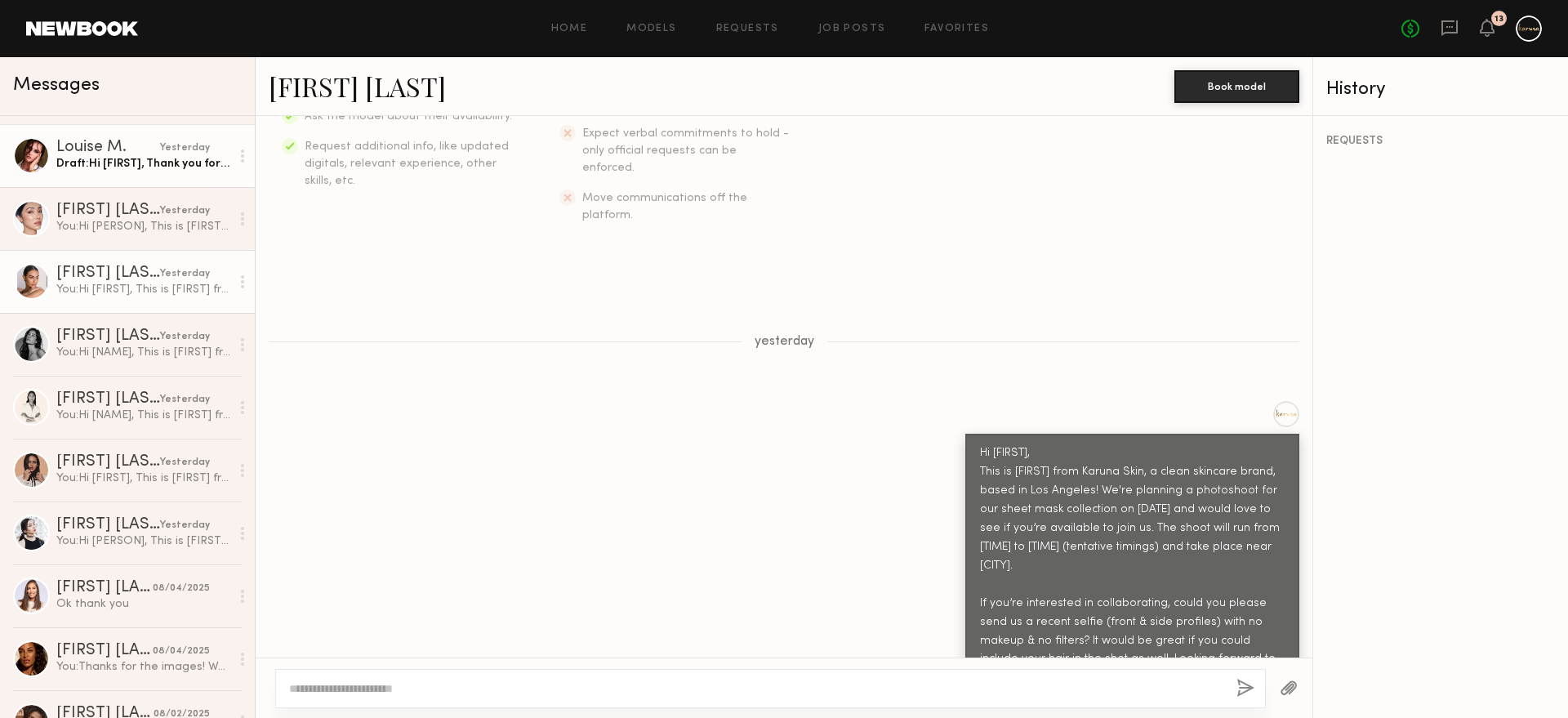 click on "yesterday" 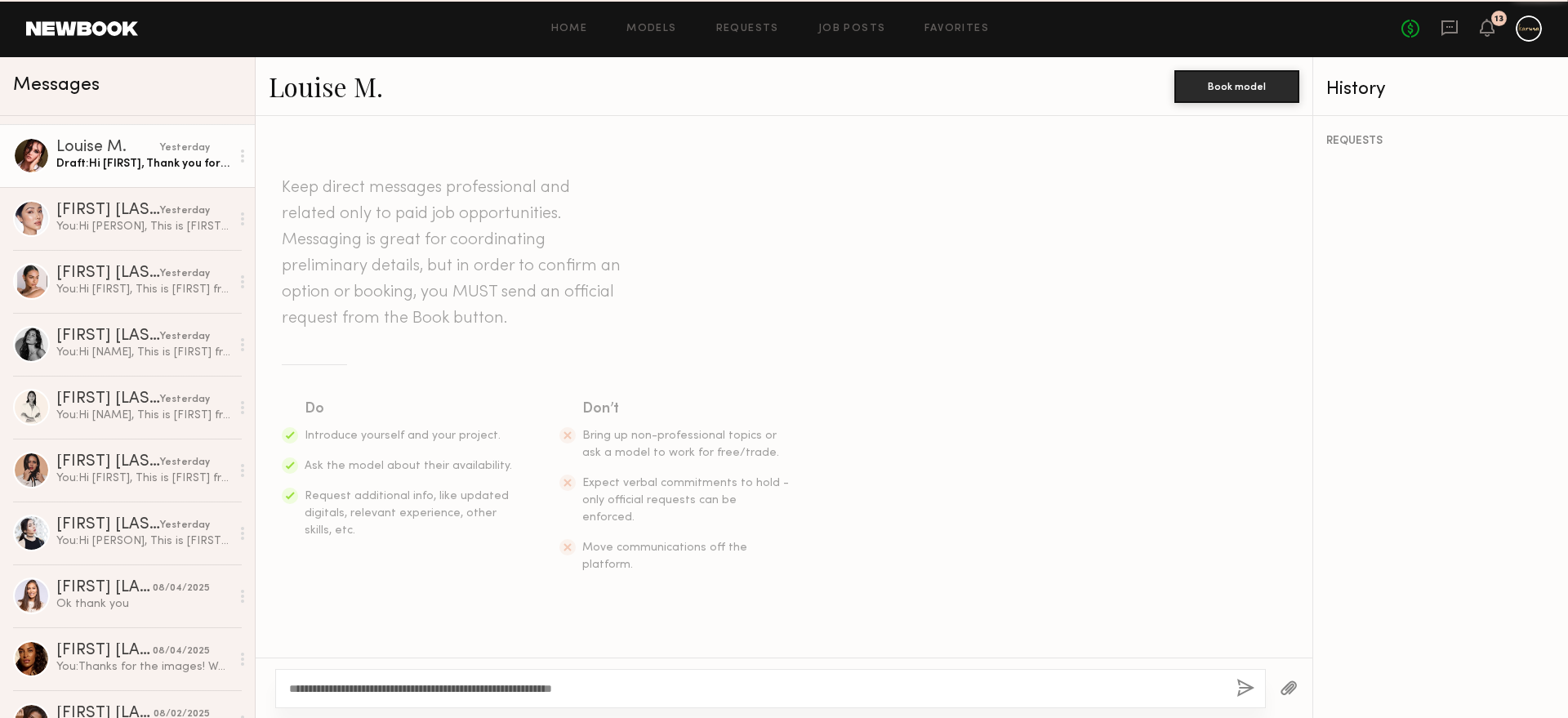 scroll, scrollTop: 1260, scrollLeft: 0, axis: vertical 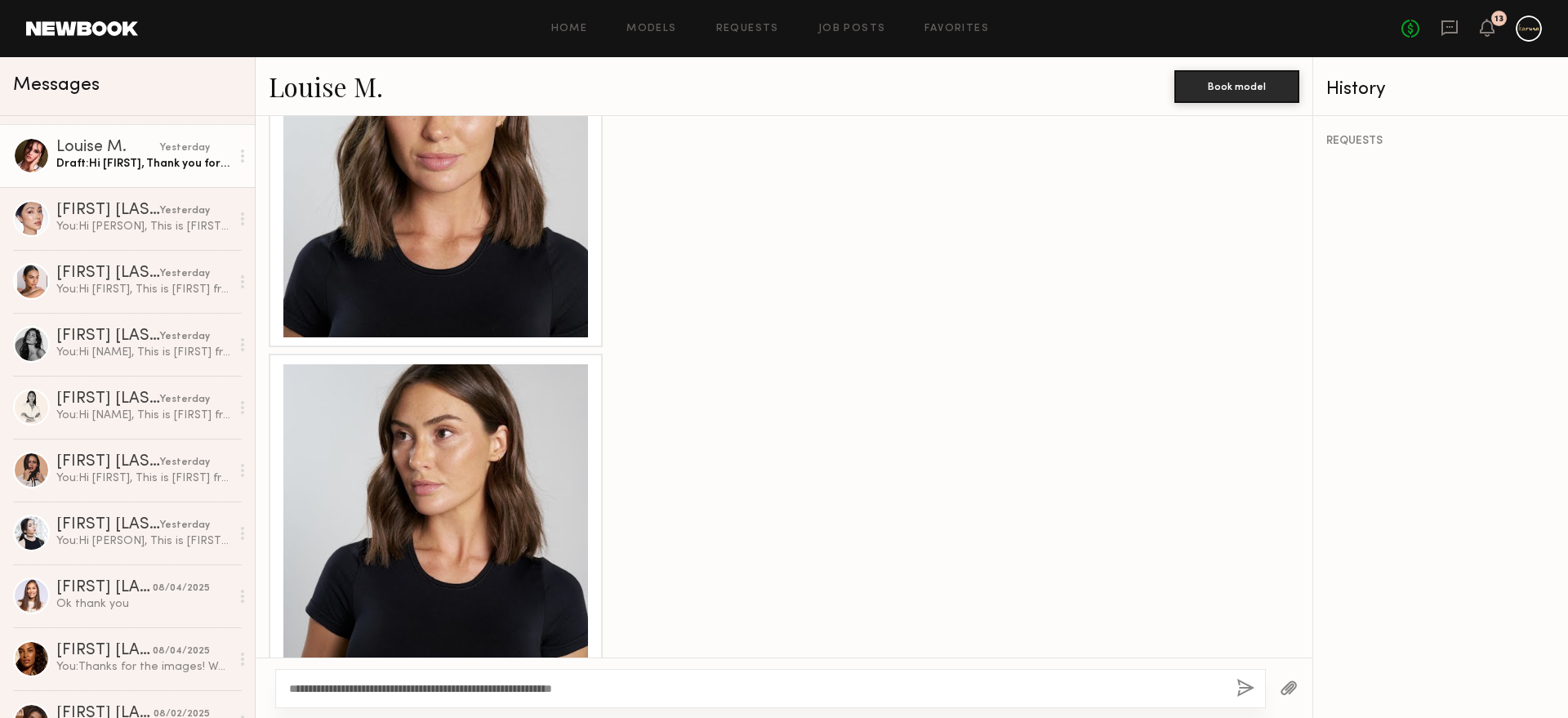 click on "**********" 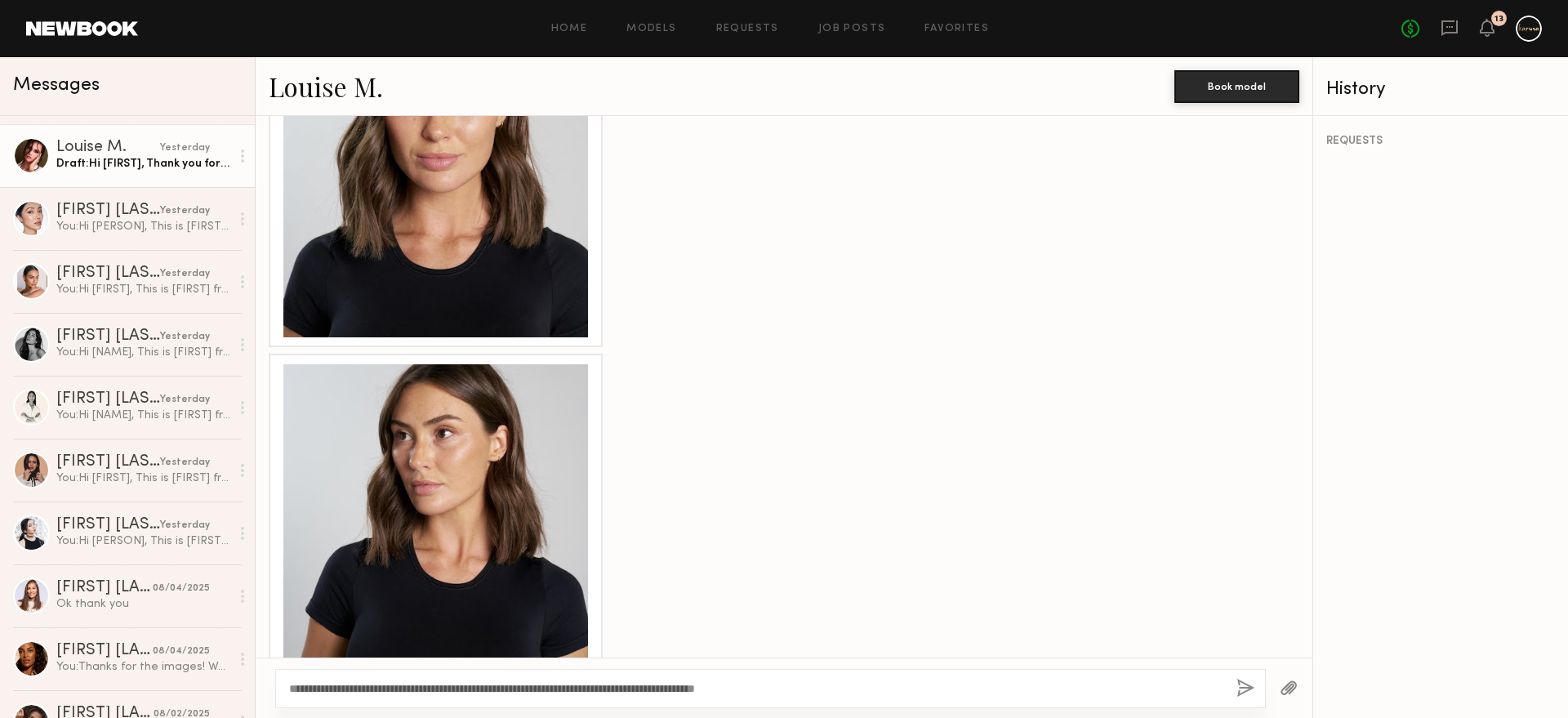 drag, startPoint x: 800, startPoint y: 683, endPoint x: 767, endPoint y: 687, distance: 33.24154 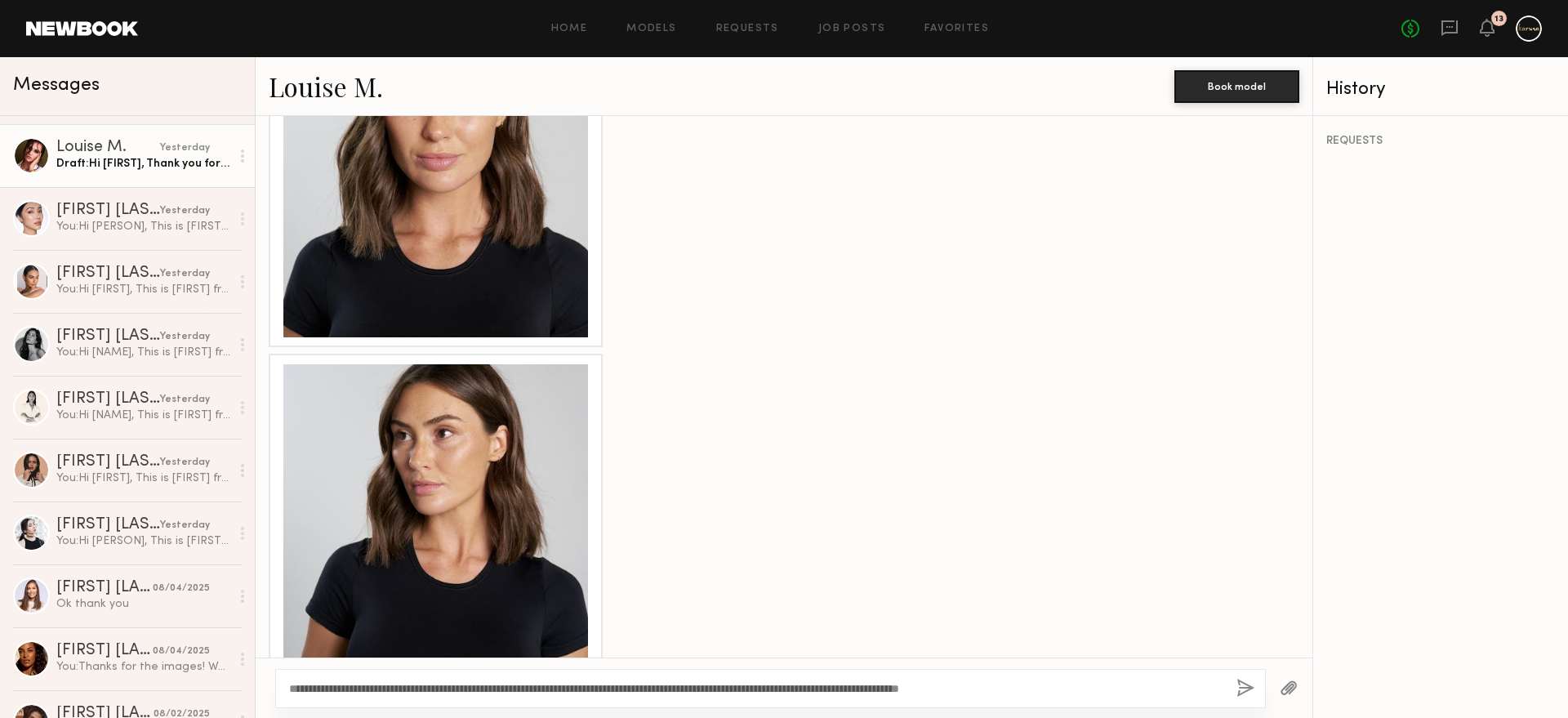 click on "**********" 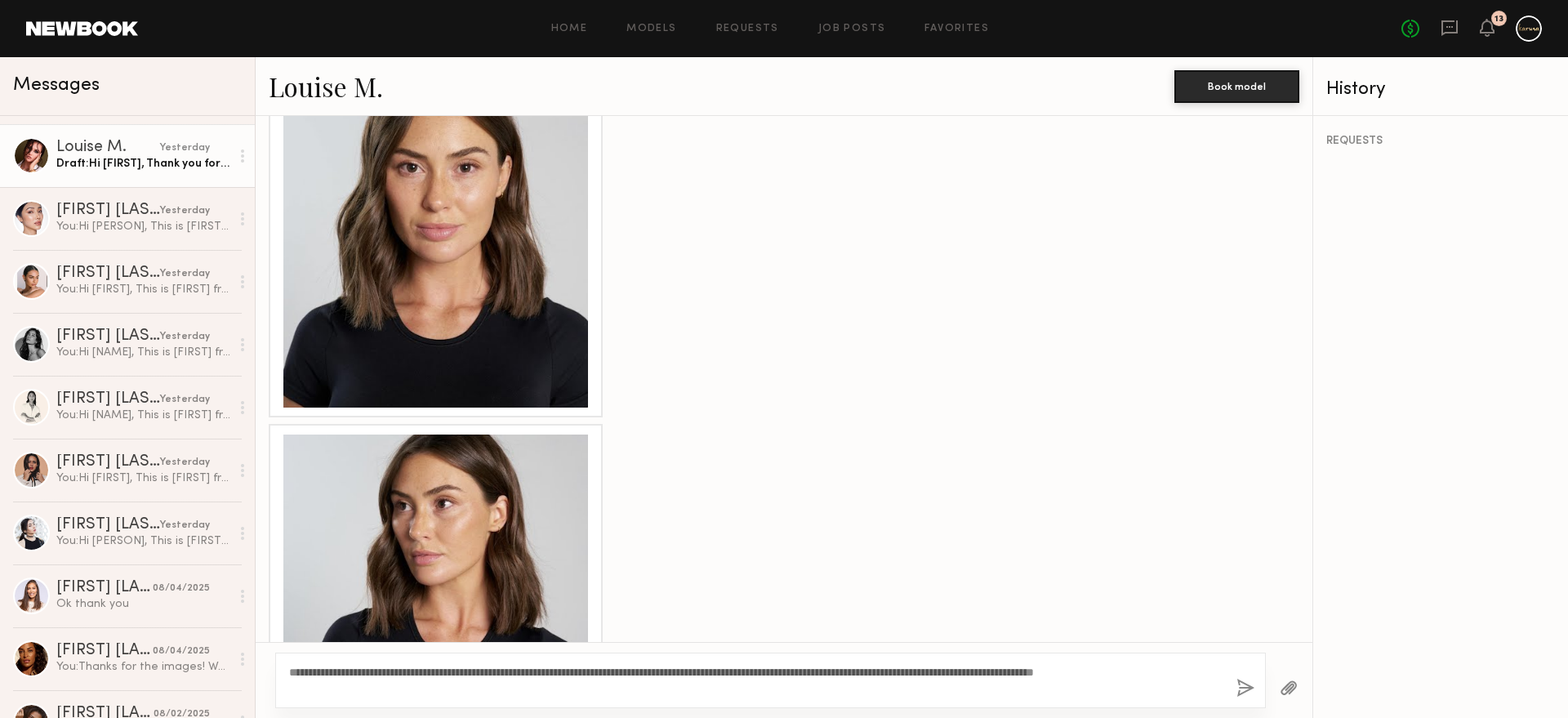 scroll, scrollTop: 867, scrollLeft: 0, axis: vertical 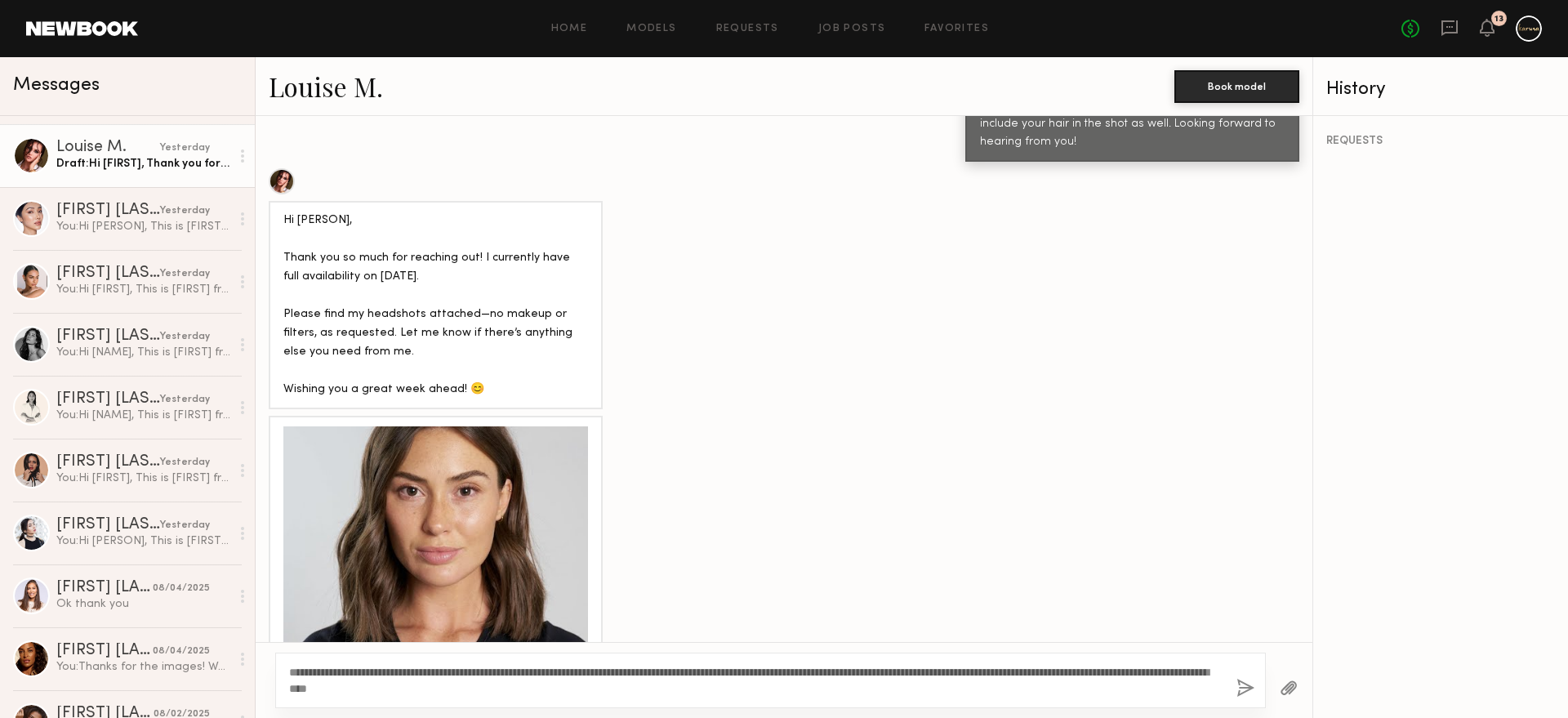 click on "**********" 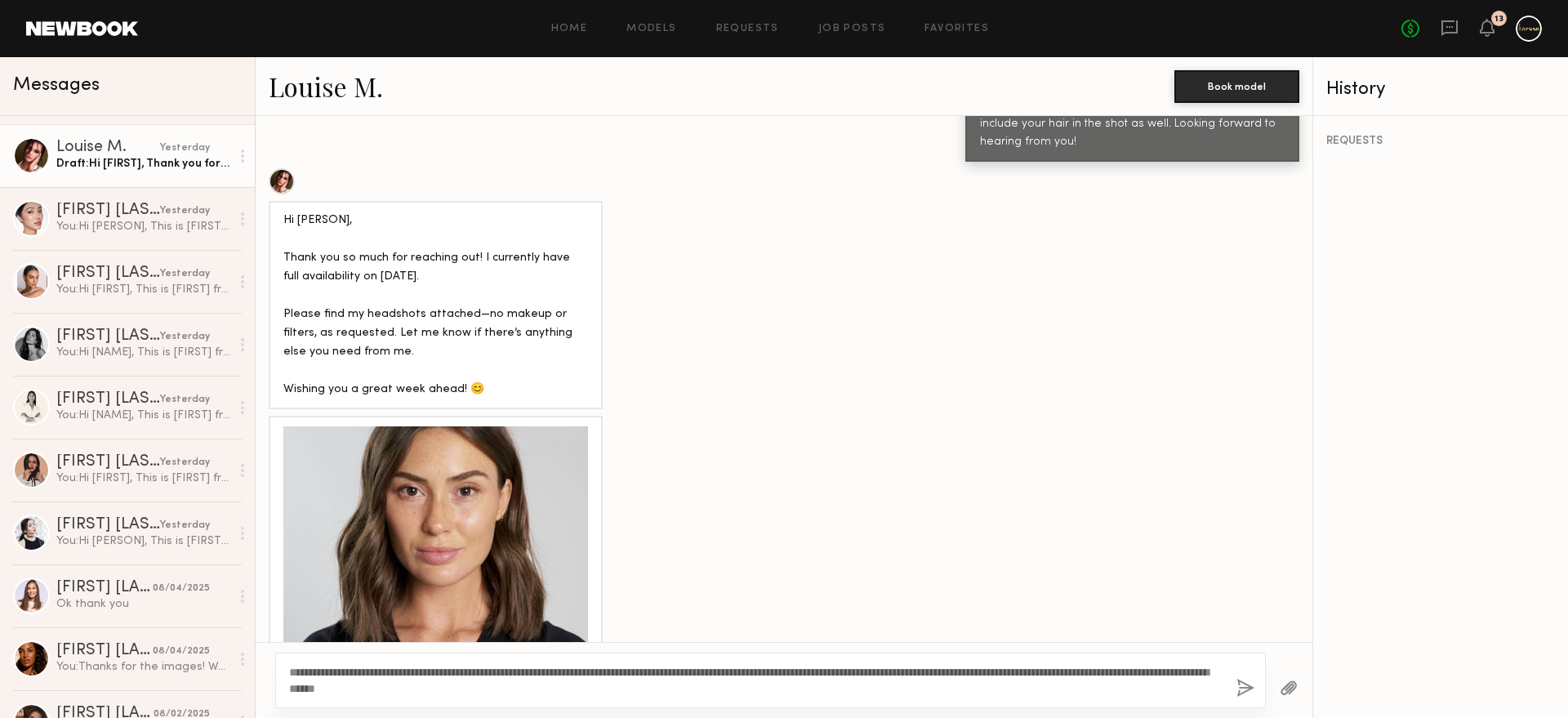 click on "**********" 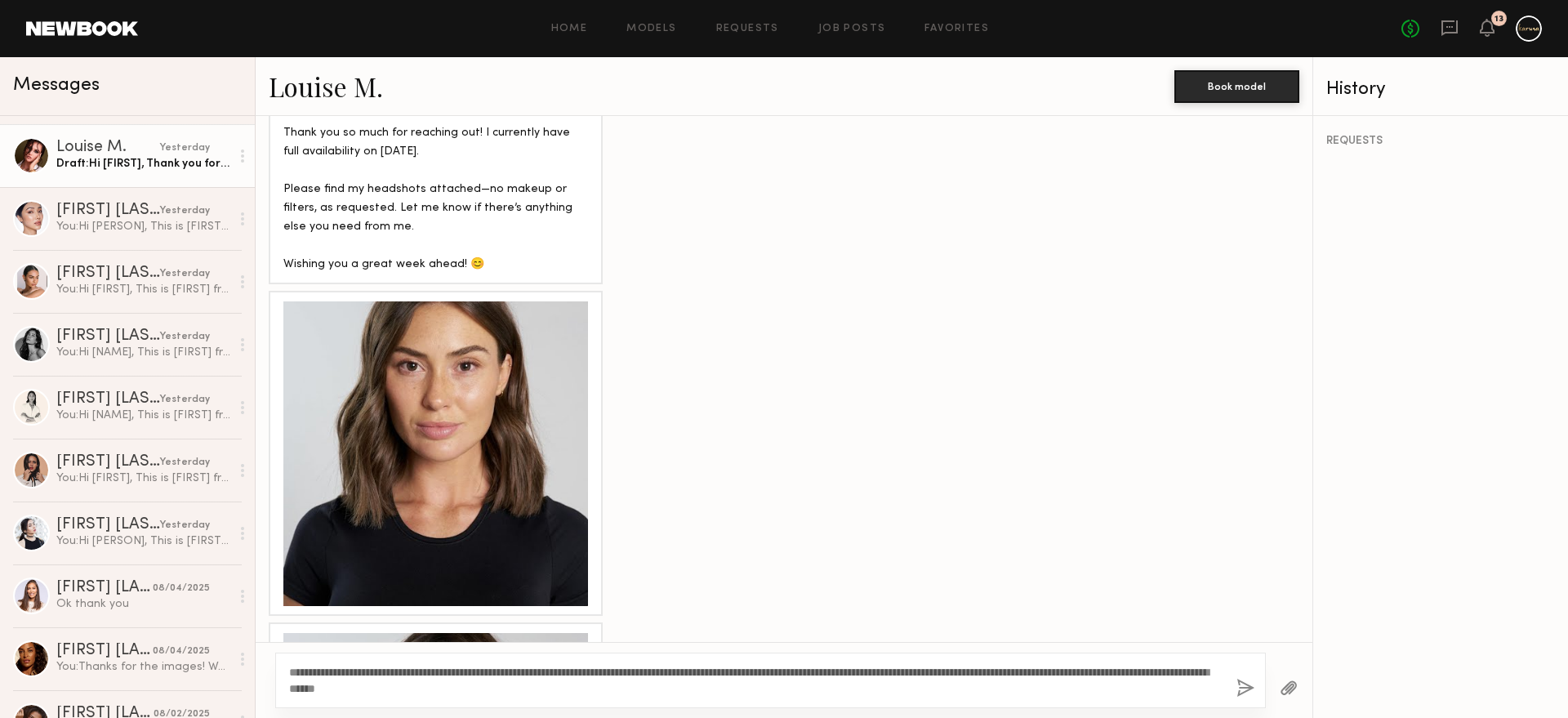 scroll, scrollTop: 933, scrollLeft: 0, axis: vertical 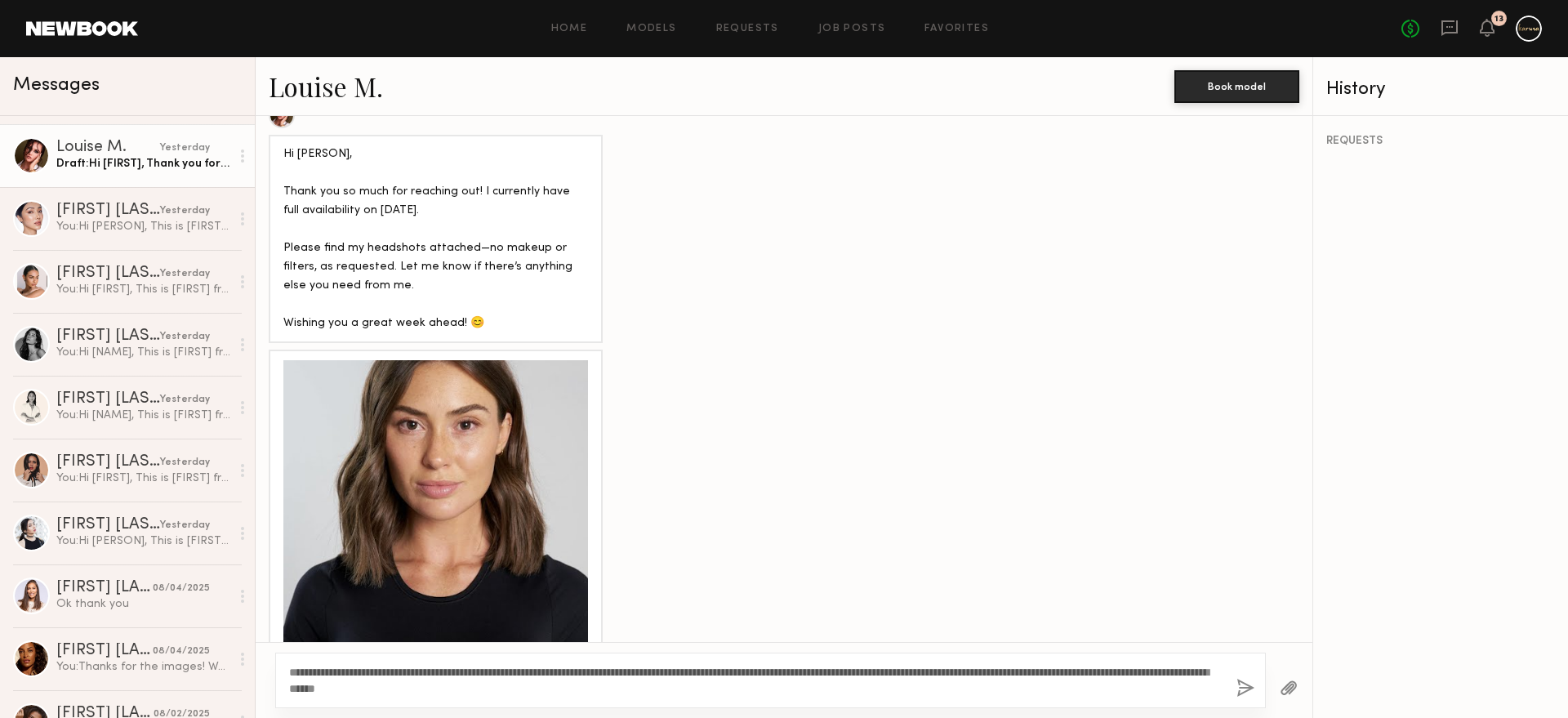 click on "**********" 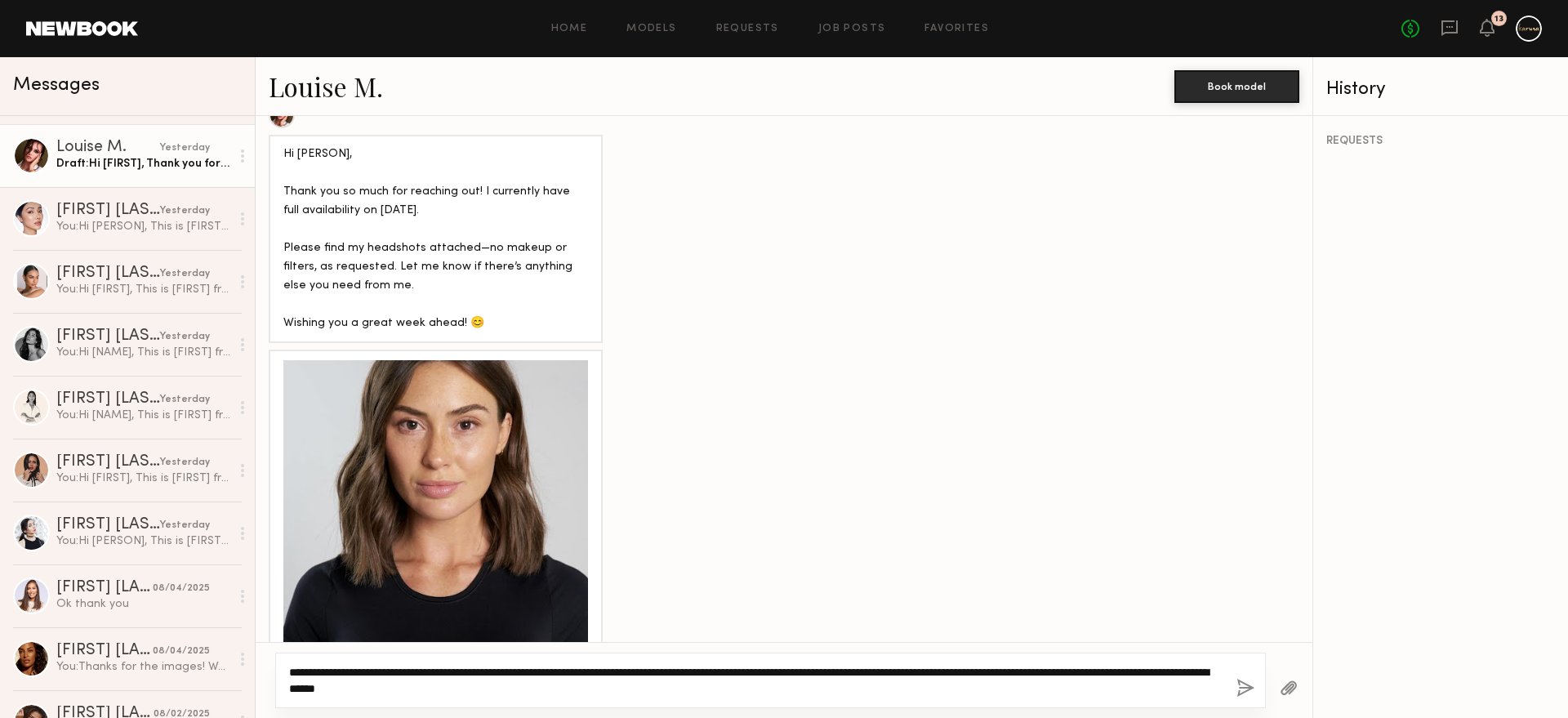 click on "**********" 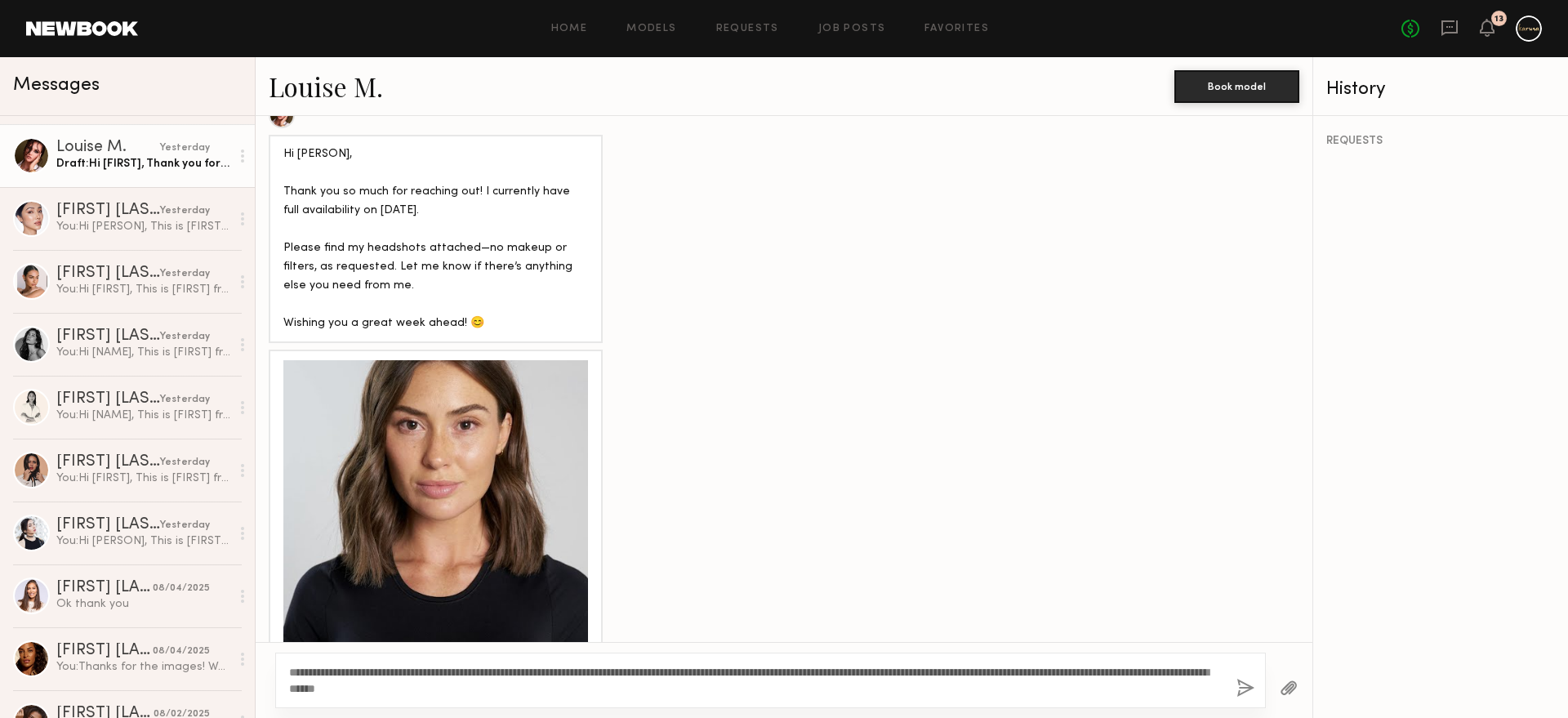 drag, startPoint x: 899, startPoint y: 698, endPoint x: 904, endPoint y: 677, distance: 21.587033 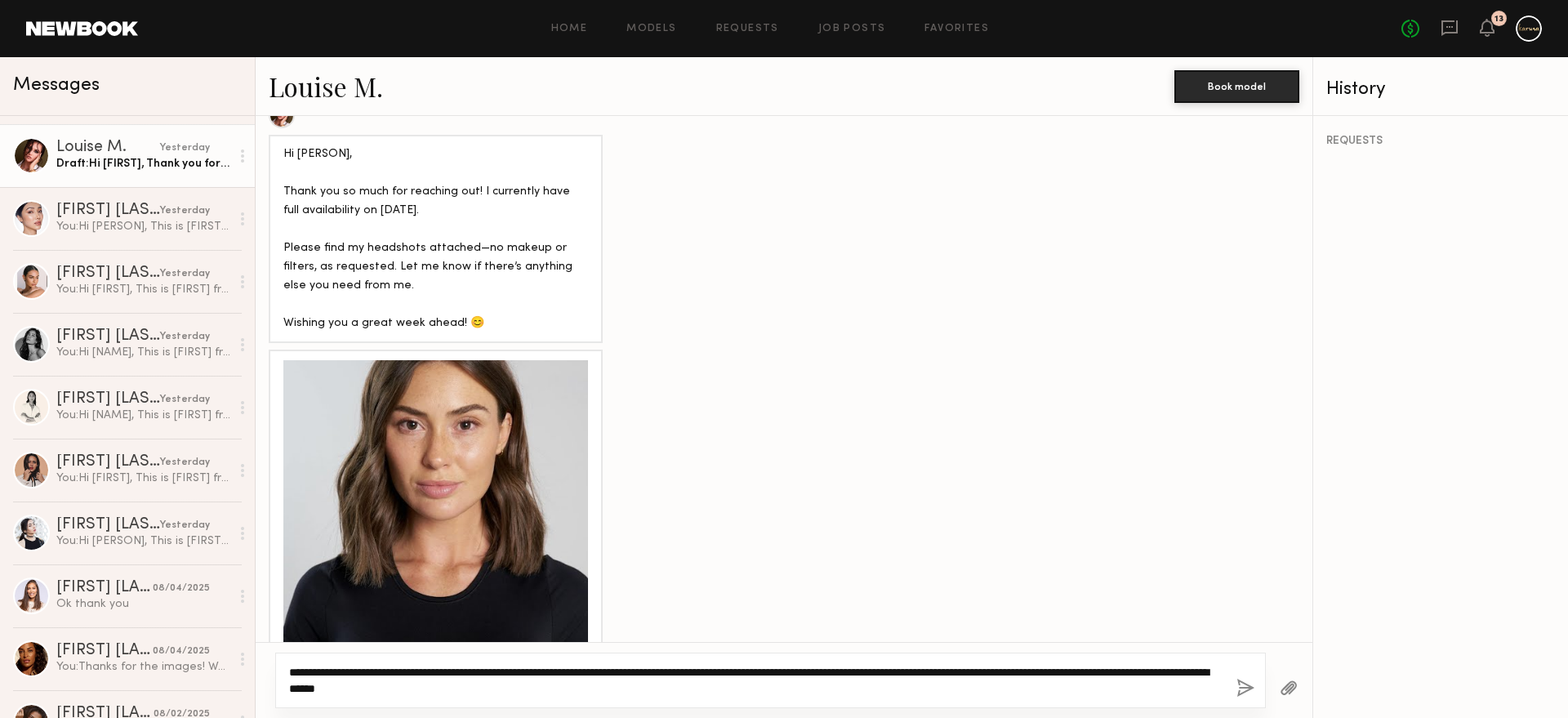 click on "**********" 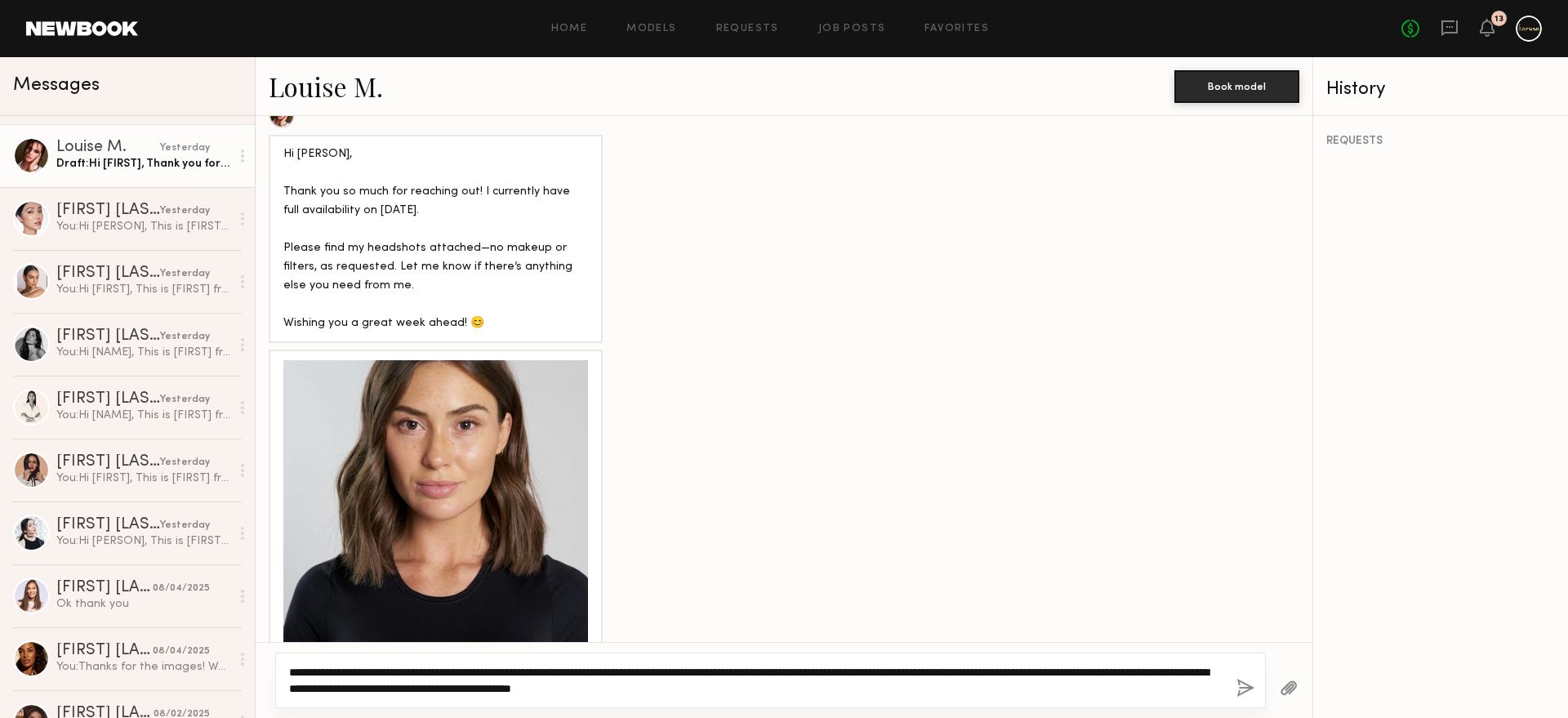 drag, startPoint x: 707, startPoint y: 687, endPoint x: 785, endPoint y: 689, distance: 78.02564 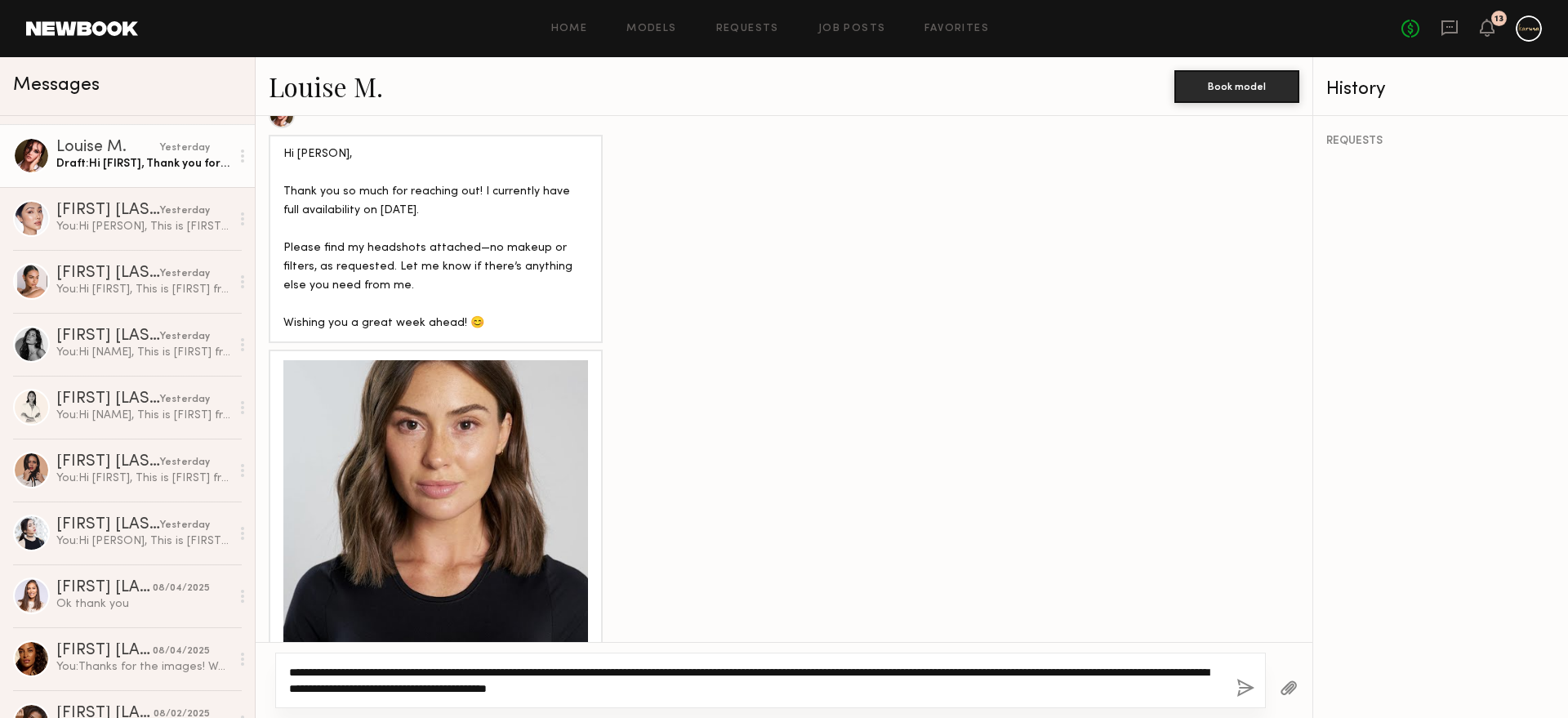 drag, startPoint x: 791, startPoint y: 687, endPoint x: 280, endPoint y: 666, distance: 511.43132 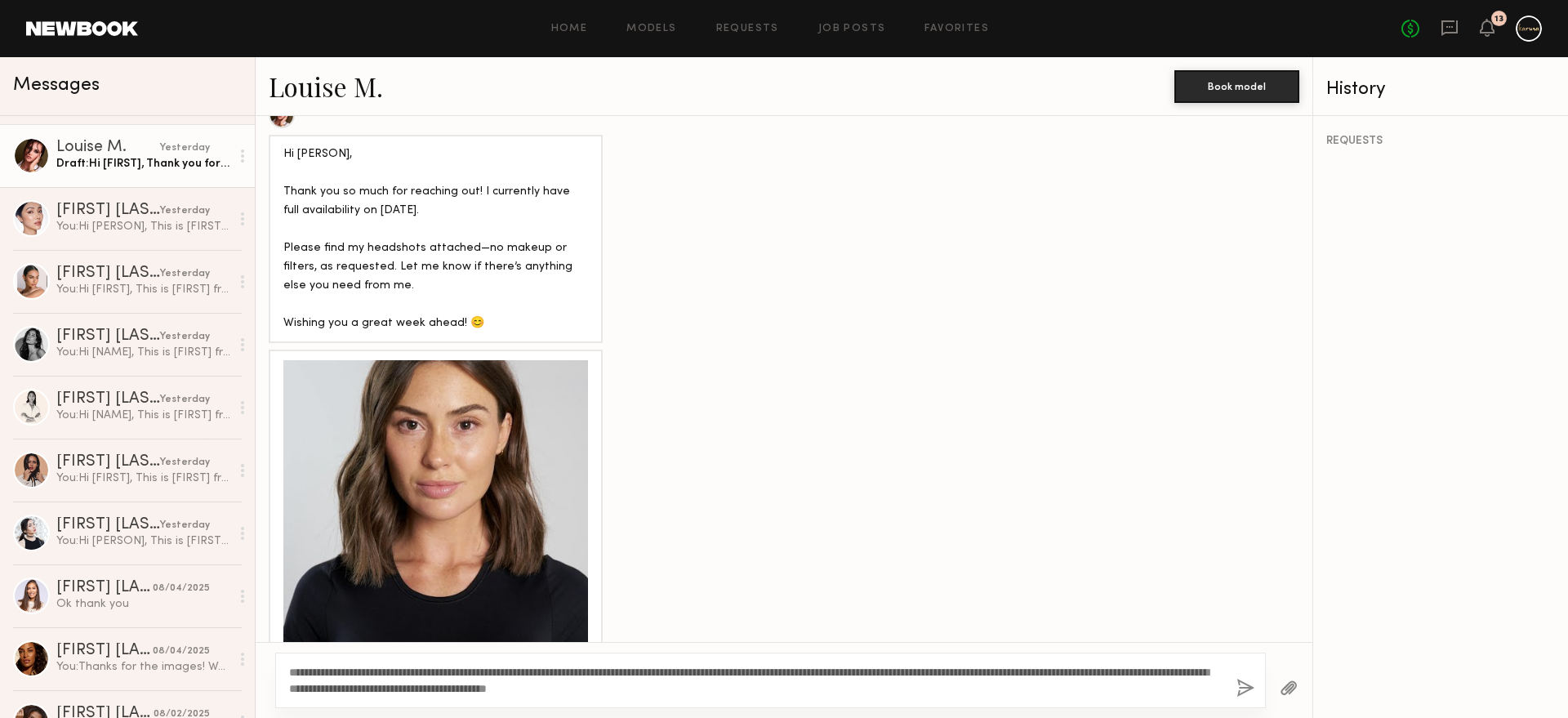 click on "**********" 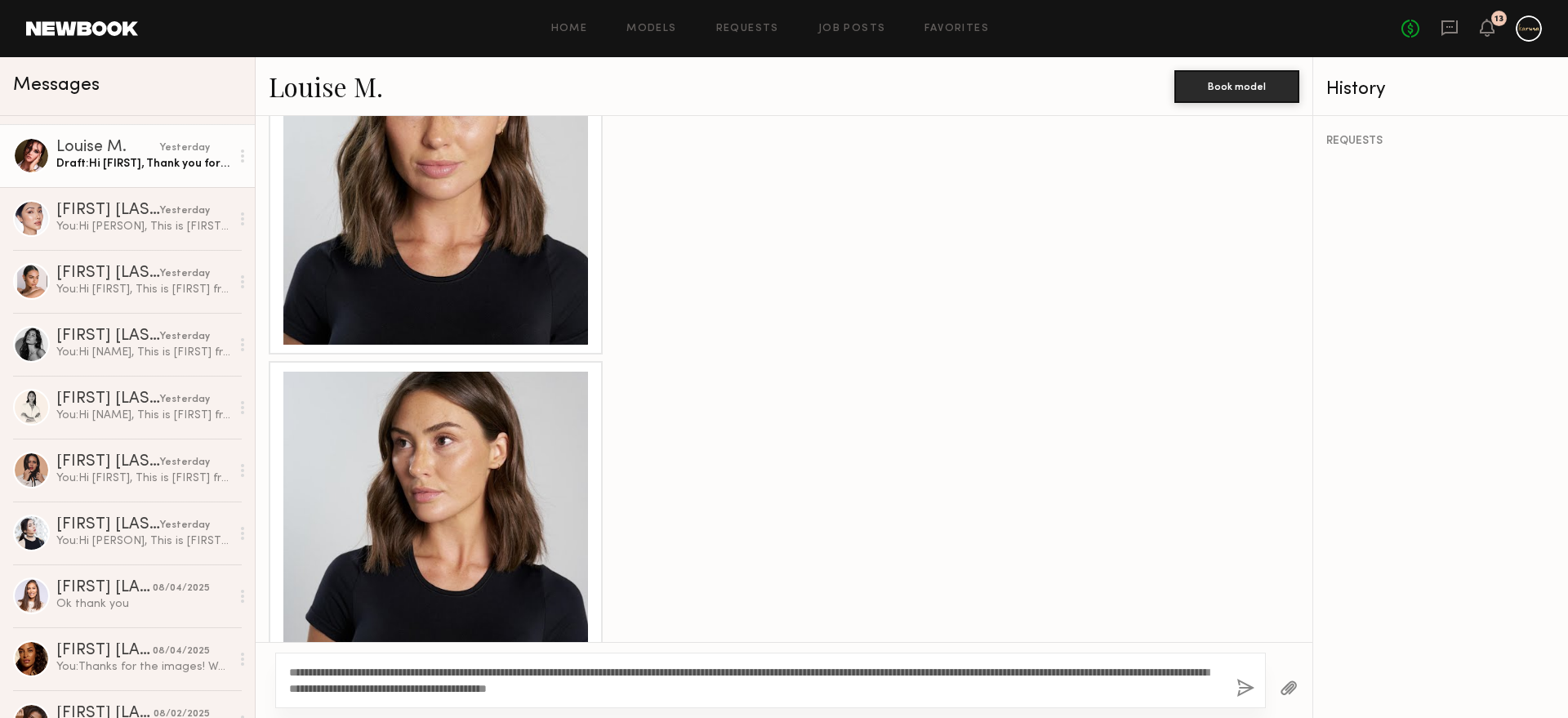 scroll, scrollTop: 1276, scrollLeft: 0, axis: vertical 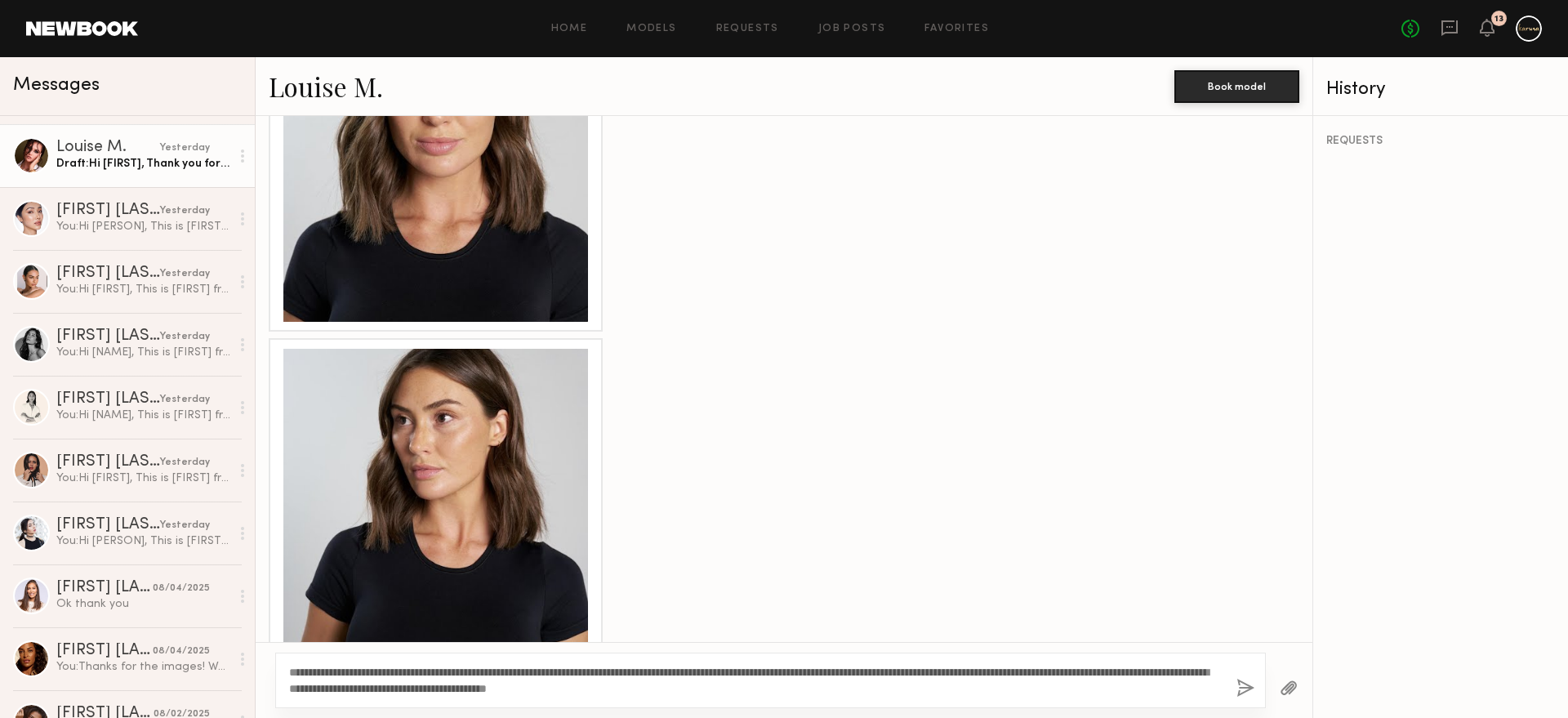 click 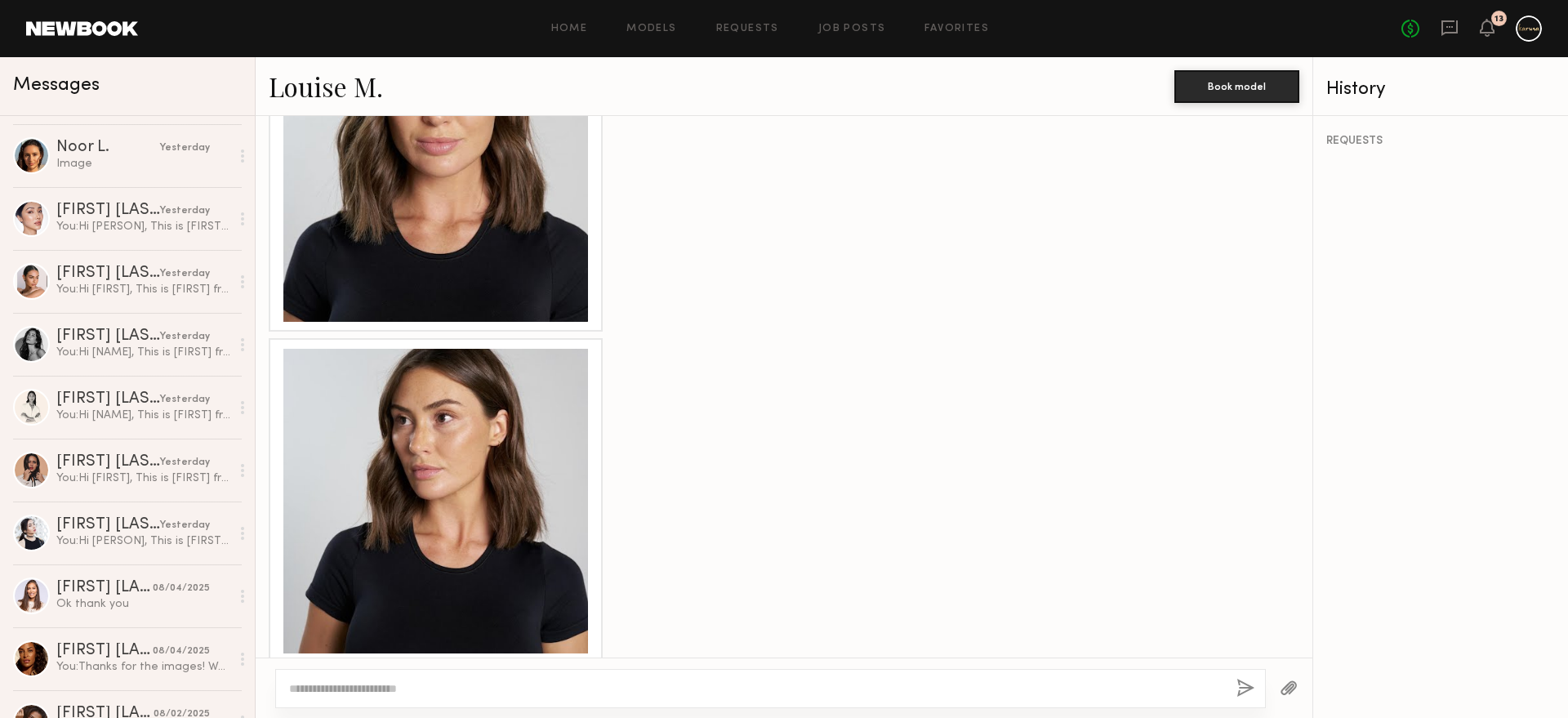 scroll, scrollTop: 1631, scrollLeft: 0, axis: vertical 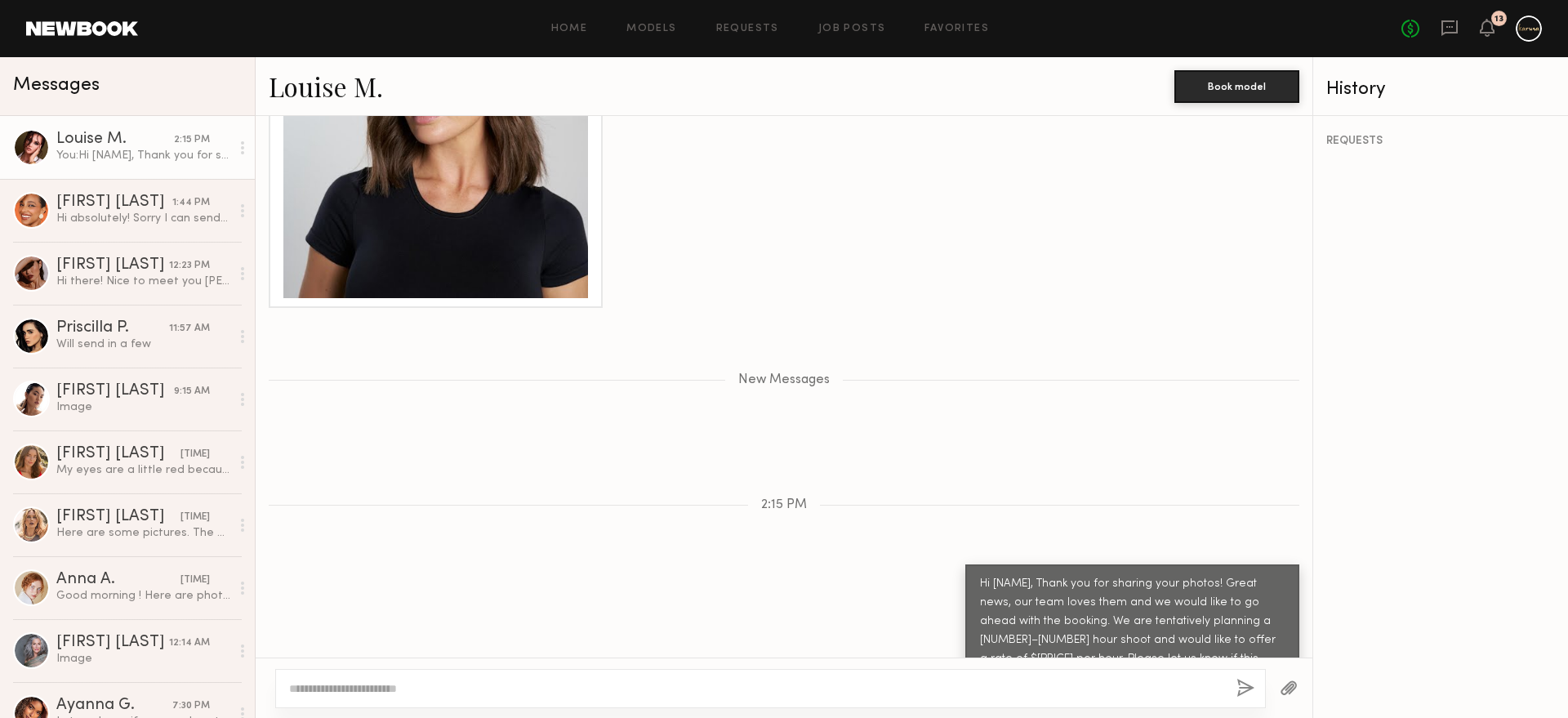 click on "Louise M." 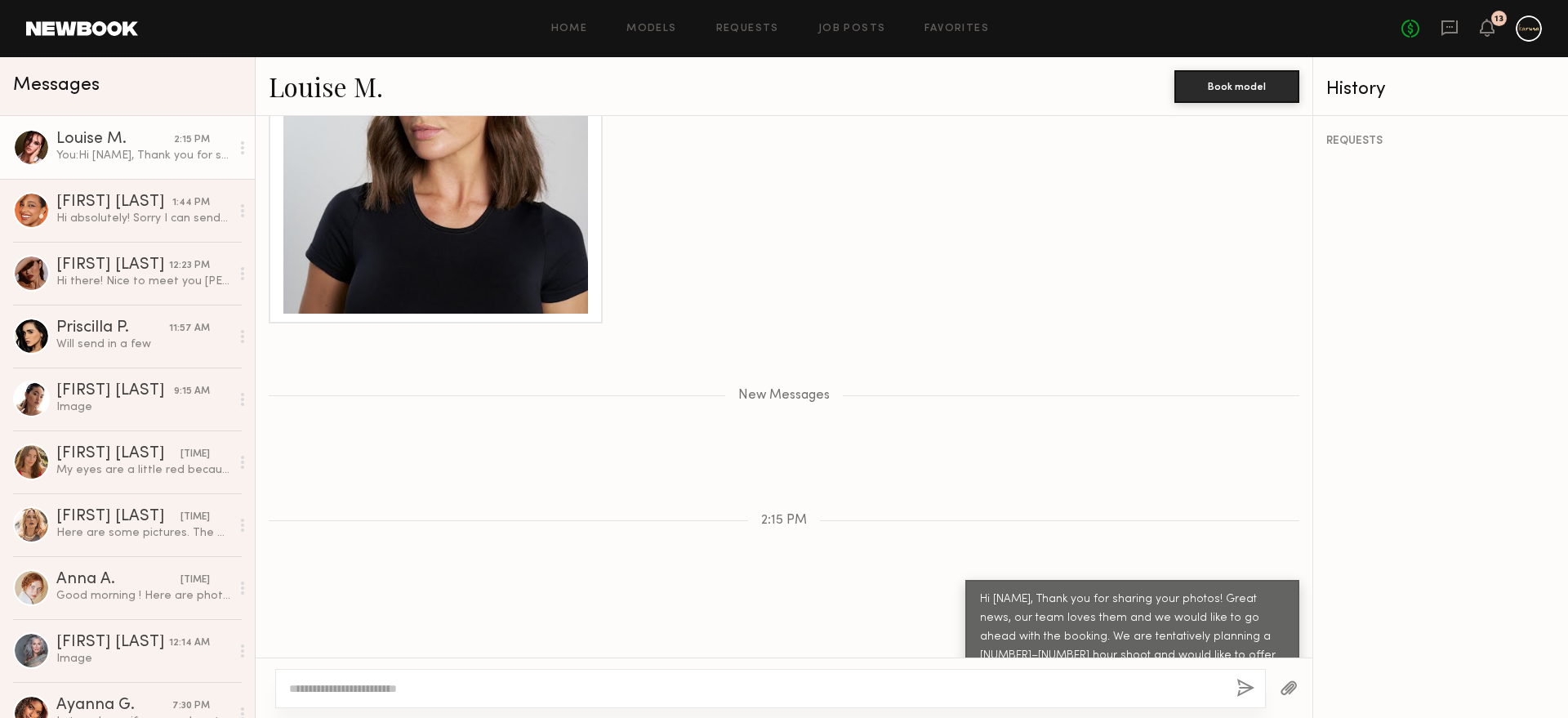 scroll, scrollTop: 1631, scrollLeft: 0, axis: vertical 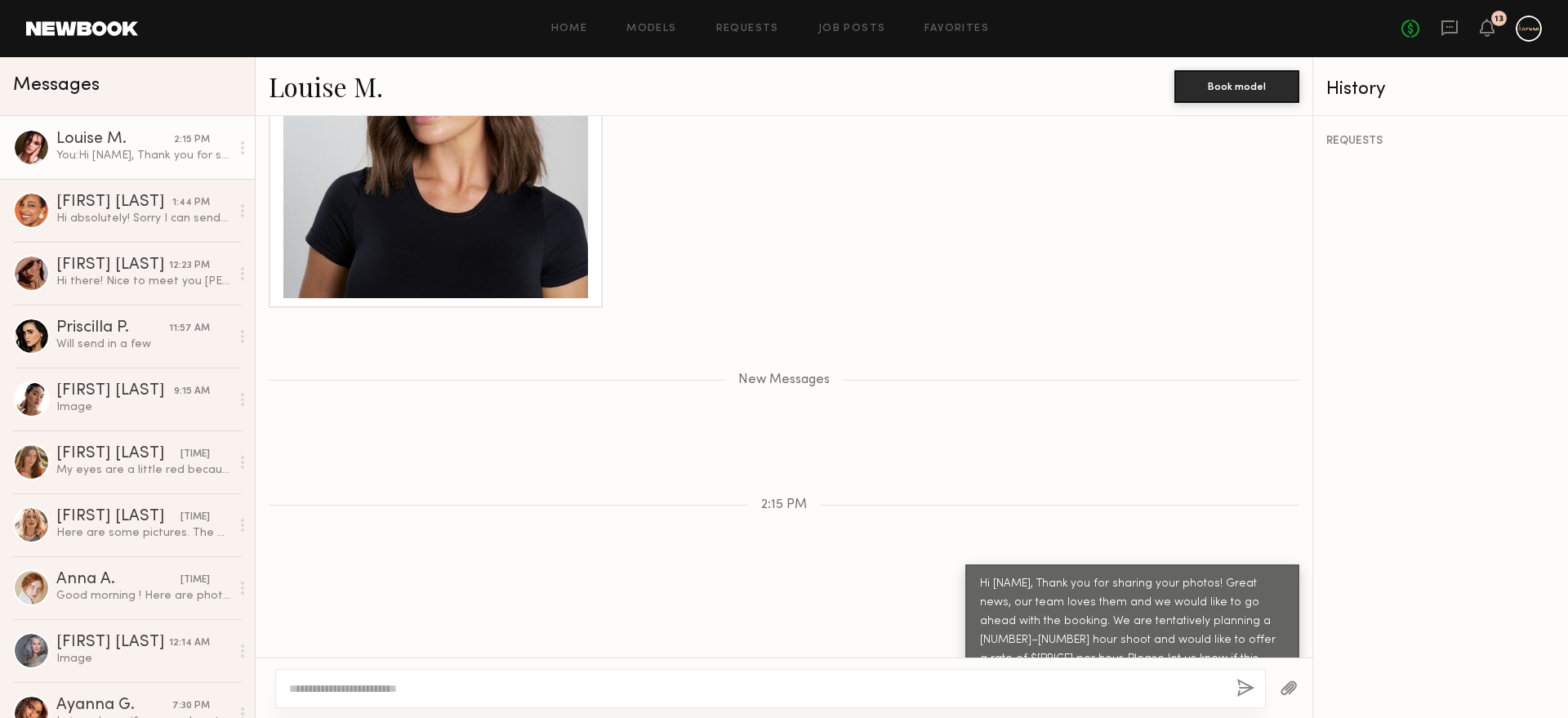 click on "Louise M." 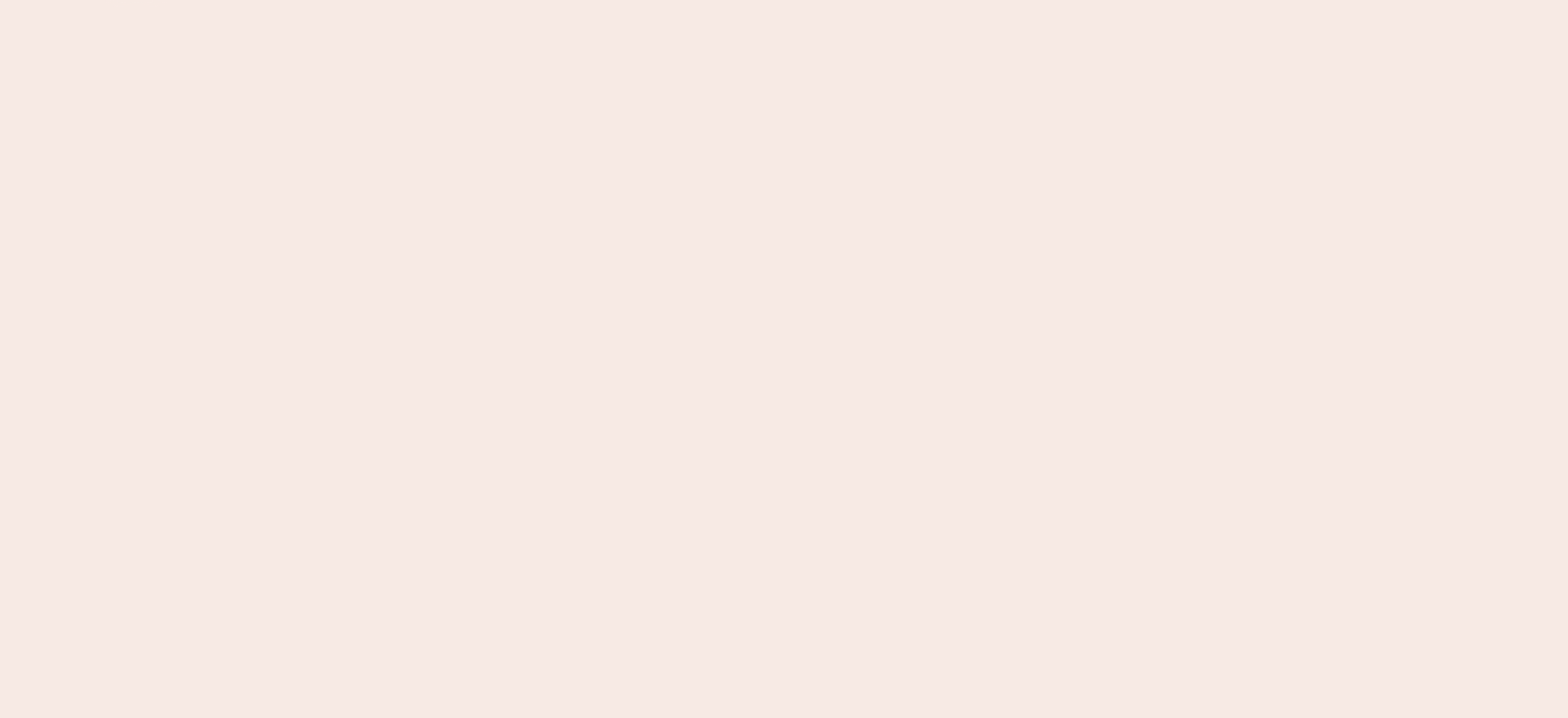 scroll, scrollTop: 0, scrollLeft: 0, axis: both 